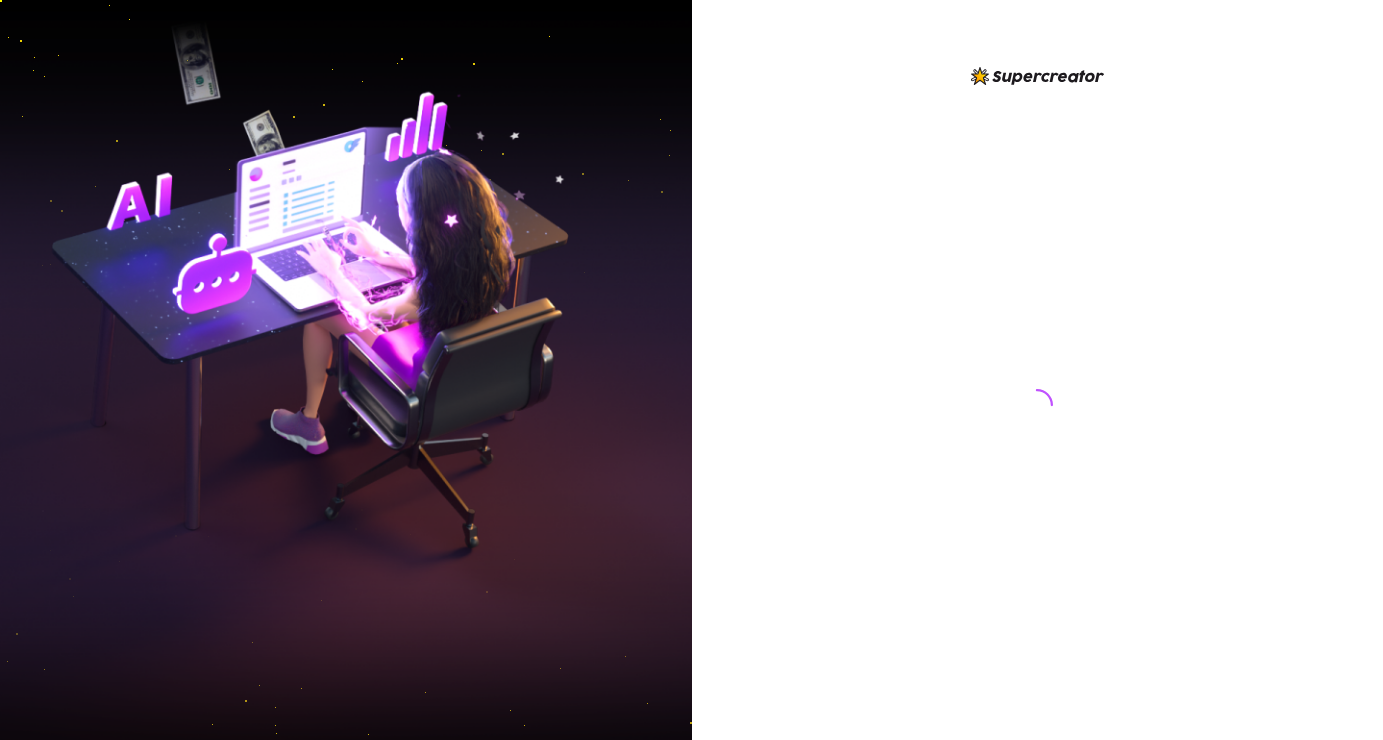 scroll, scrollTop: 0, scrollLeft: 0, axis: both 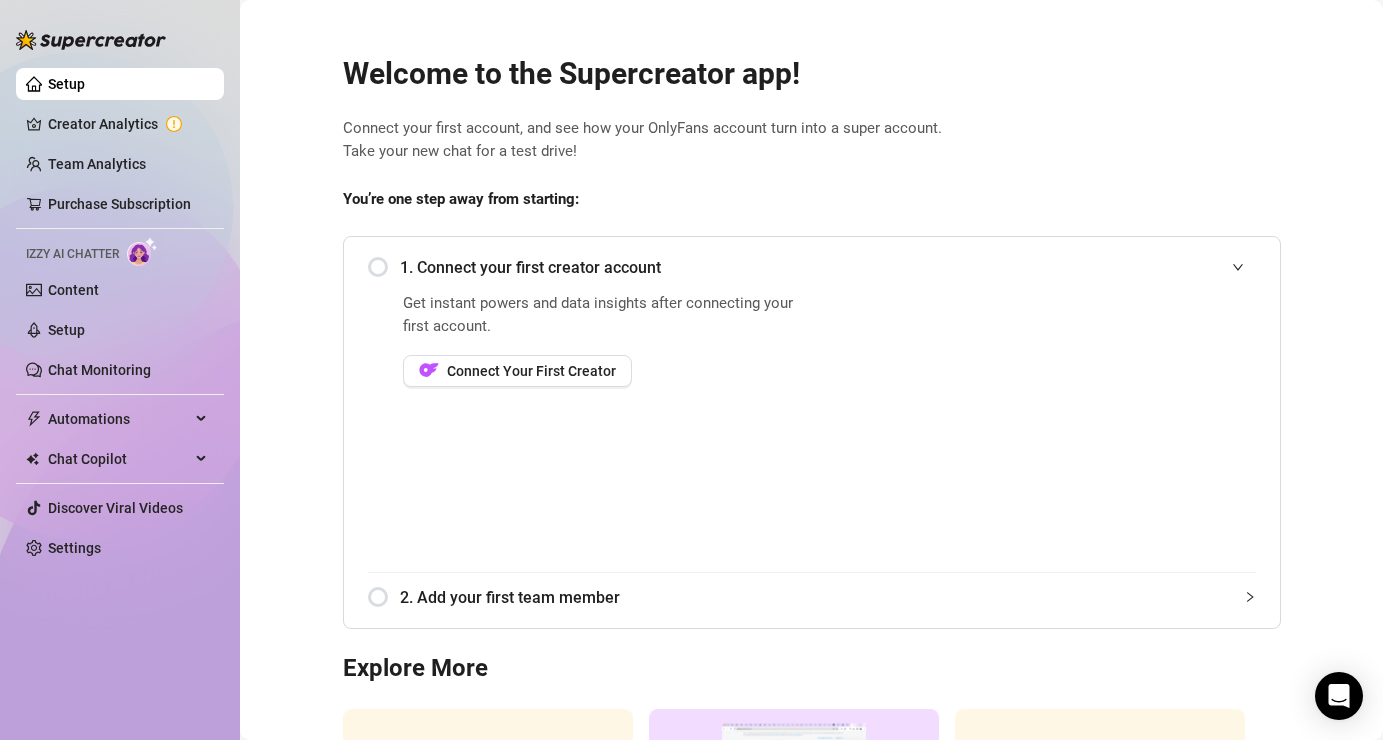 click on "1. Connect your first creator account" at bounding box center (828, 267) 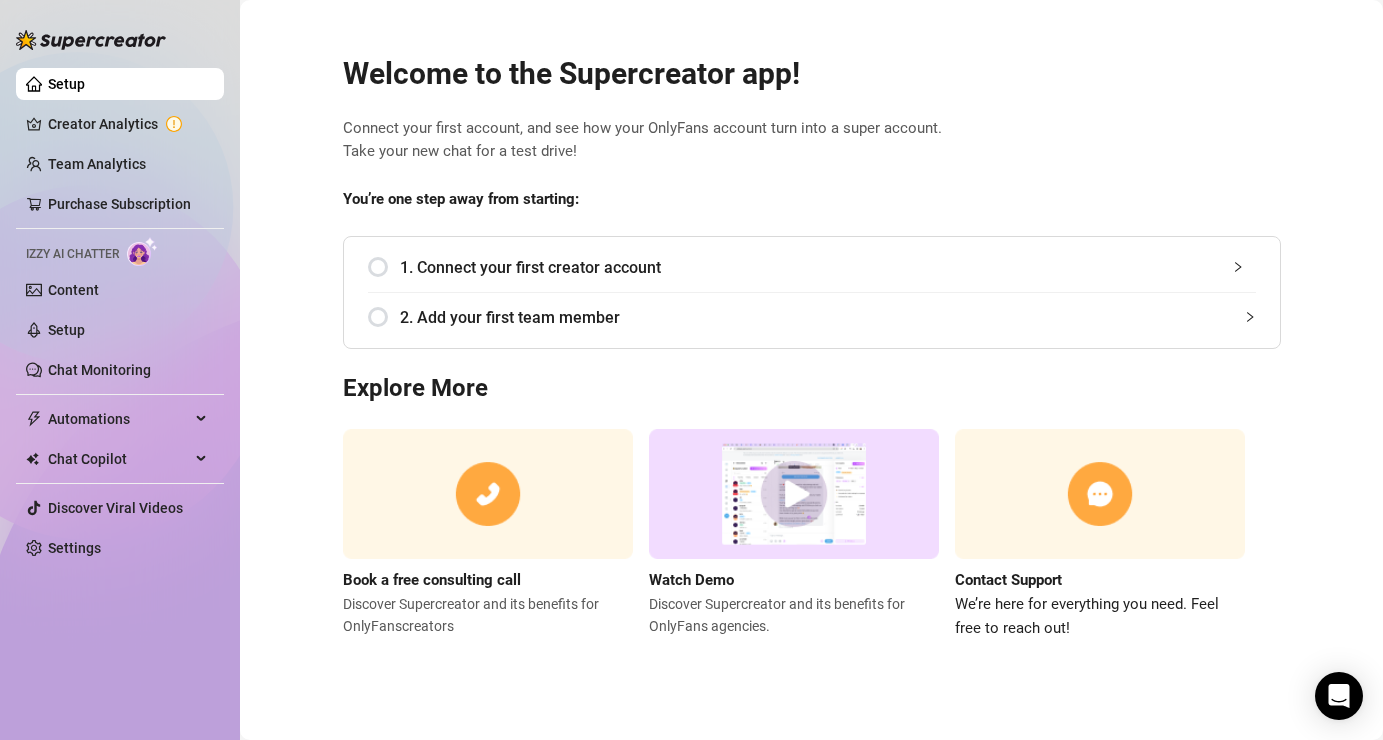 click on "1. Connect your first creator account" at bounding box center [828, 267] 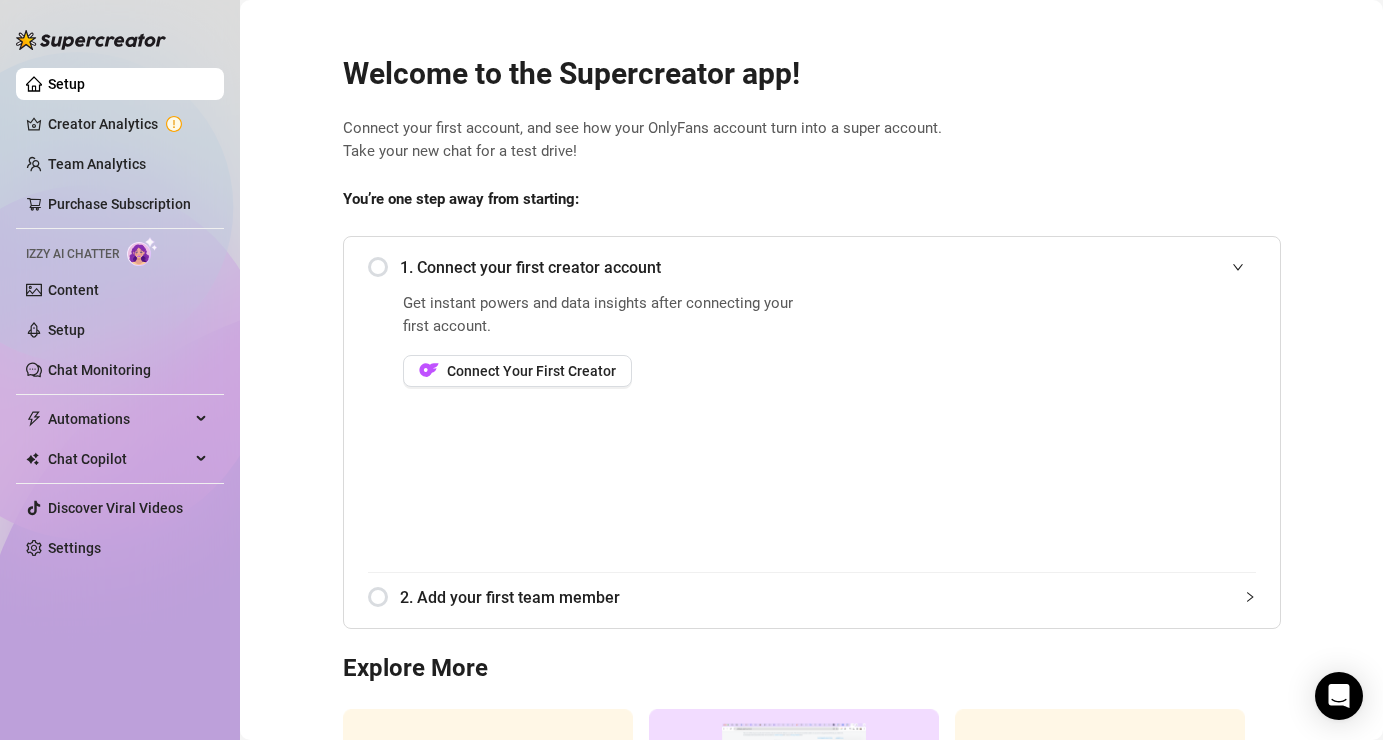 click on "1. Connect your first creator account" at bounding box center [812, 267] 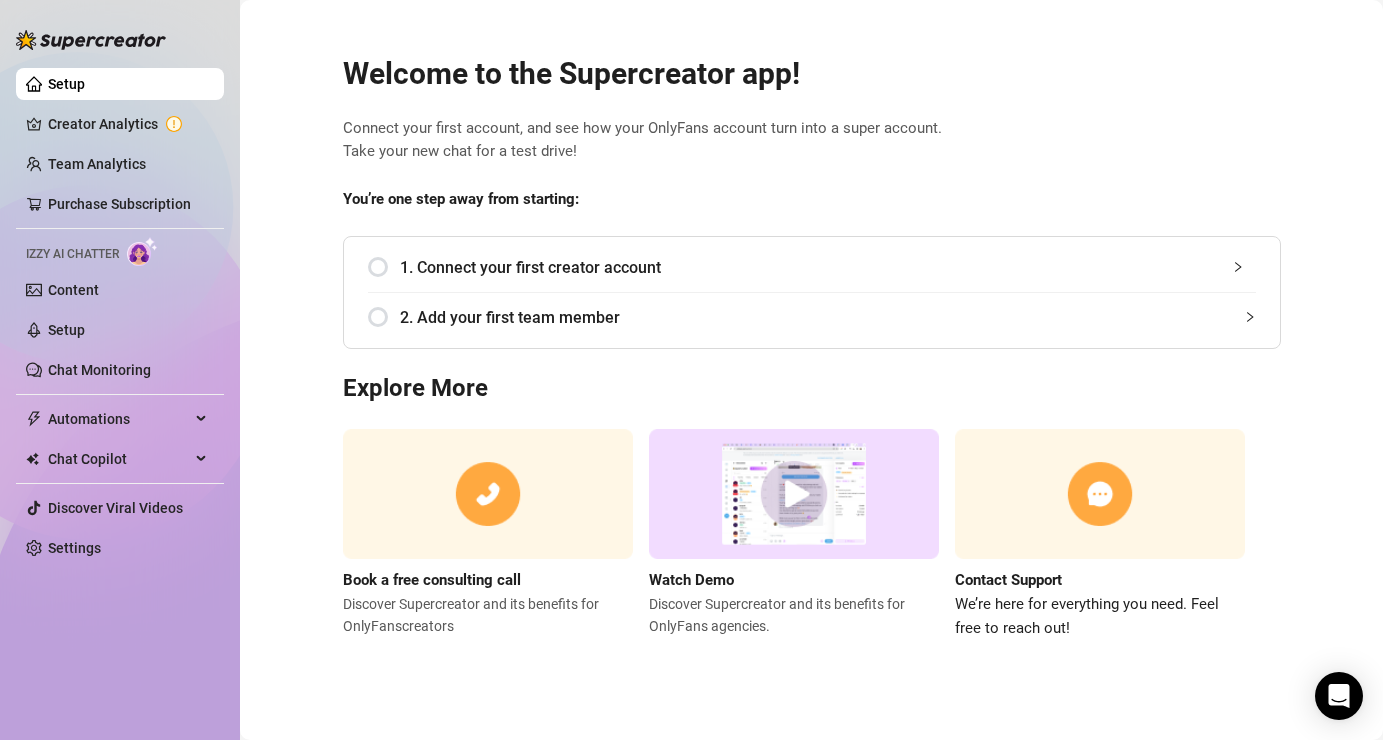 click on "1. Connect your first creator account" at bounding box center (812, 267) 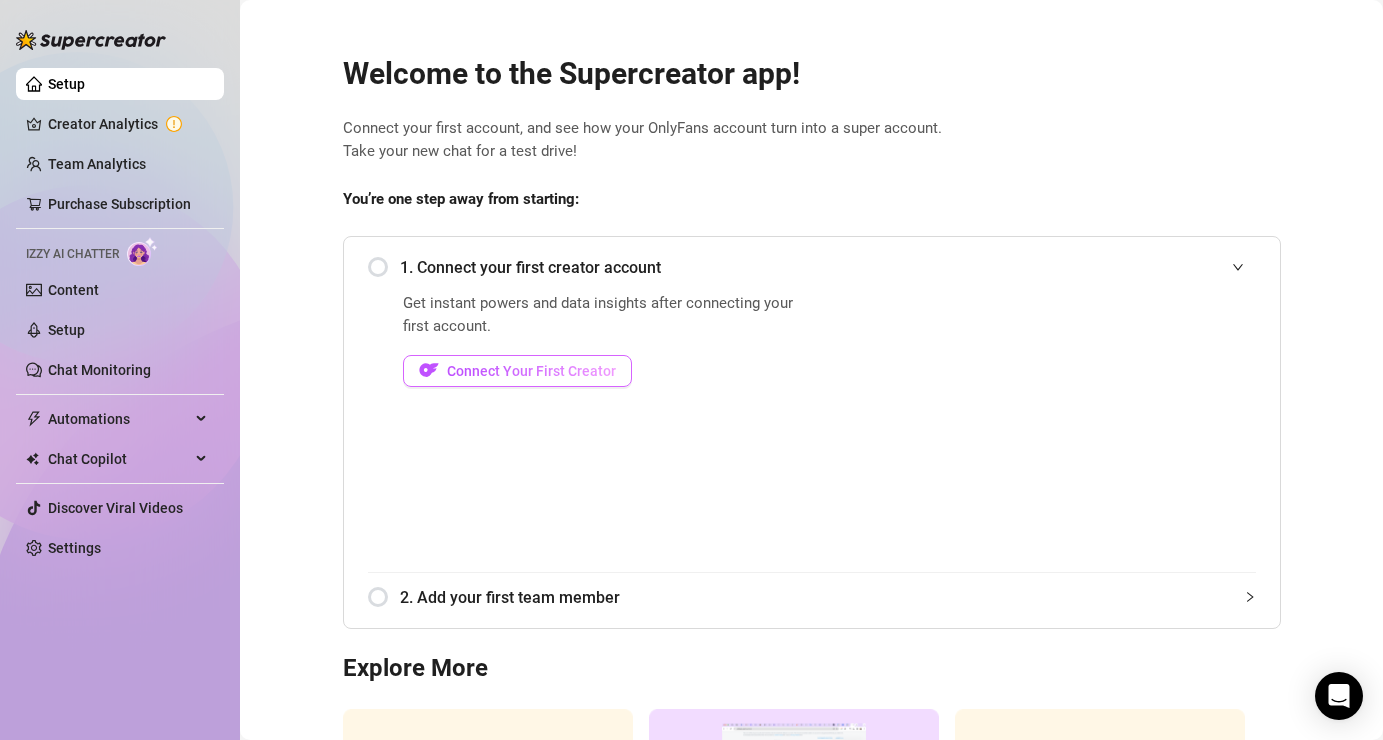 click on "Connect Your First Creator" at bounding box center (531, 371) 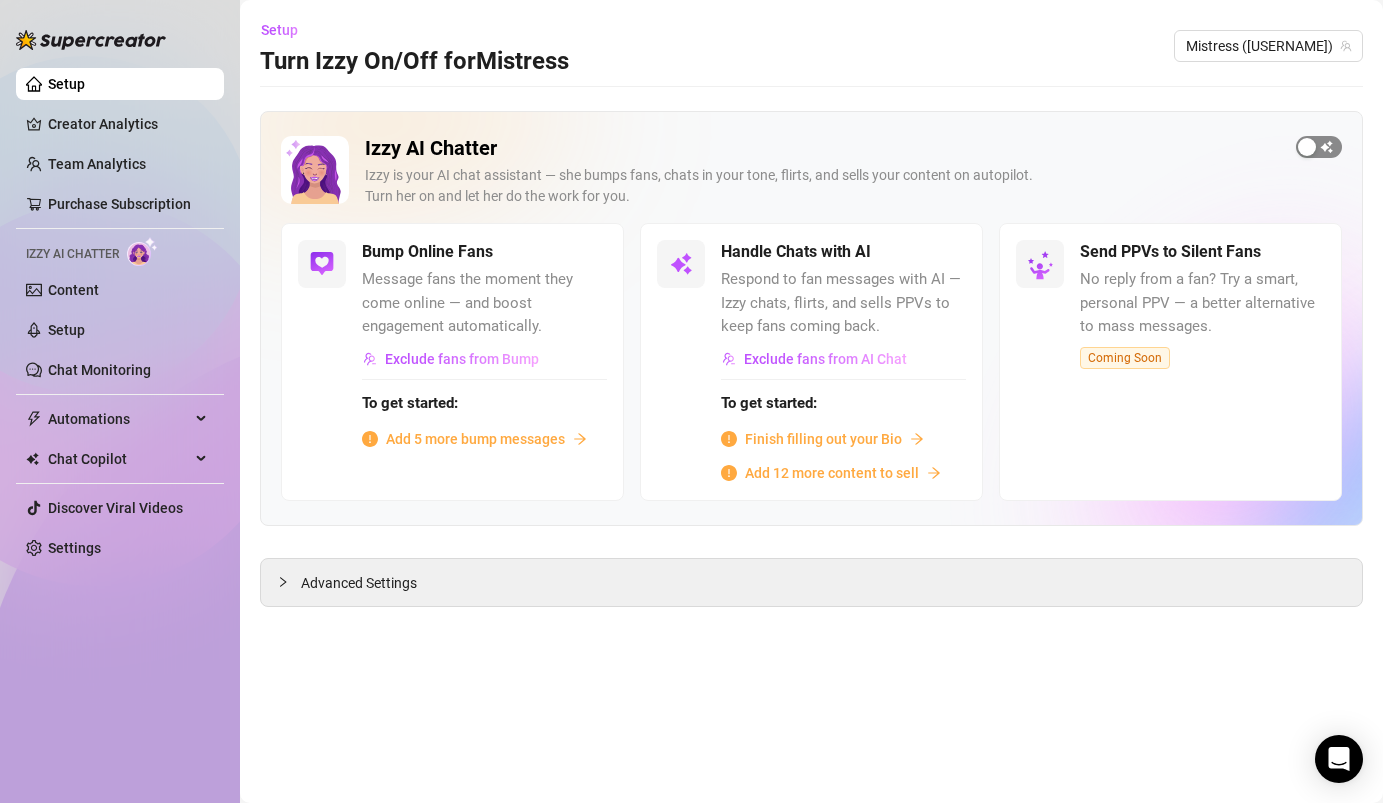 click at bounding box center [1307, 147] 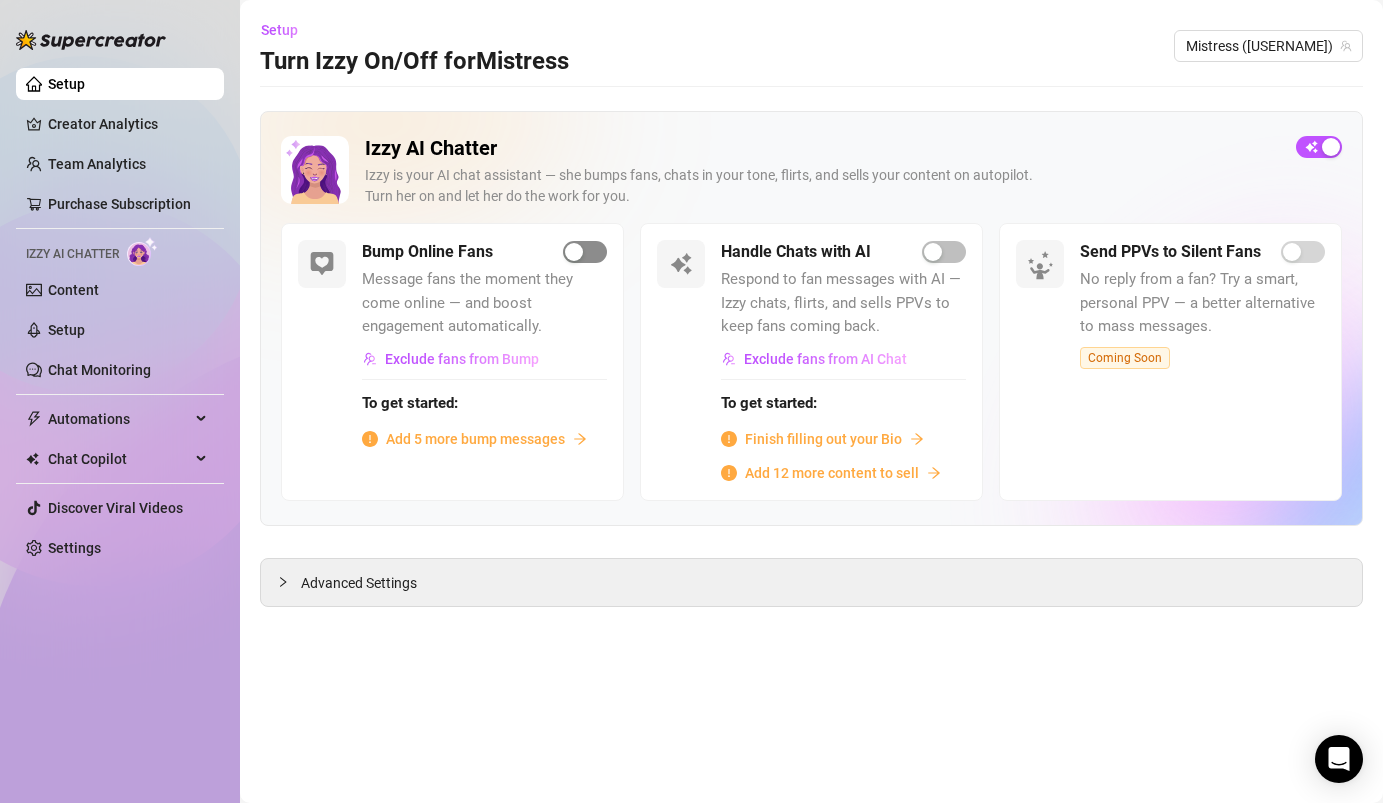 click at bounding box center [585, 252] 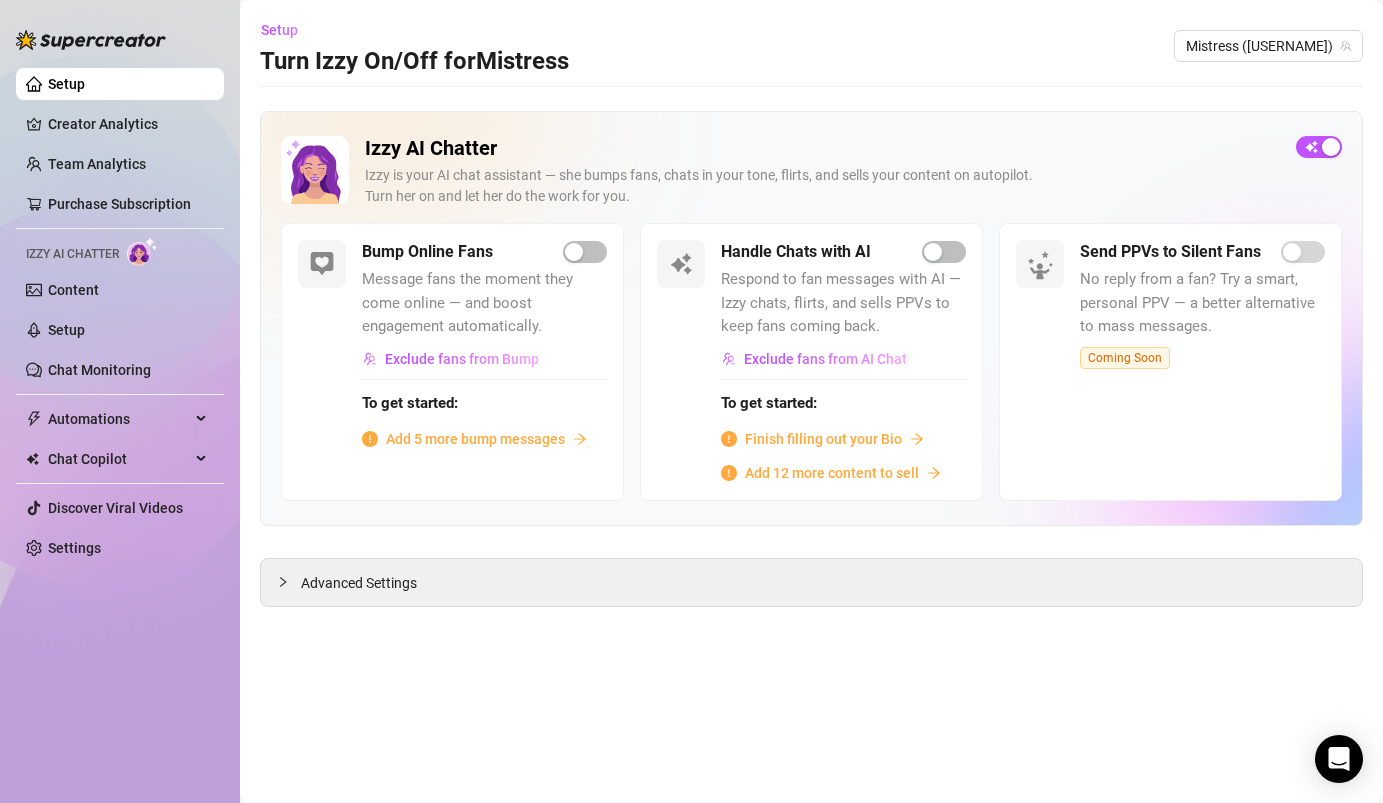 click on "Add 5 more bump messages" at bounding box center (475, 439) 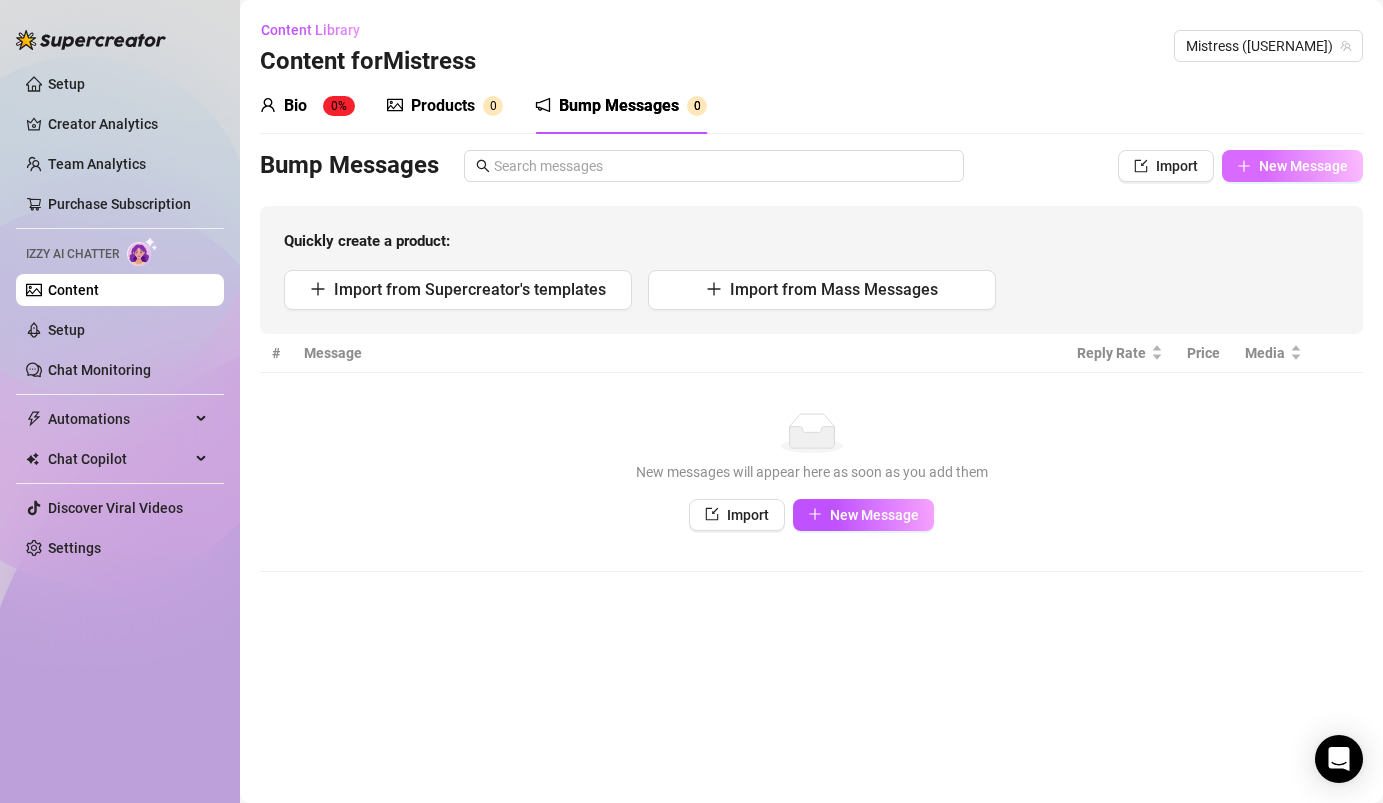 click on "New Message" at bounding box center [1292, 166] 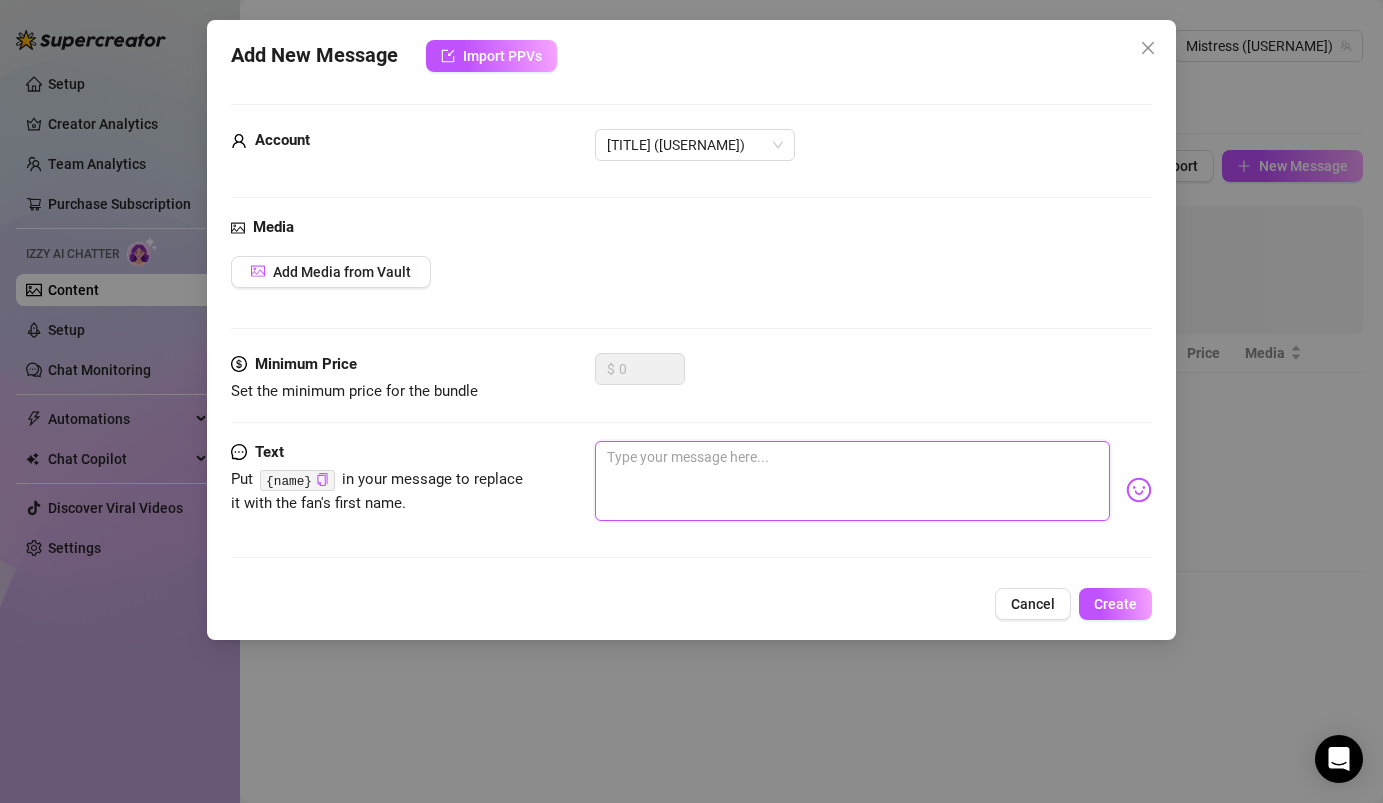 click at bounding box center [852, 481] 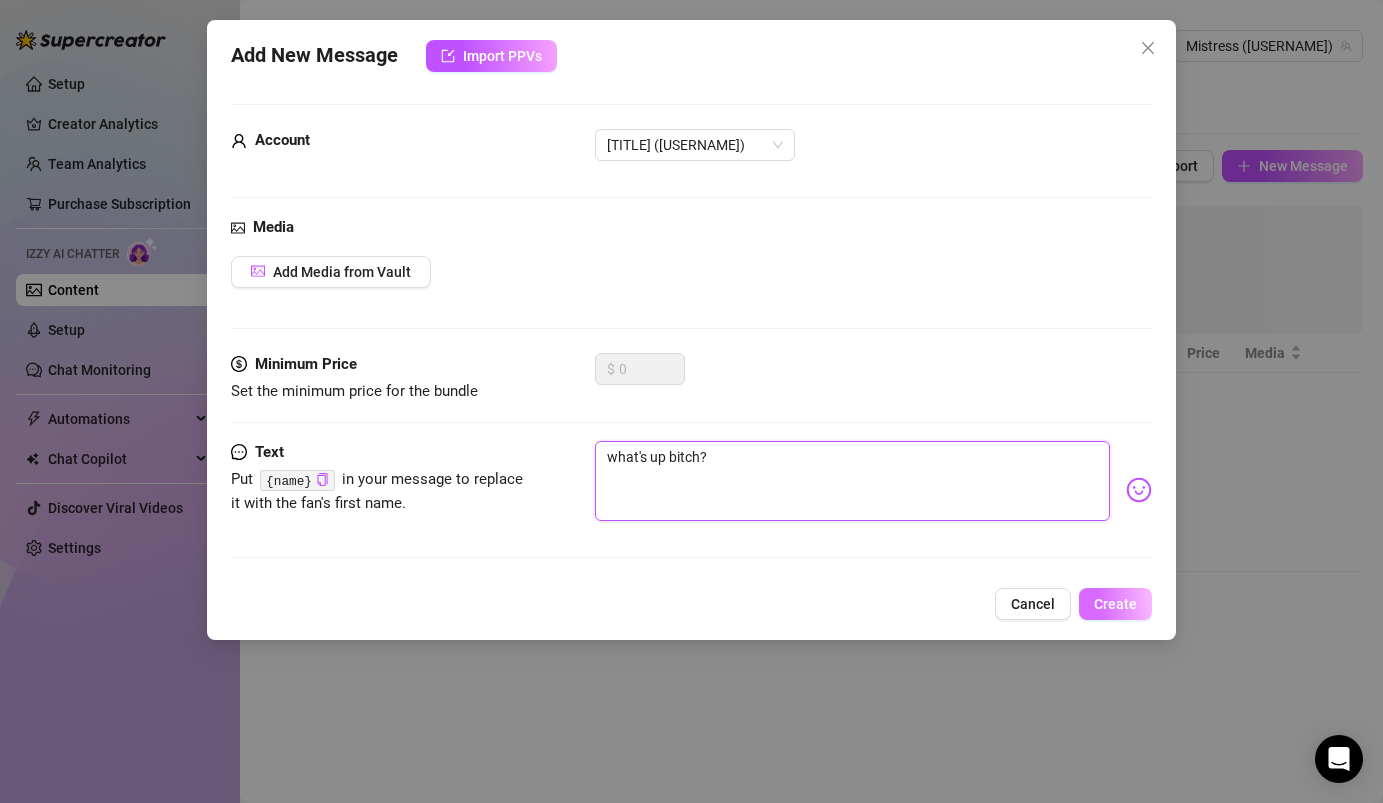 type on "what's up bitch?" 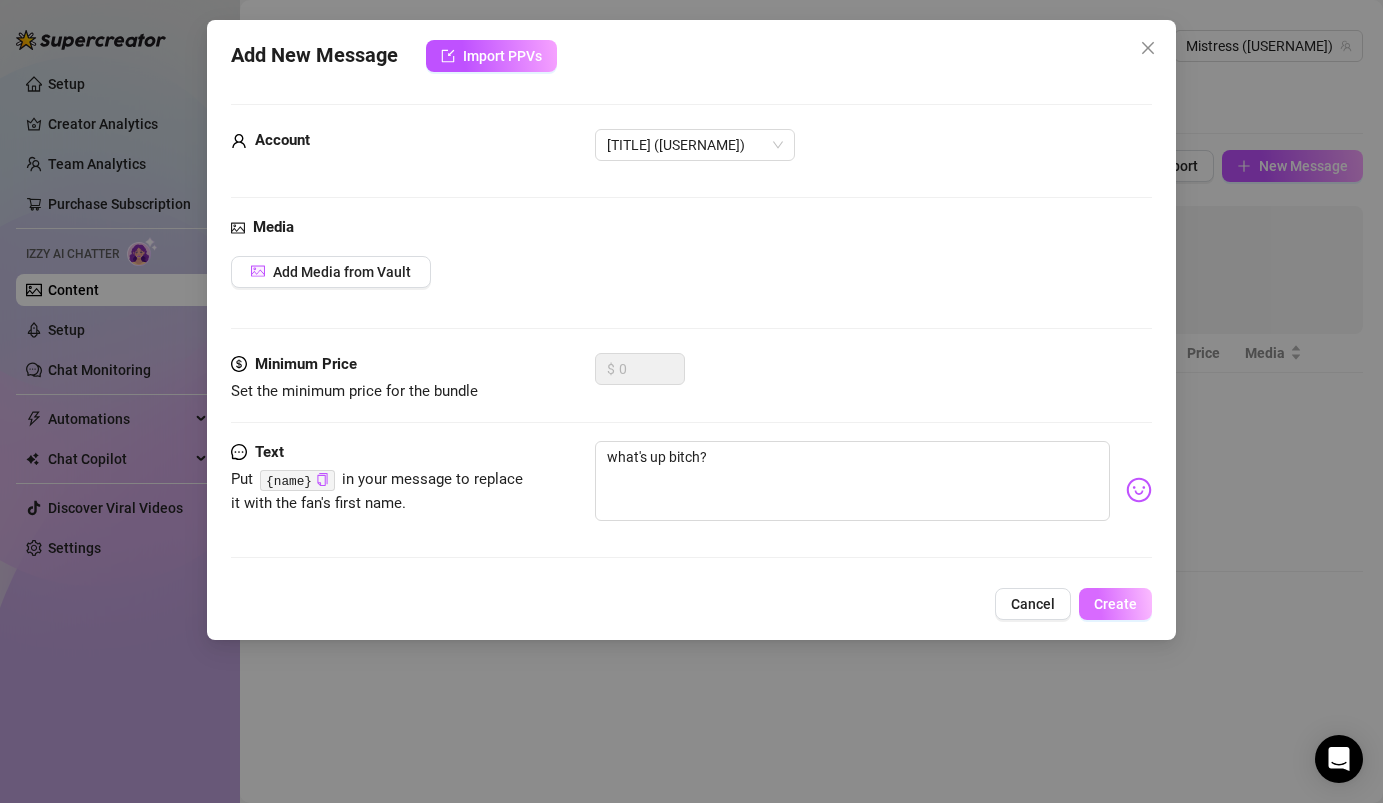 click on "Create" at bounding box center [1115, 604] 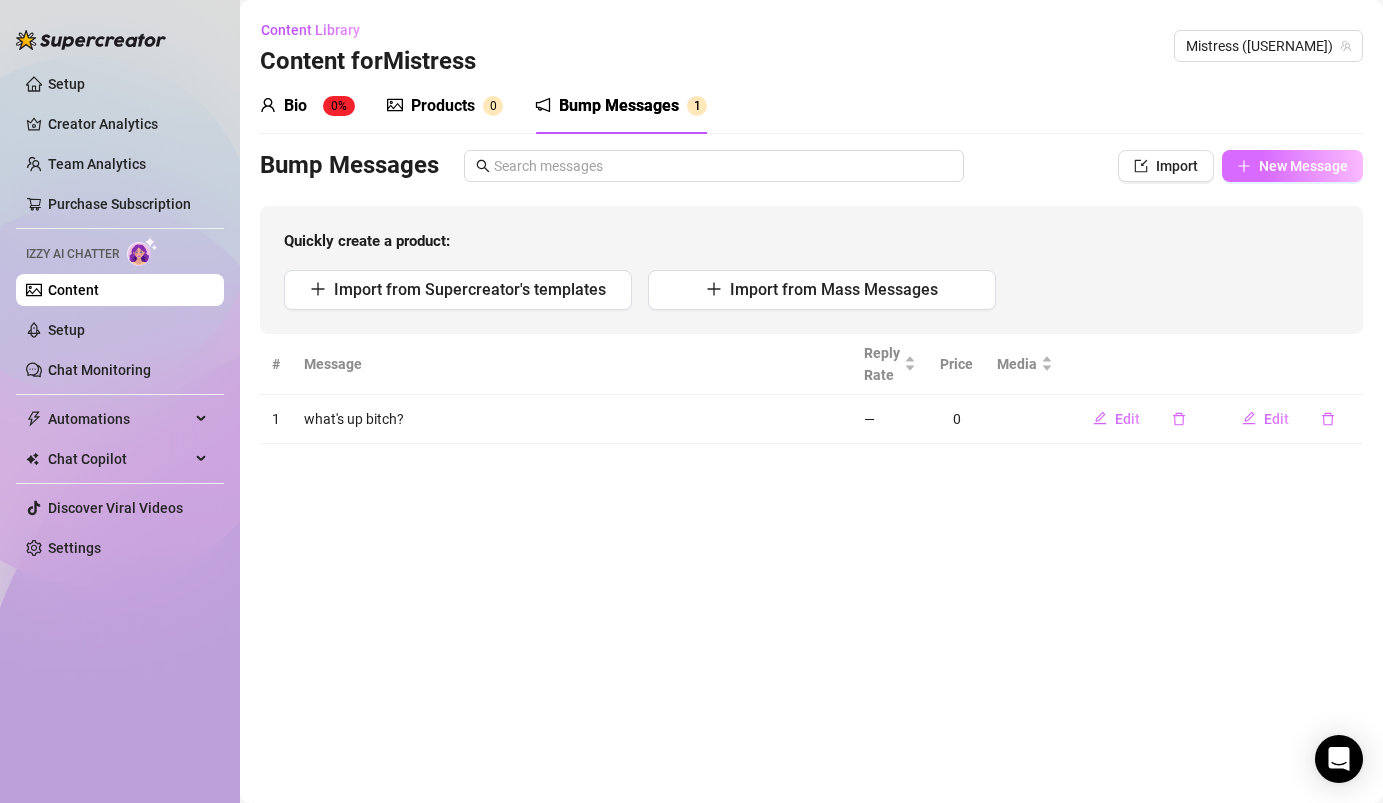 click on "New Message" at bounding box center (1292, 166) 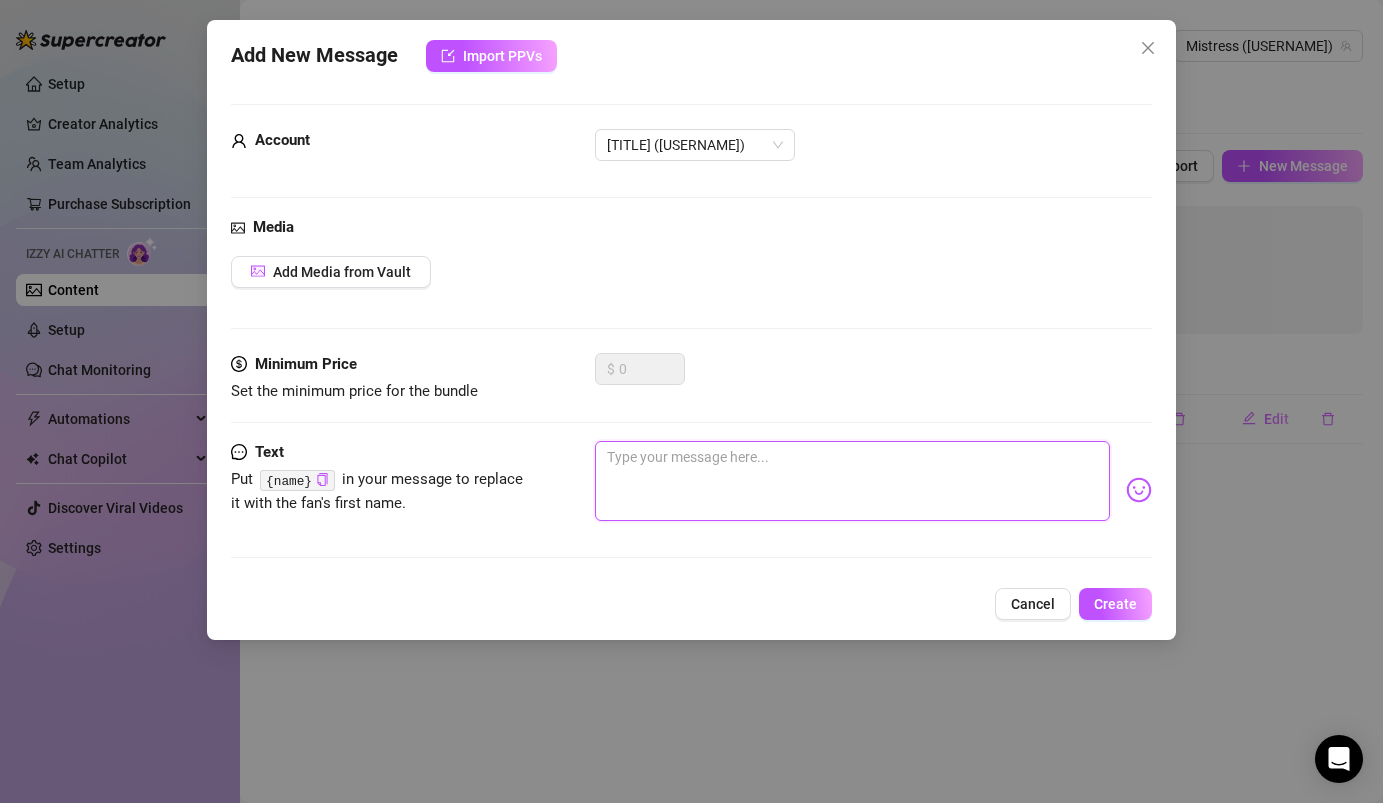 click at bounding box center [852, 481] 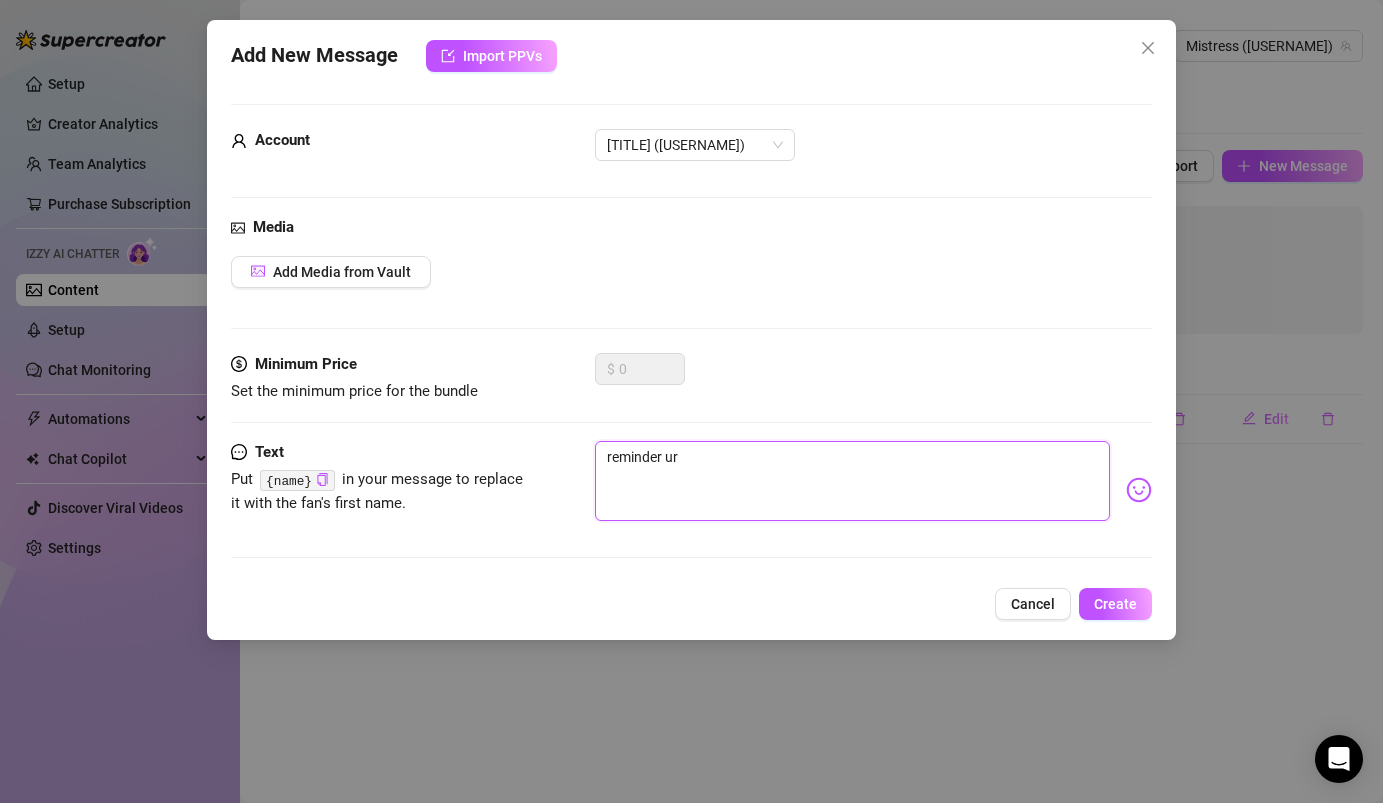 click on "reminder ur" at bounding box center (852, 481) 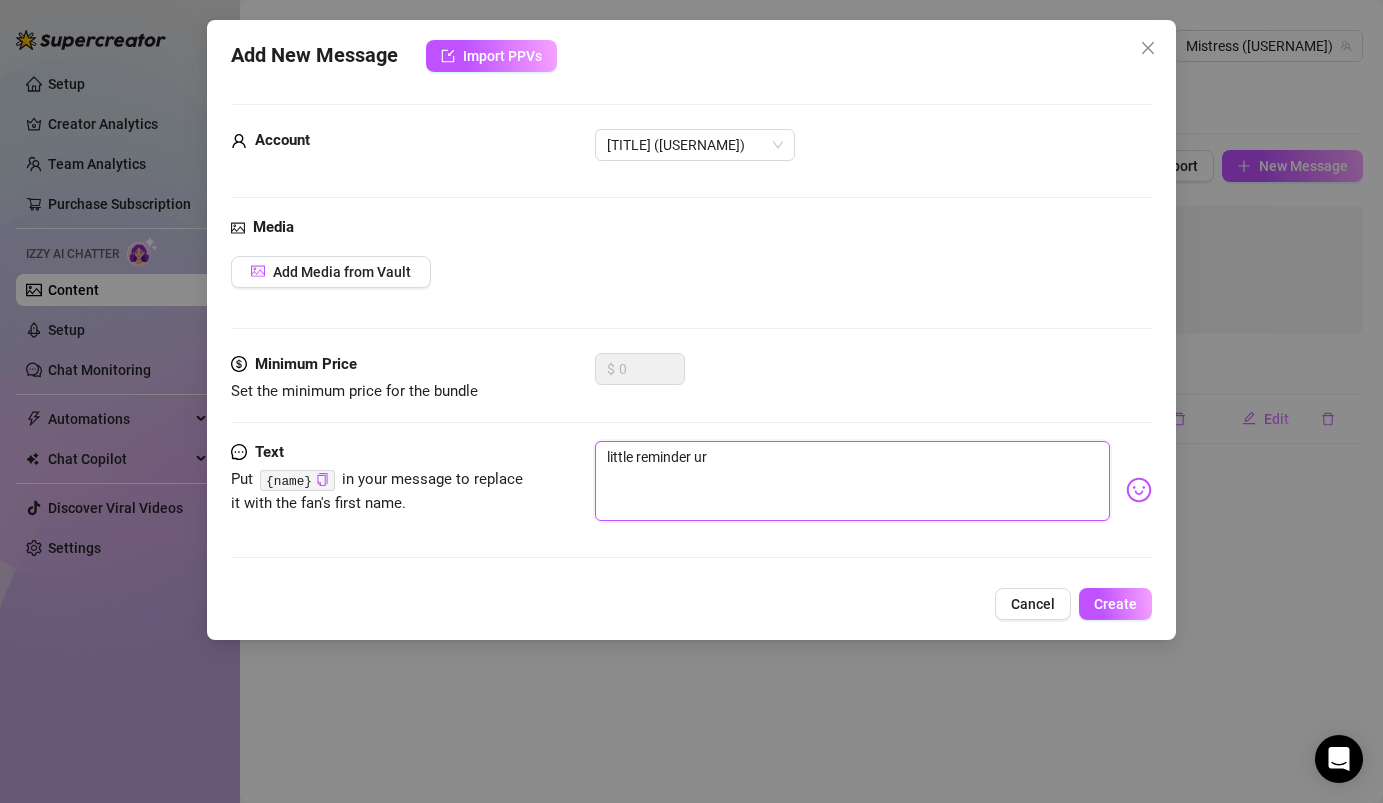 click on "little reminder ur" at bounding box center (852, 481) 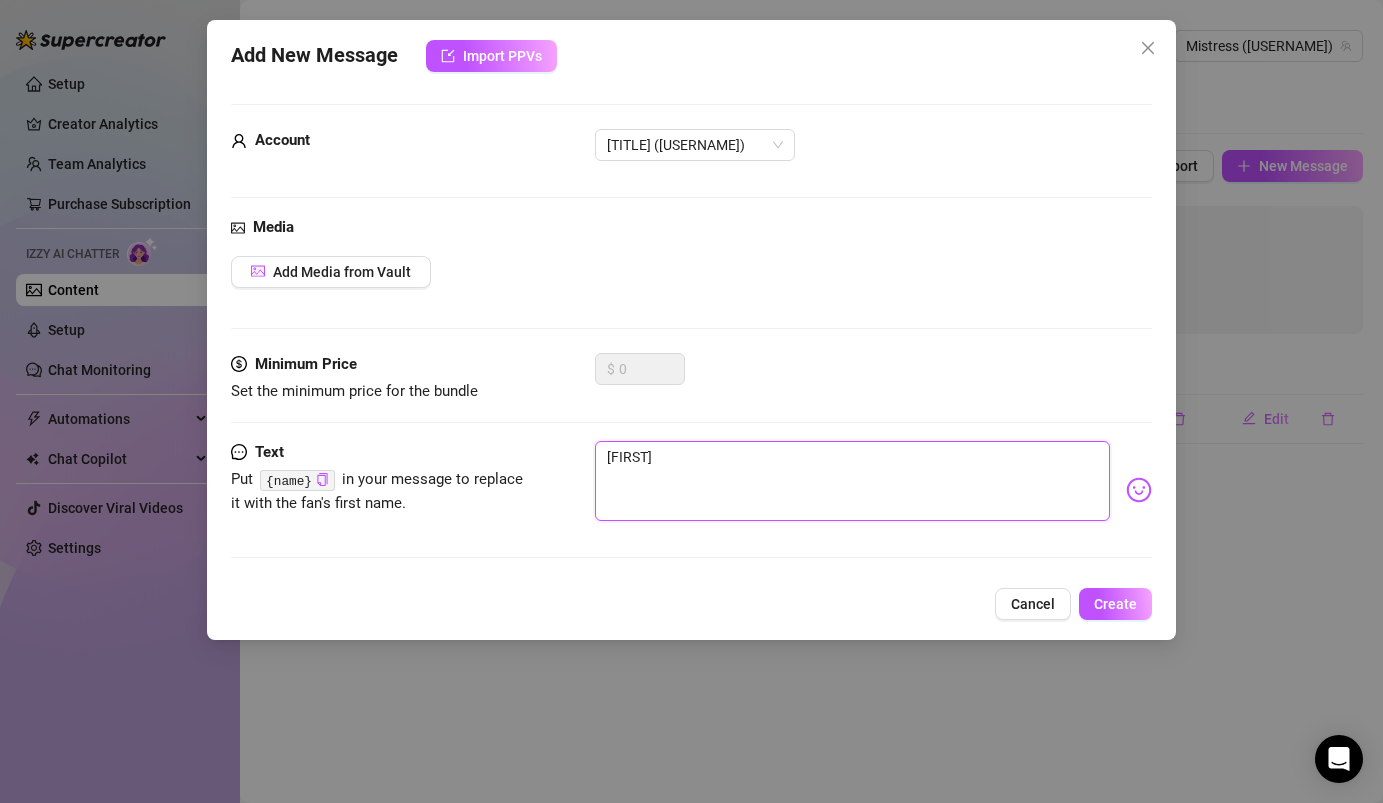 drag, startPoint x: 641, startPoint y: 455, endPoint x: 606, endPoint y: 454, distance: 35.014282 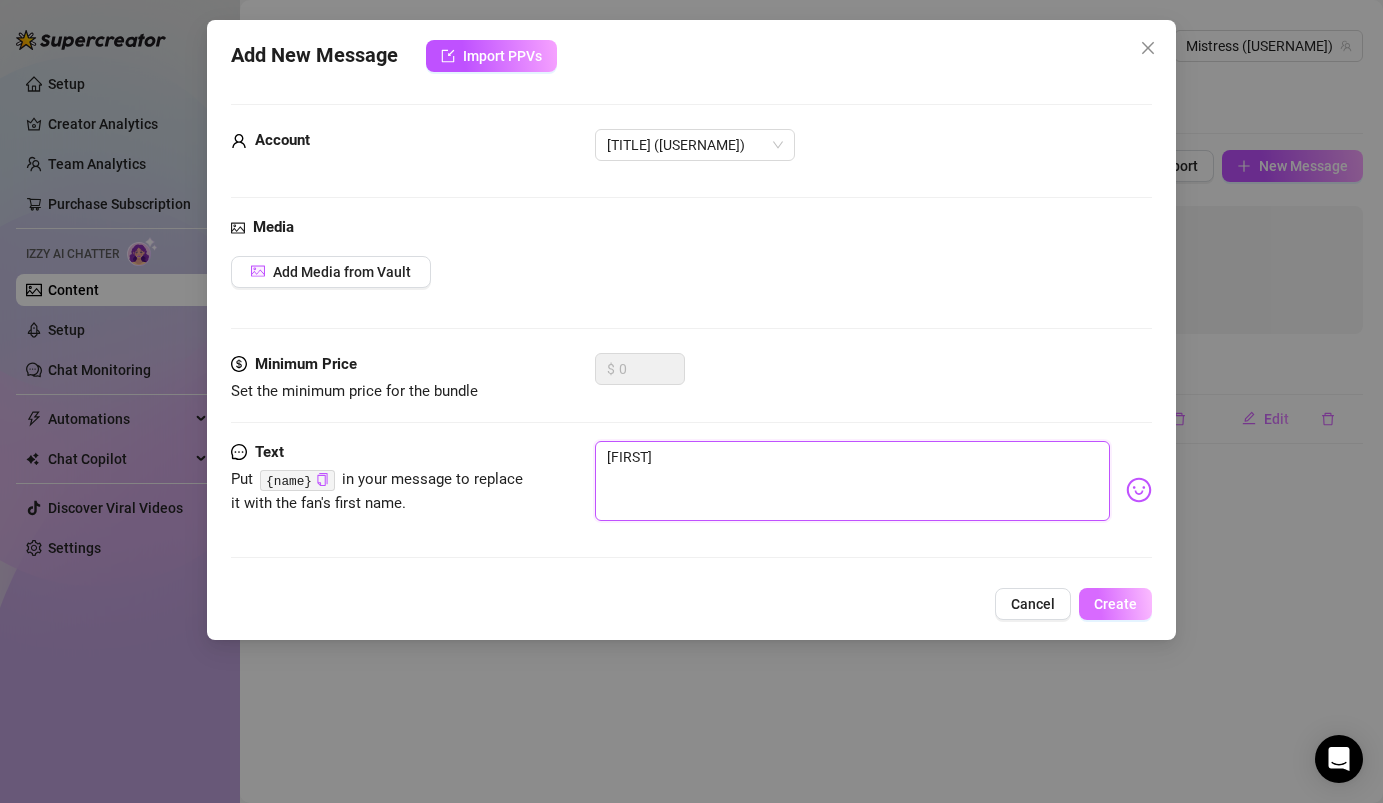 type on "[FIRST]" 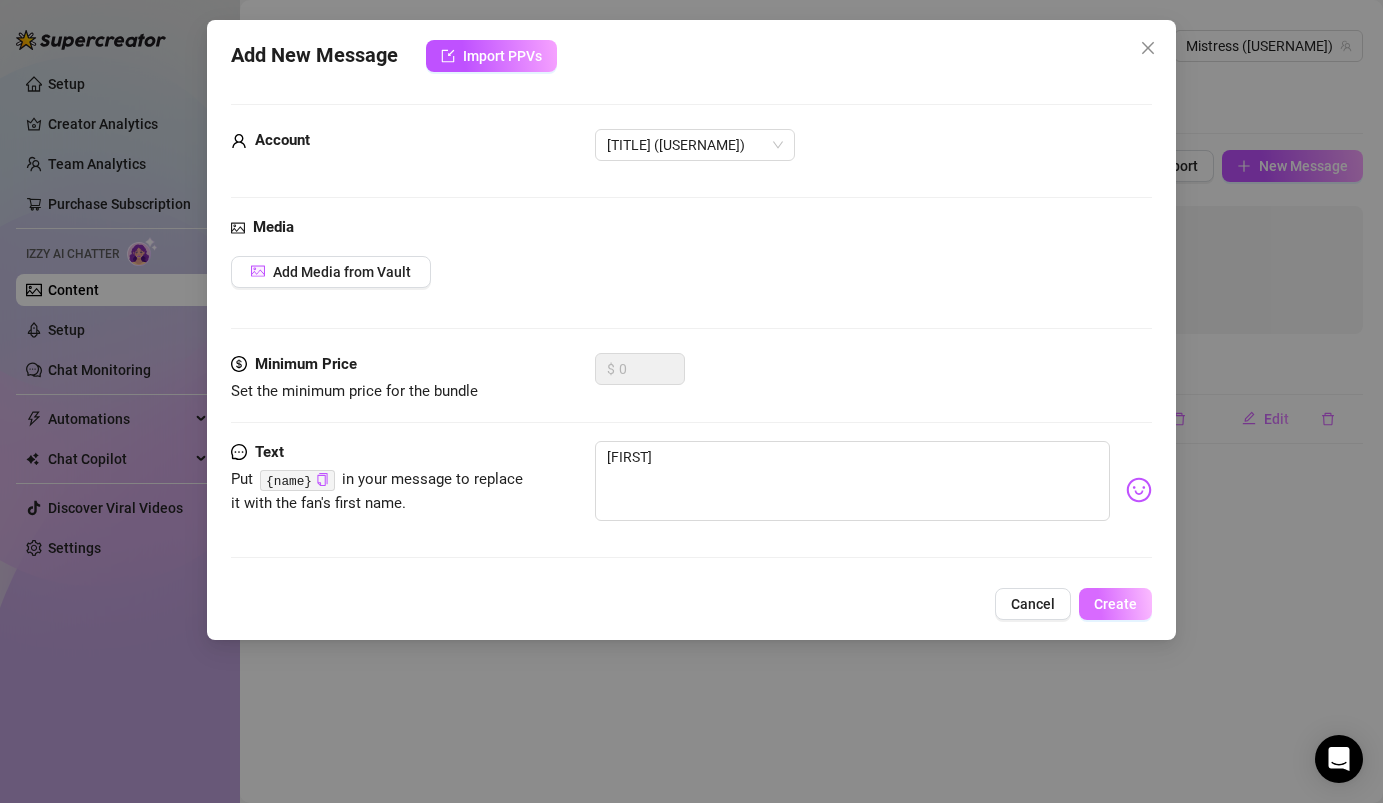 click on "Create" at bounding box center [1115, 604] 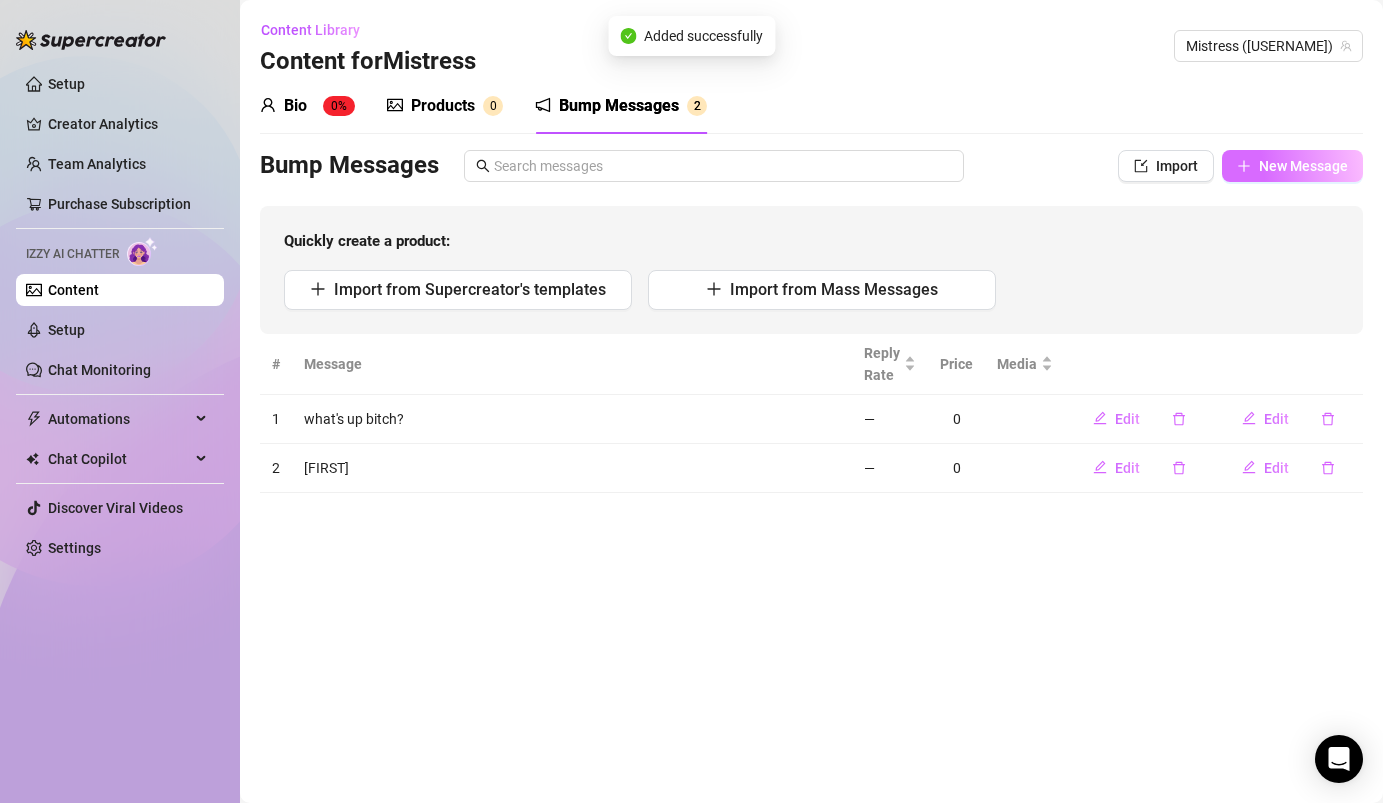 click on "New Message" at bounding box center (1303, 166) 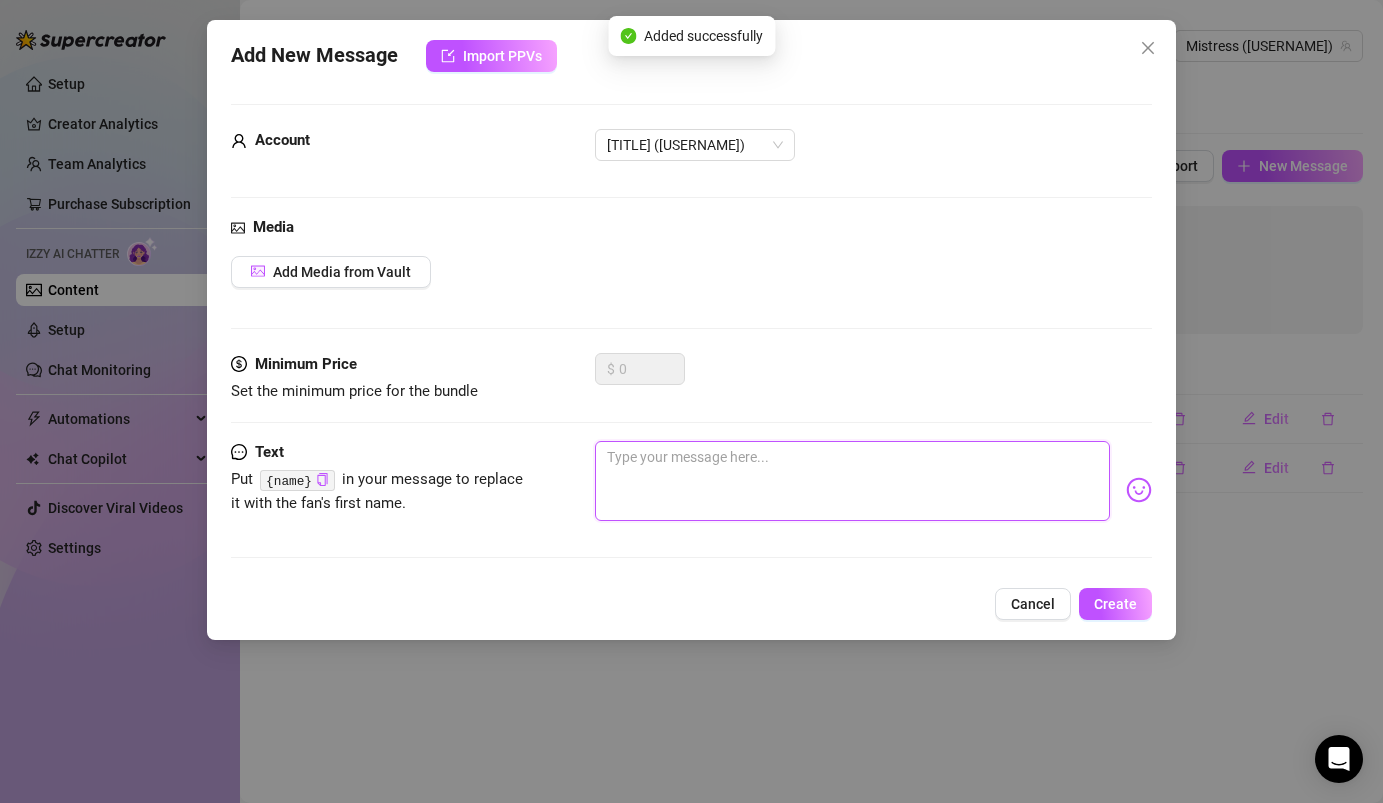 click at bounding box center (852, 481) 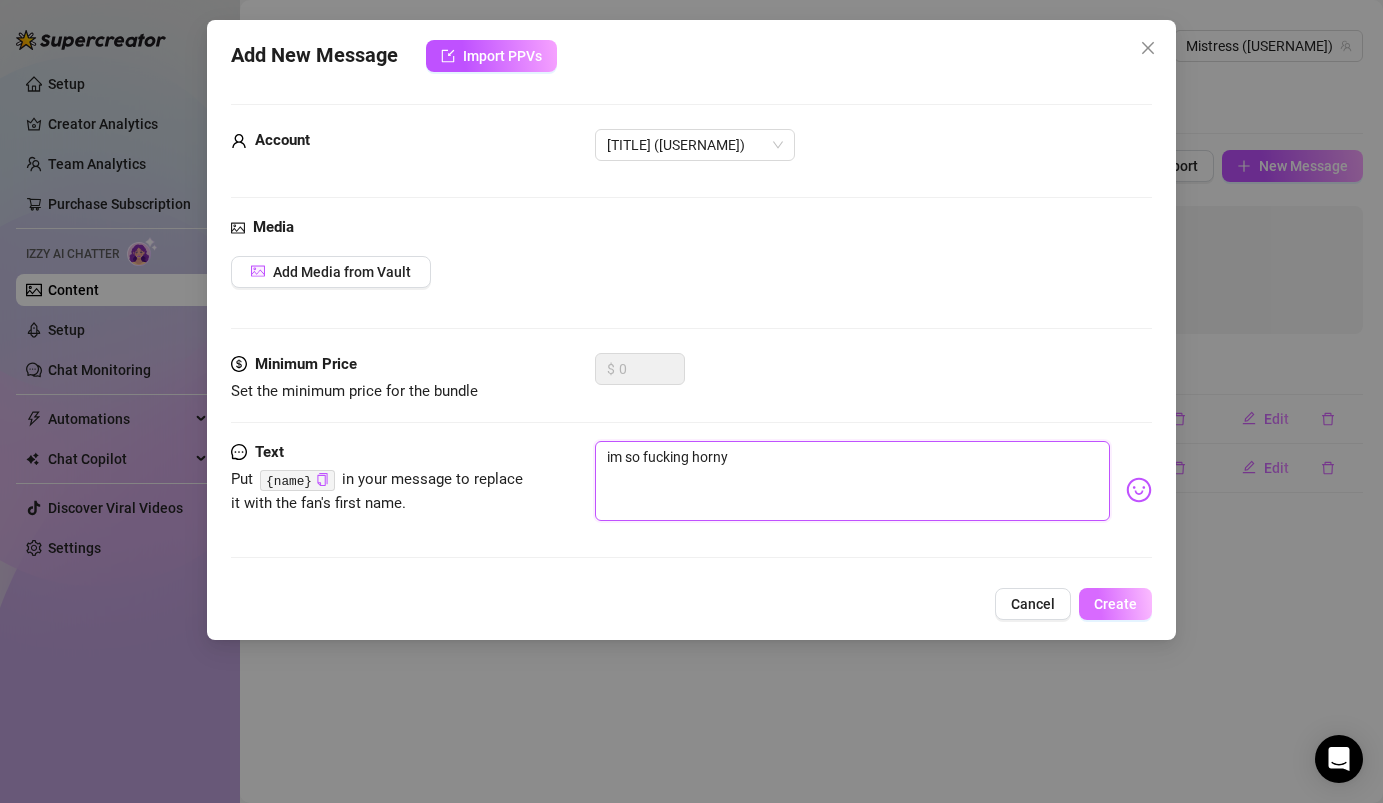 type on "im so fucking horny" 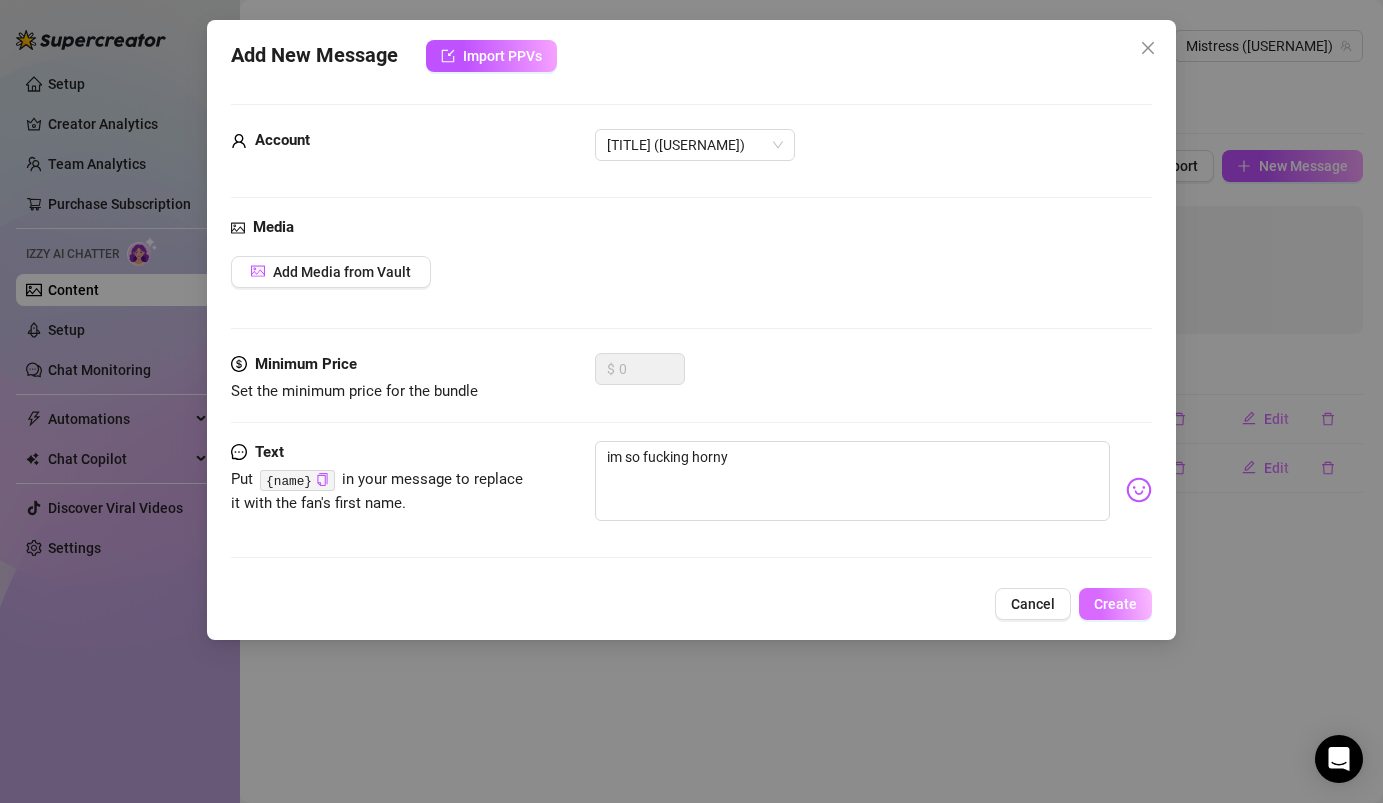 click on "Create" at bounding box center (1115, 604) 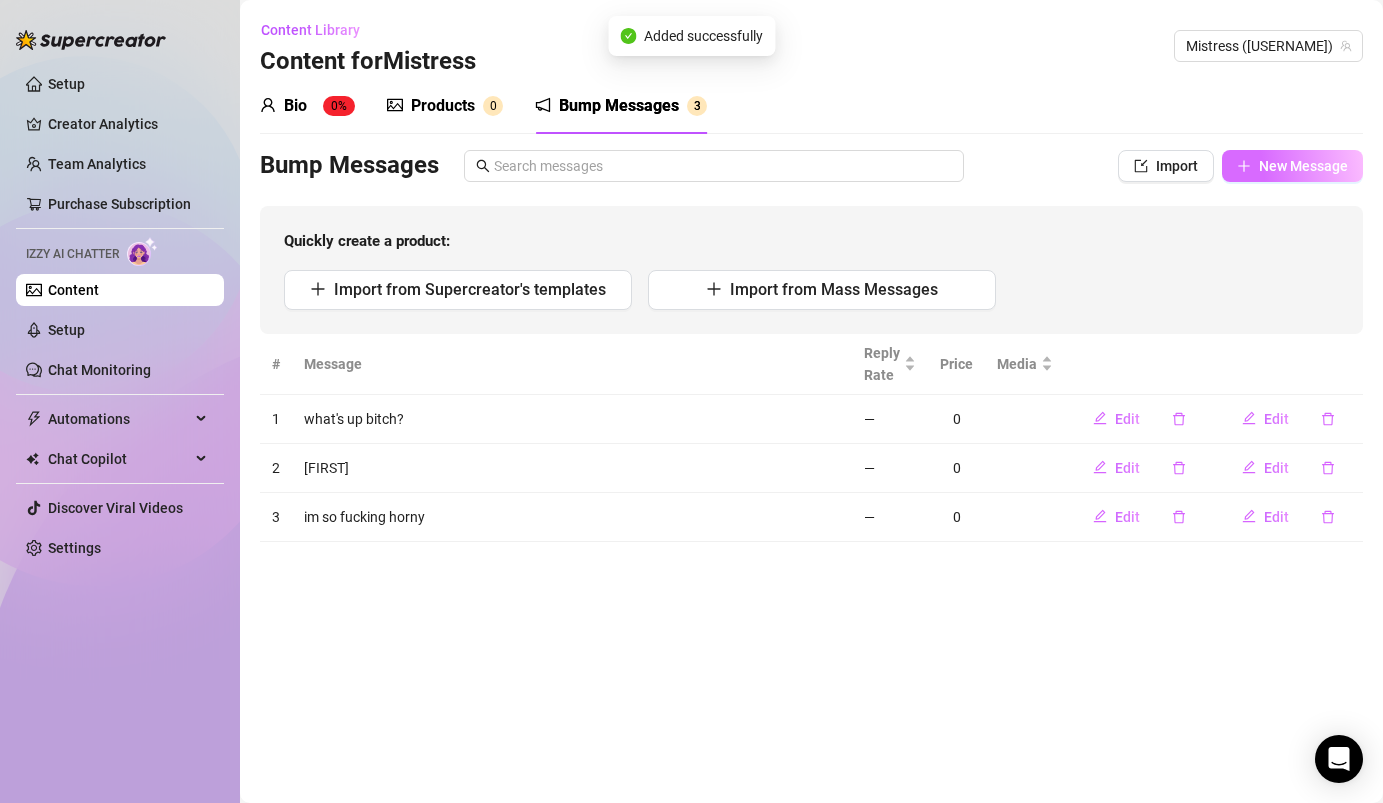 click on "New Message" at bounding box center (1292, 166) 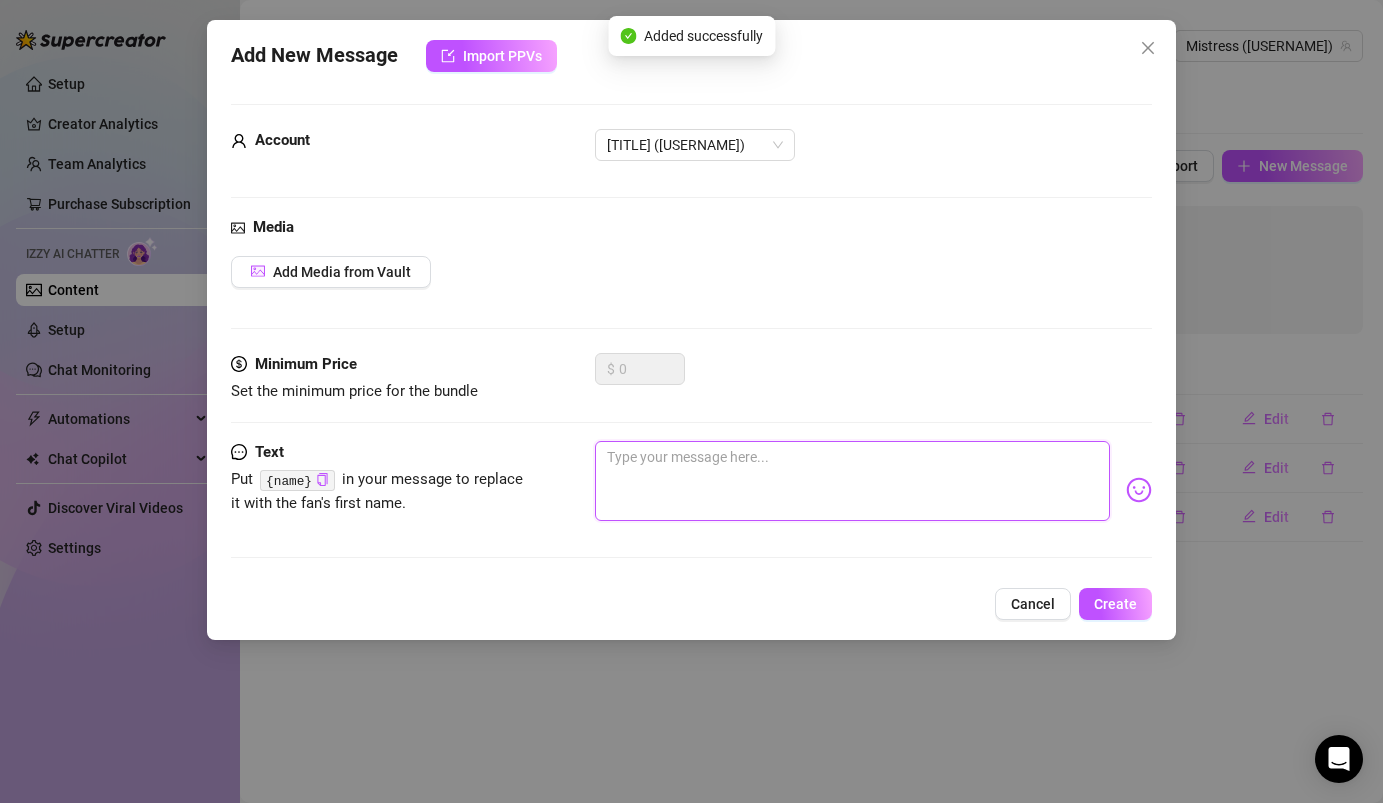click at bounding box center (852, 481) 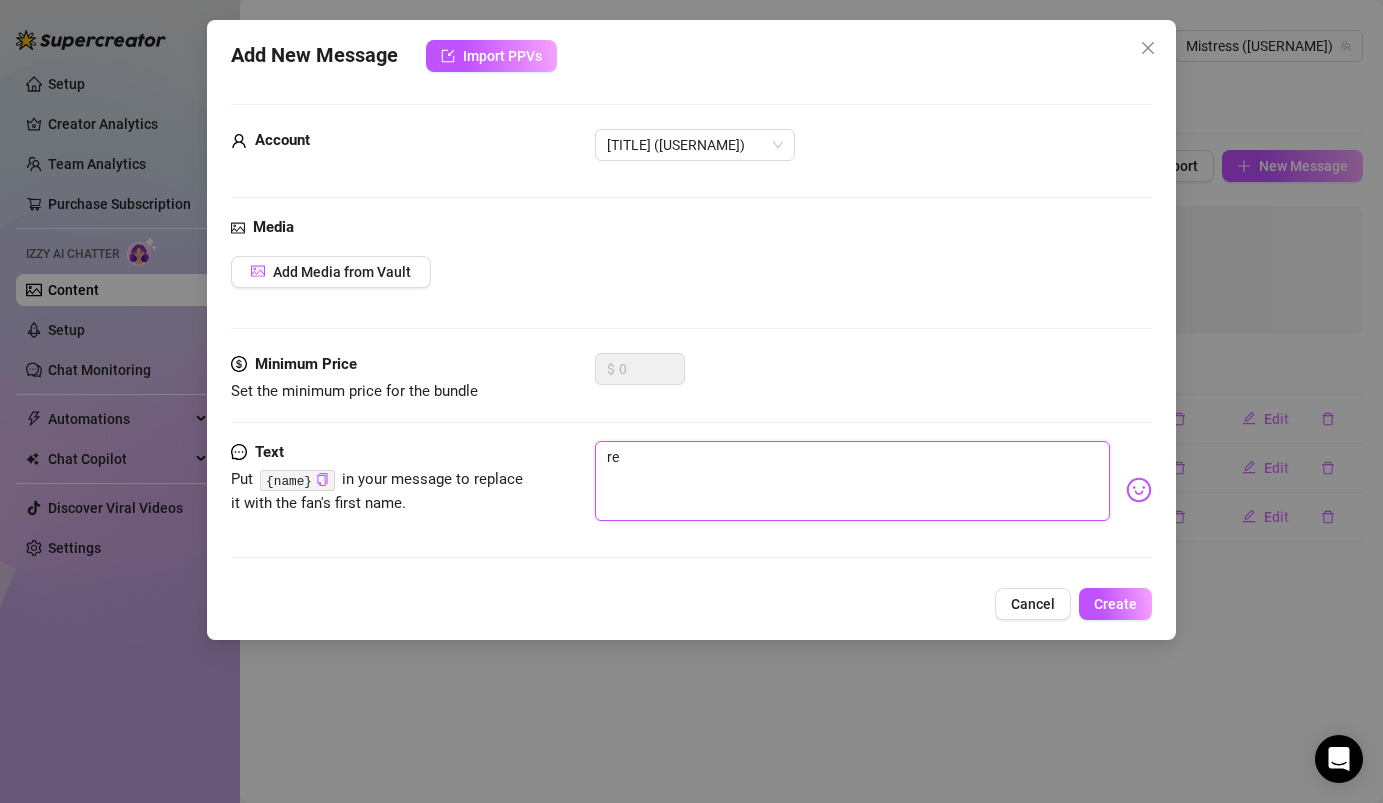 type on "r" 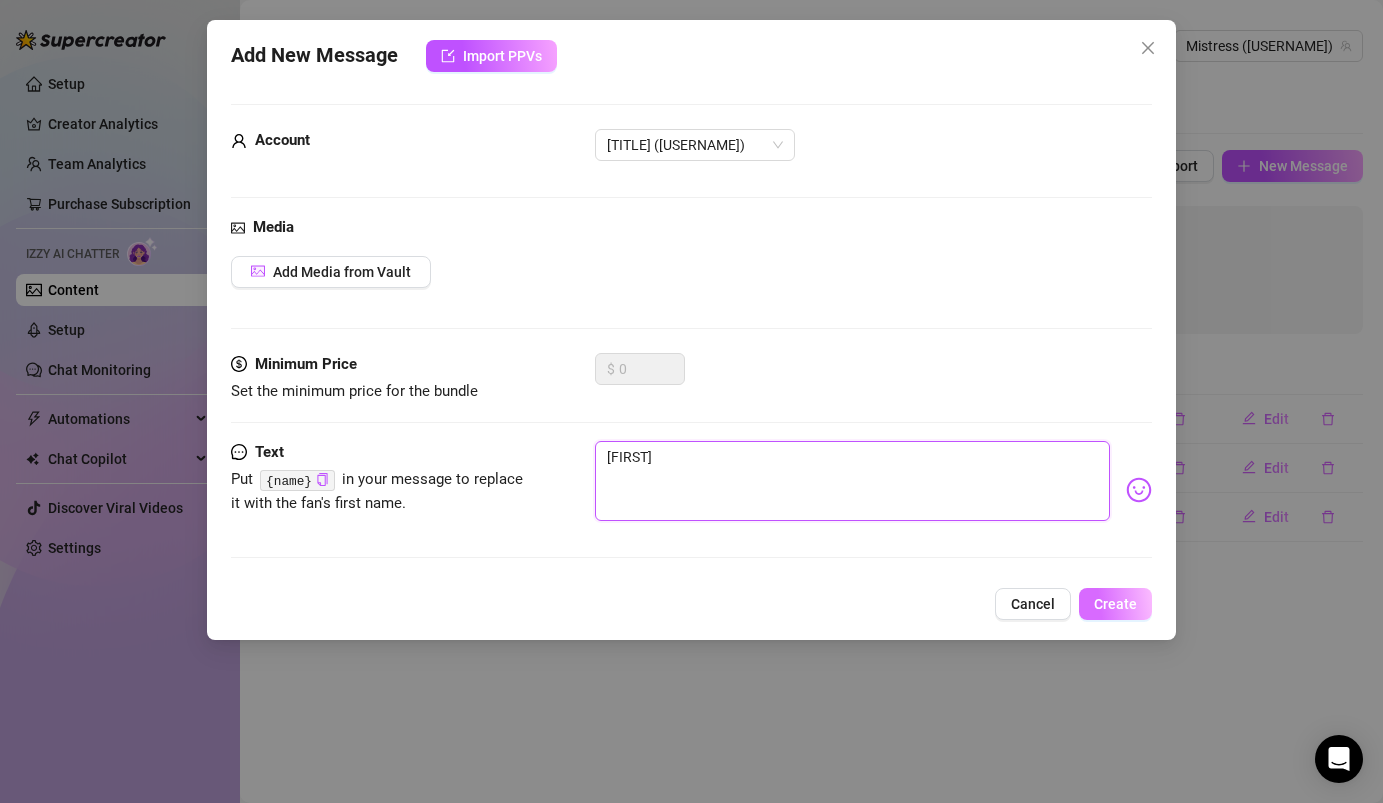 type on "[FIRST]" 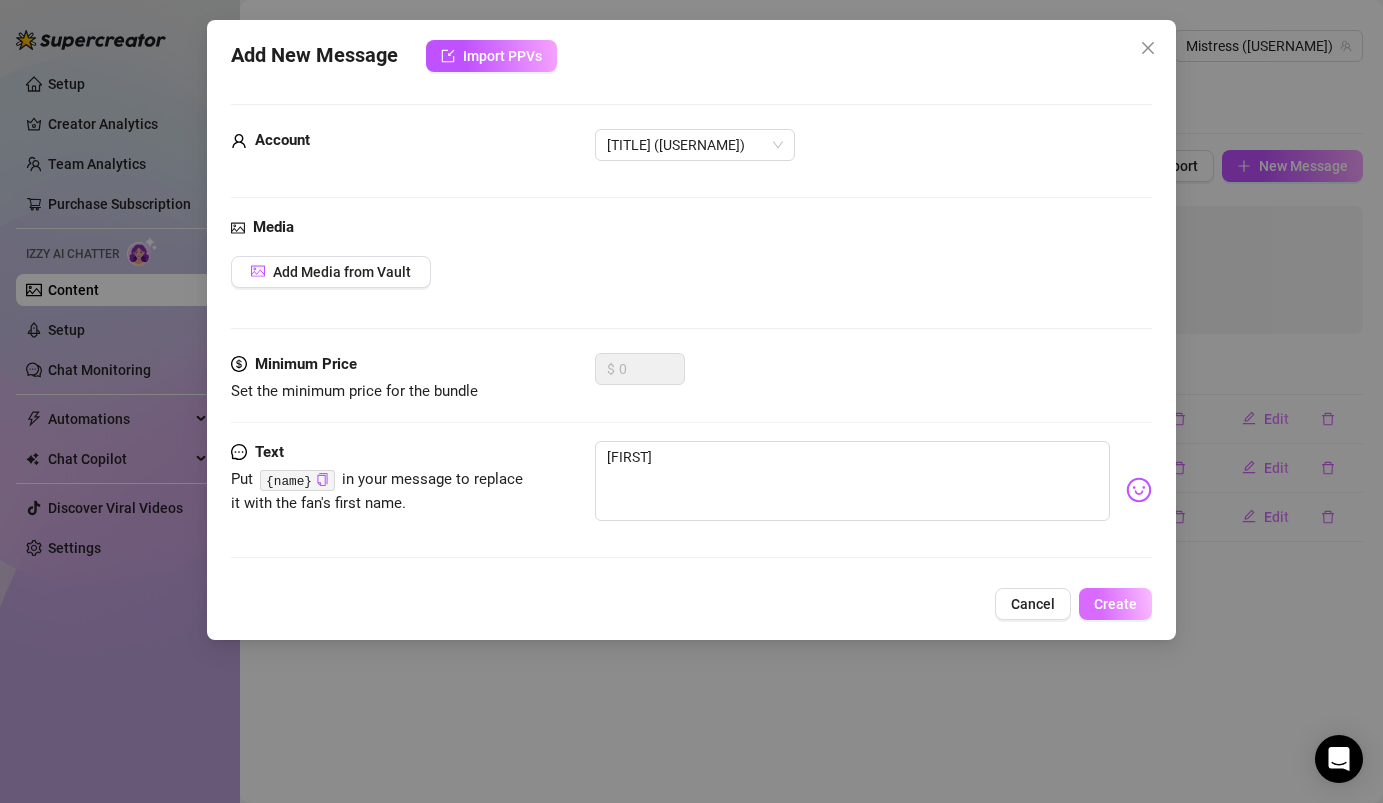 click on "Create" at bounding box center (1115, 604) 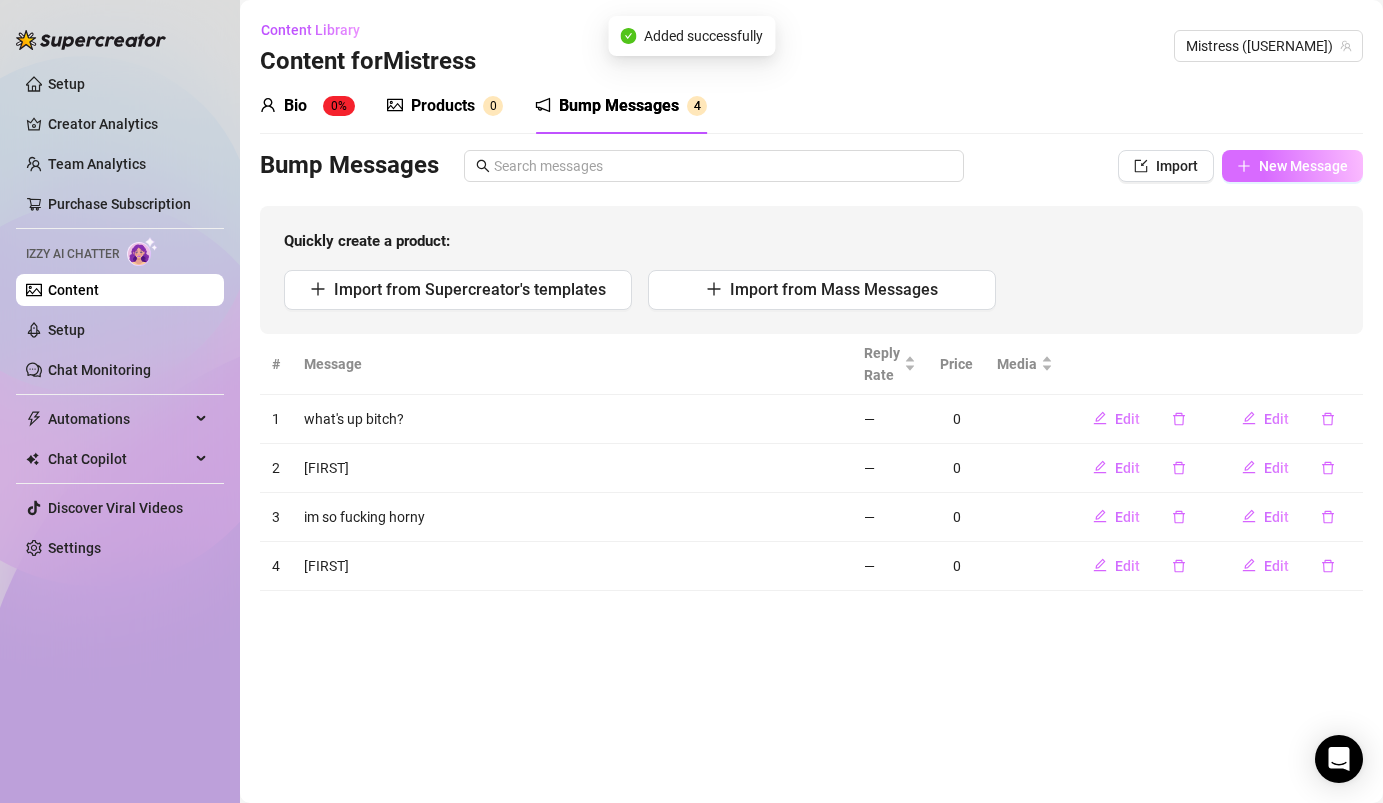 click on "New Message" at bounding box center [1292, 166] 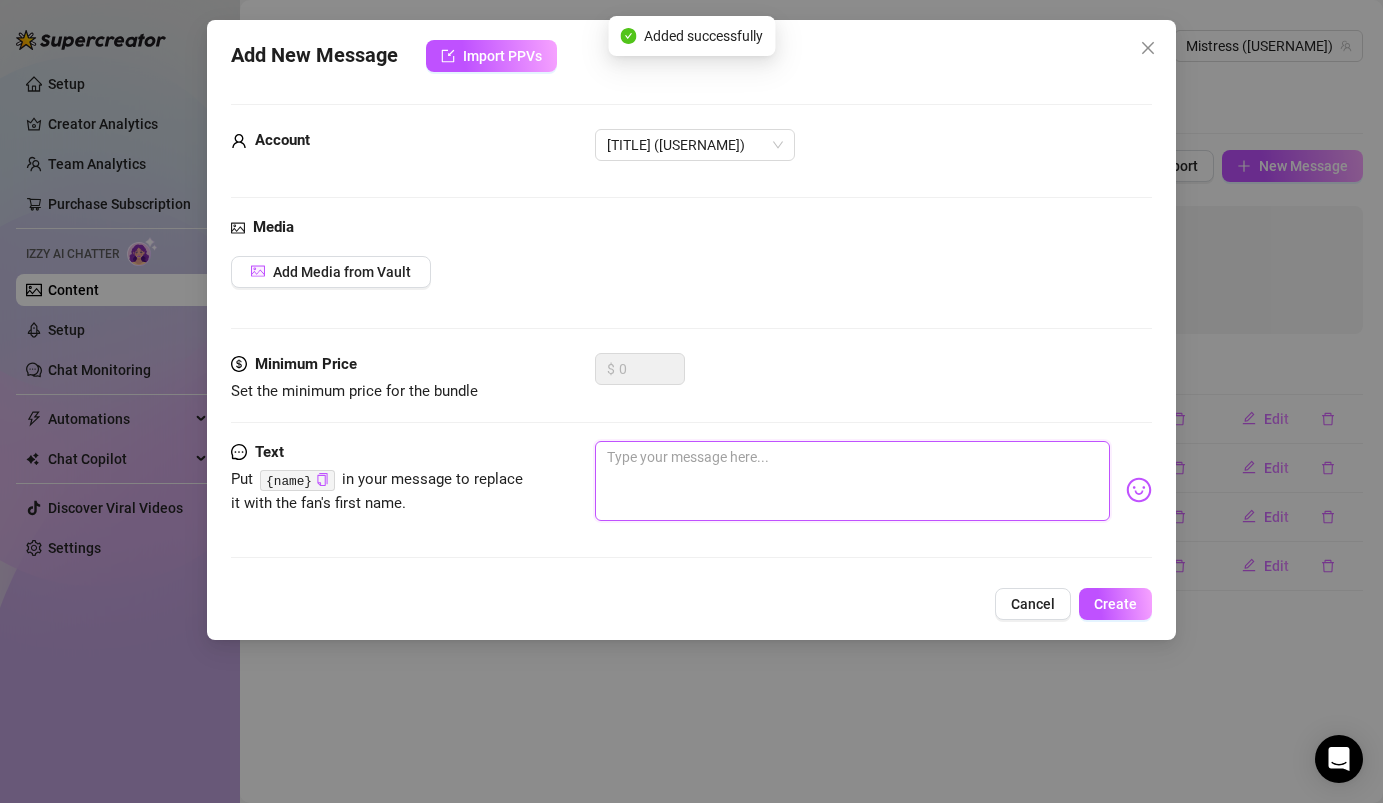 click at bounding box center [852, 481] 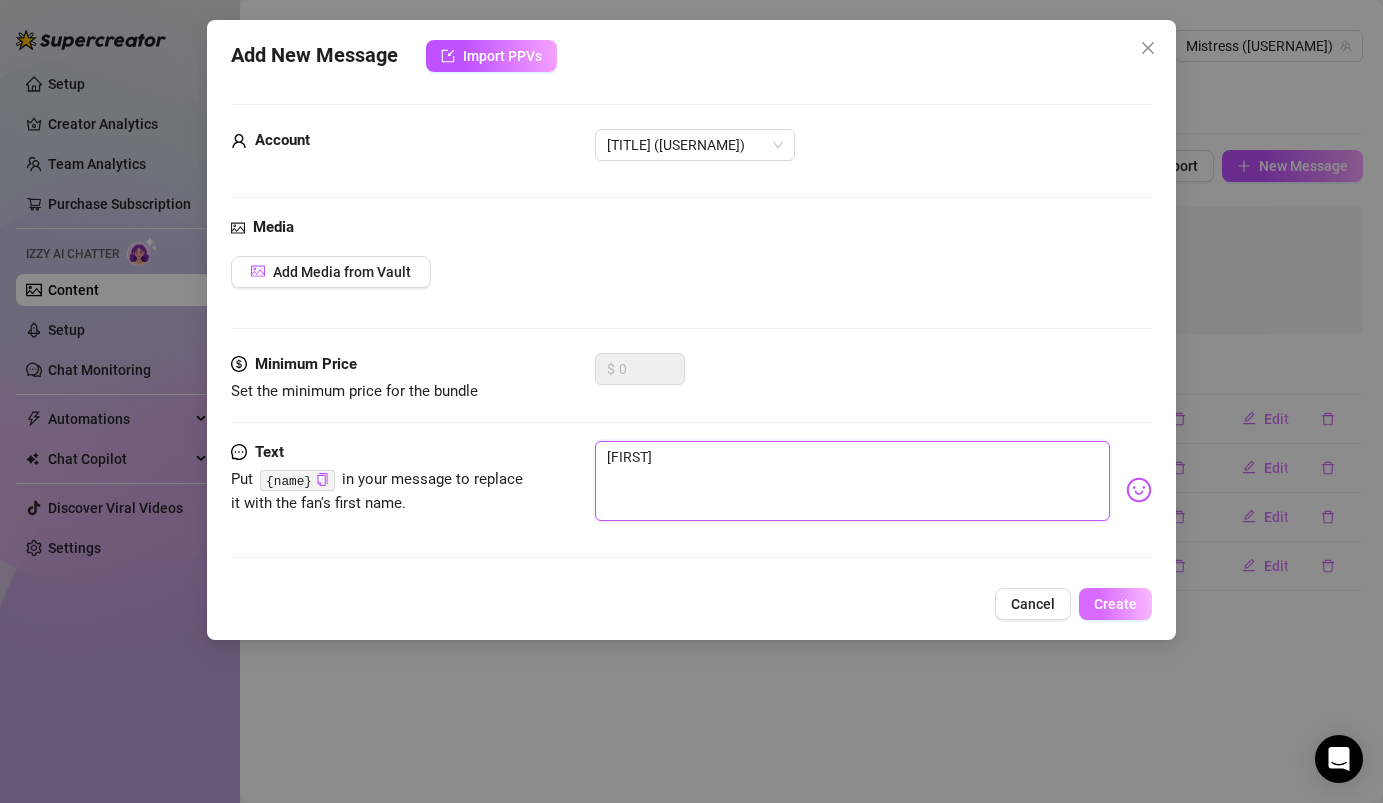 type on "[FIRST]" 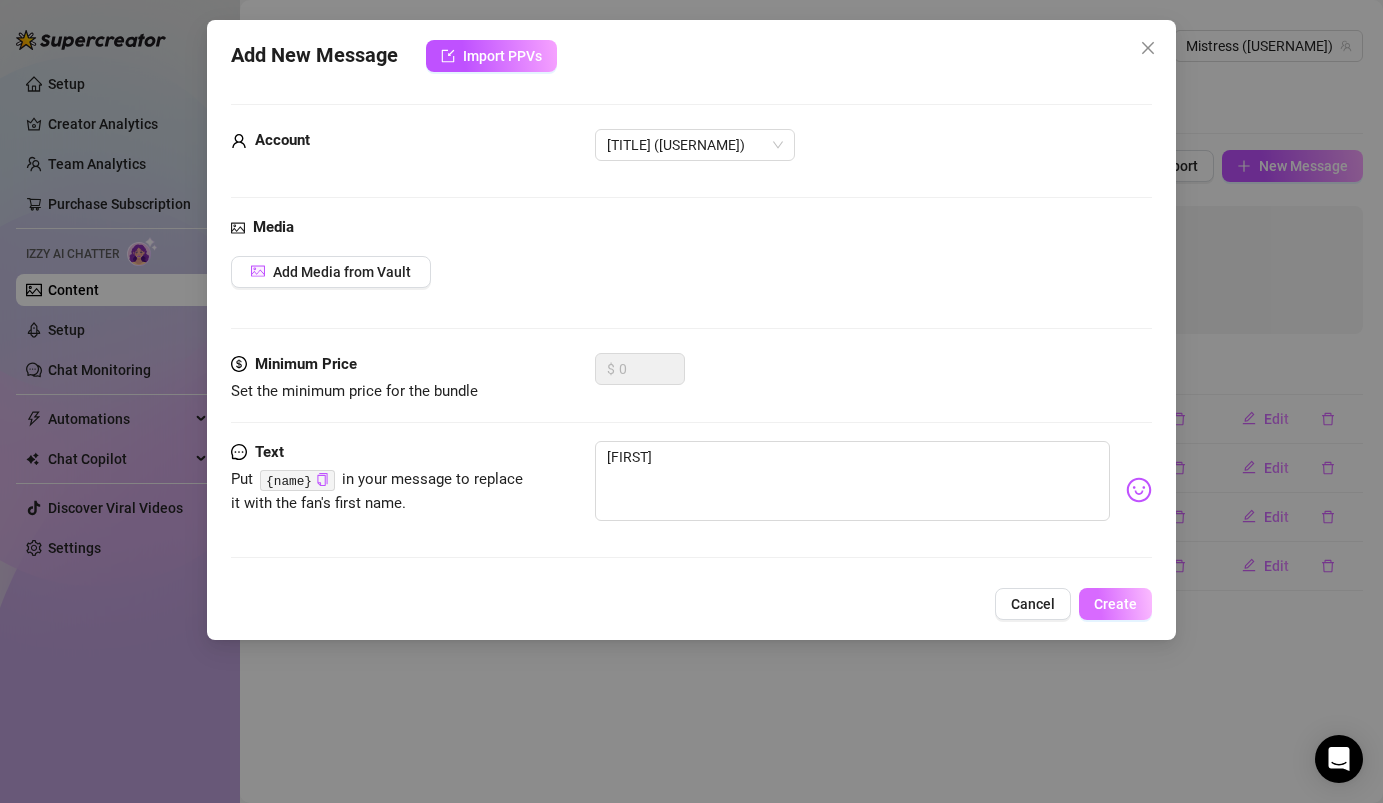 click on "Create" at bounding box center (1115, 604) 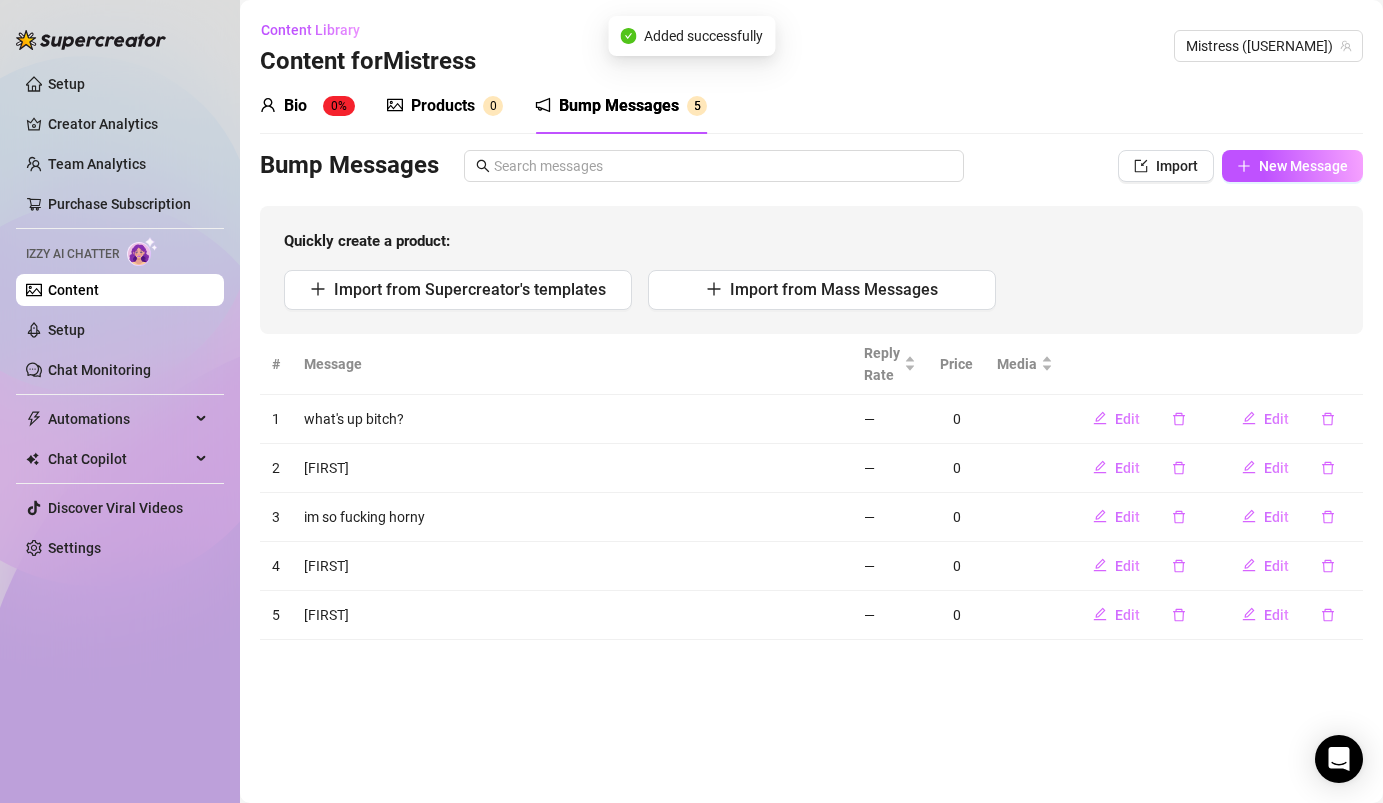 click on "Bio" at bounding box center (295, 106) 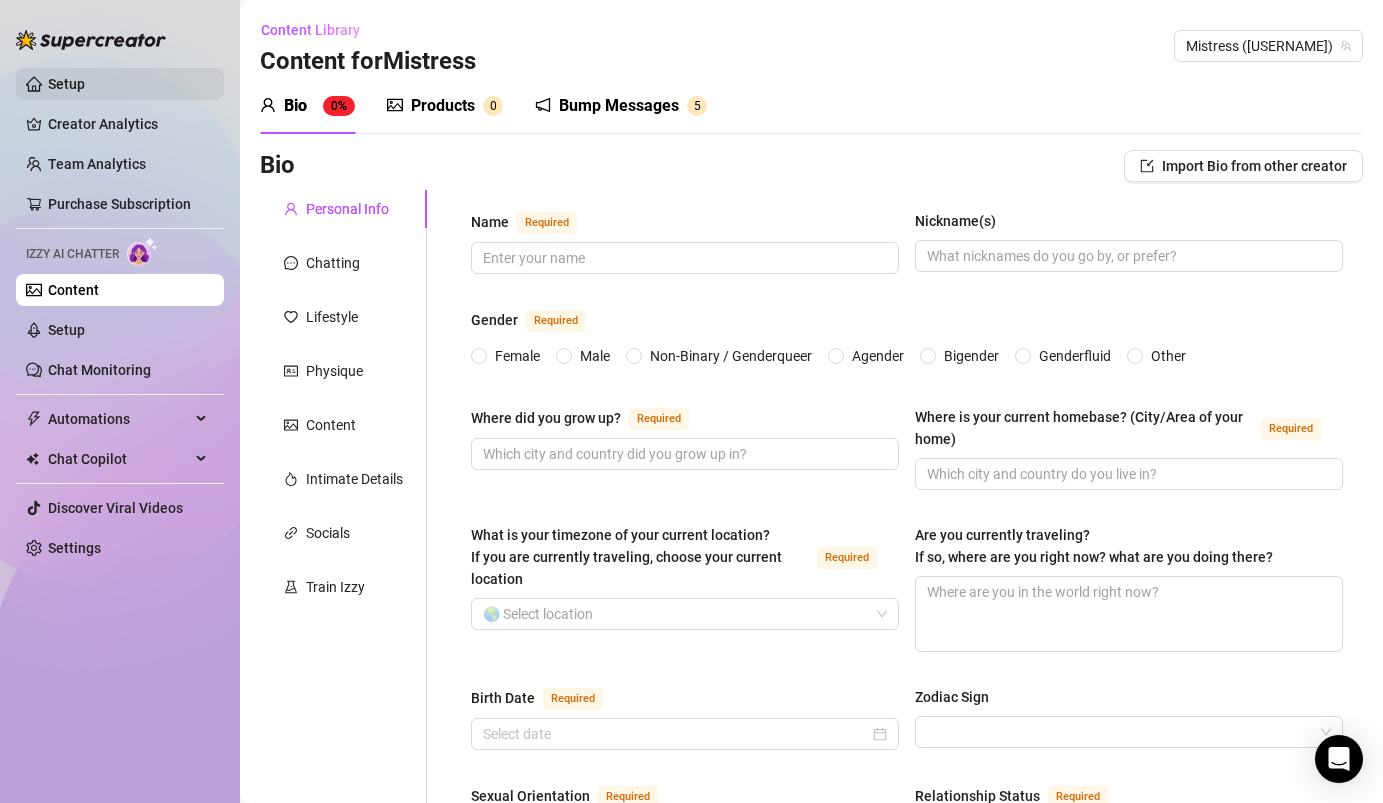 click on "Setup" at bounding box center [66, 84] 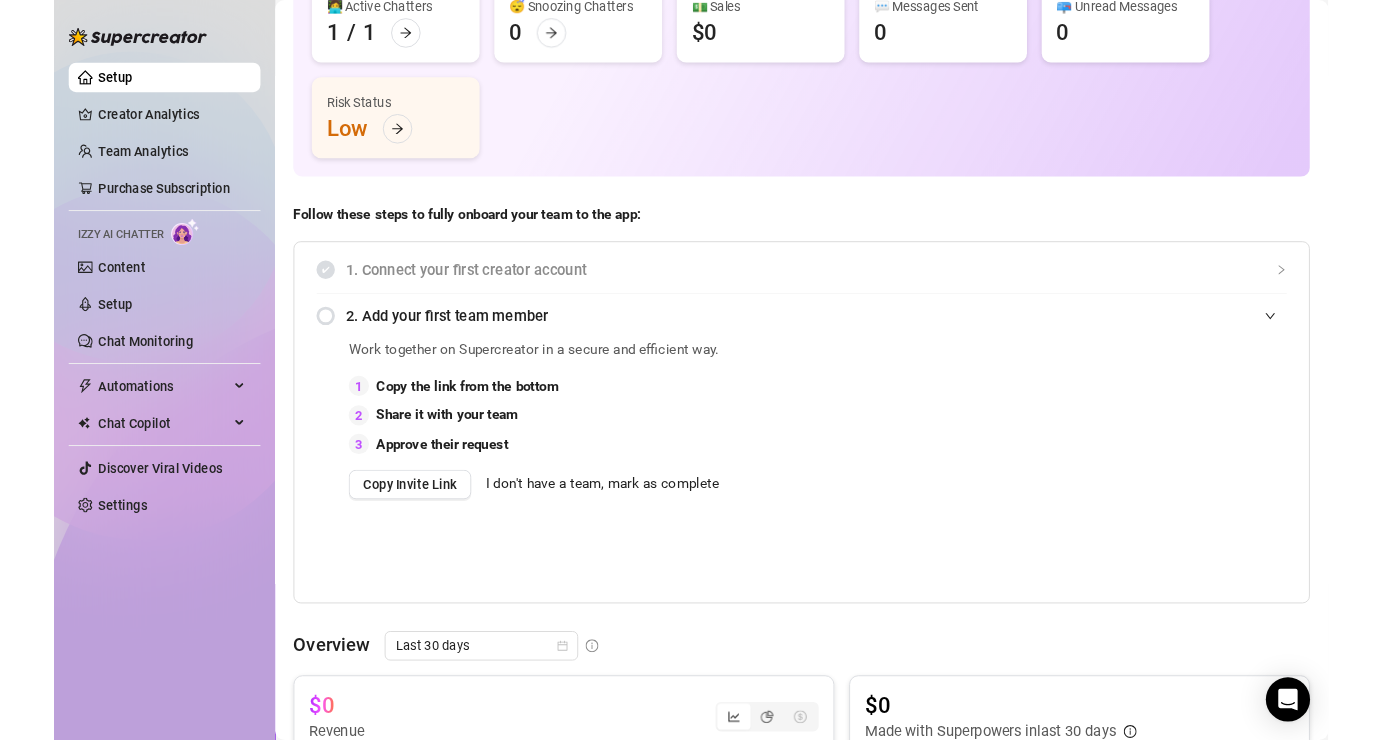 scroll, scrollTop: 0, scrollLeft: 0, axis: both 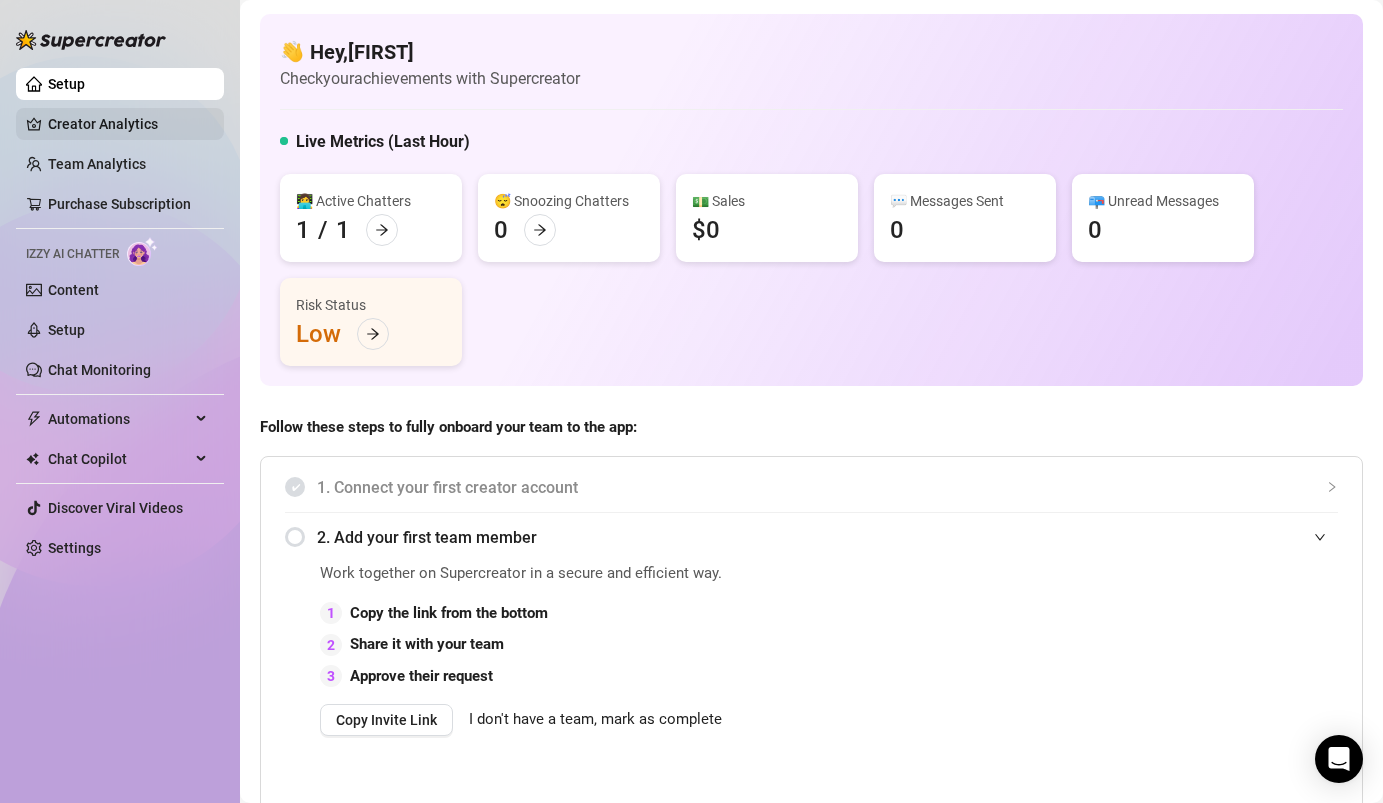 click on "Creator Analytics" at bounding box center (128, 124) 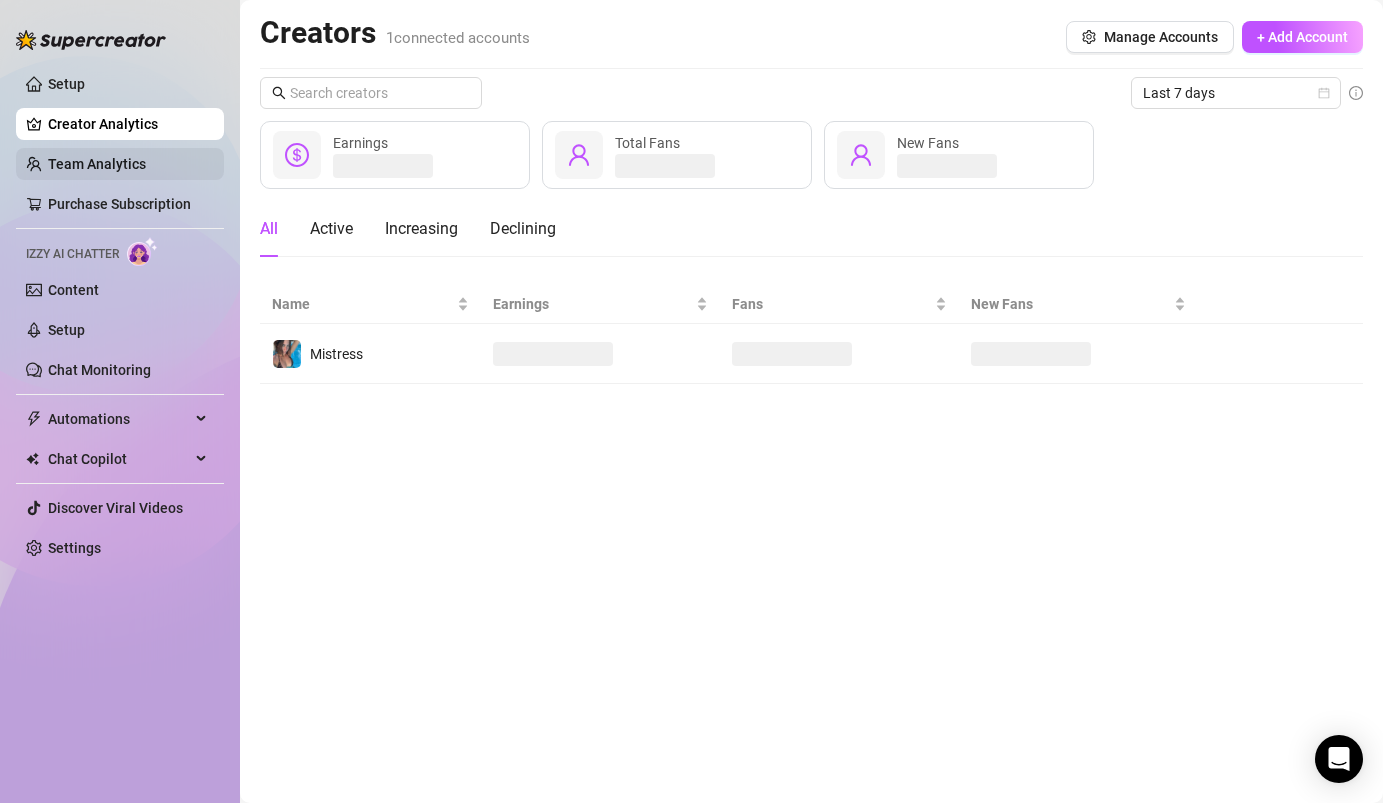 click on "Team Analytics" at bounding box center [97, 164] 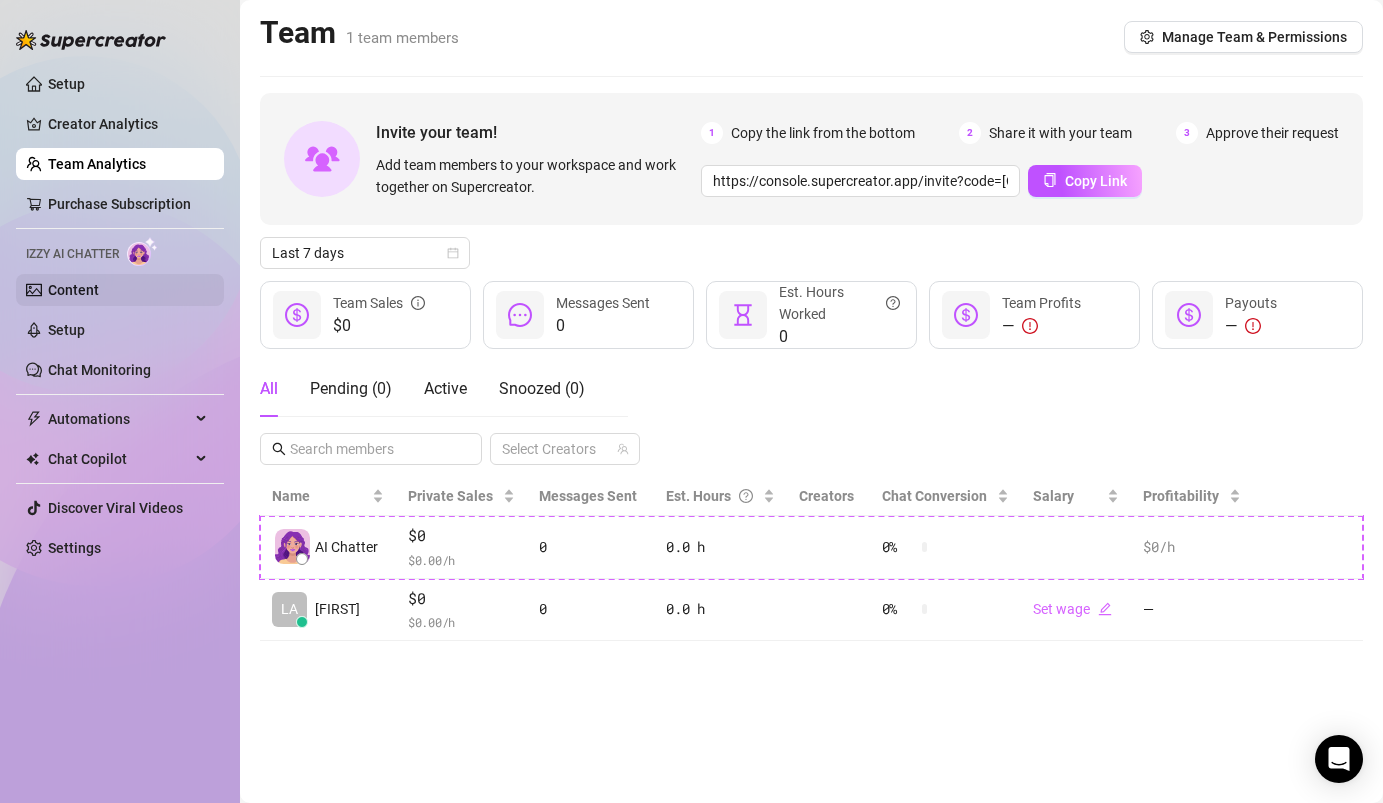 click on "Content" at bounding box center (73, 290) 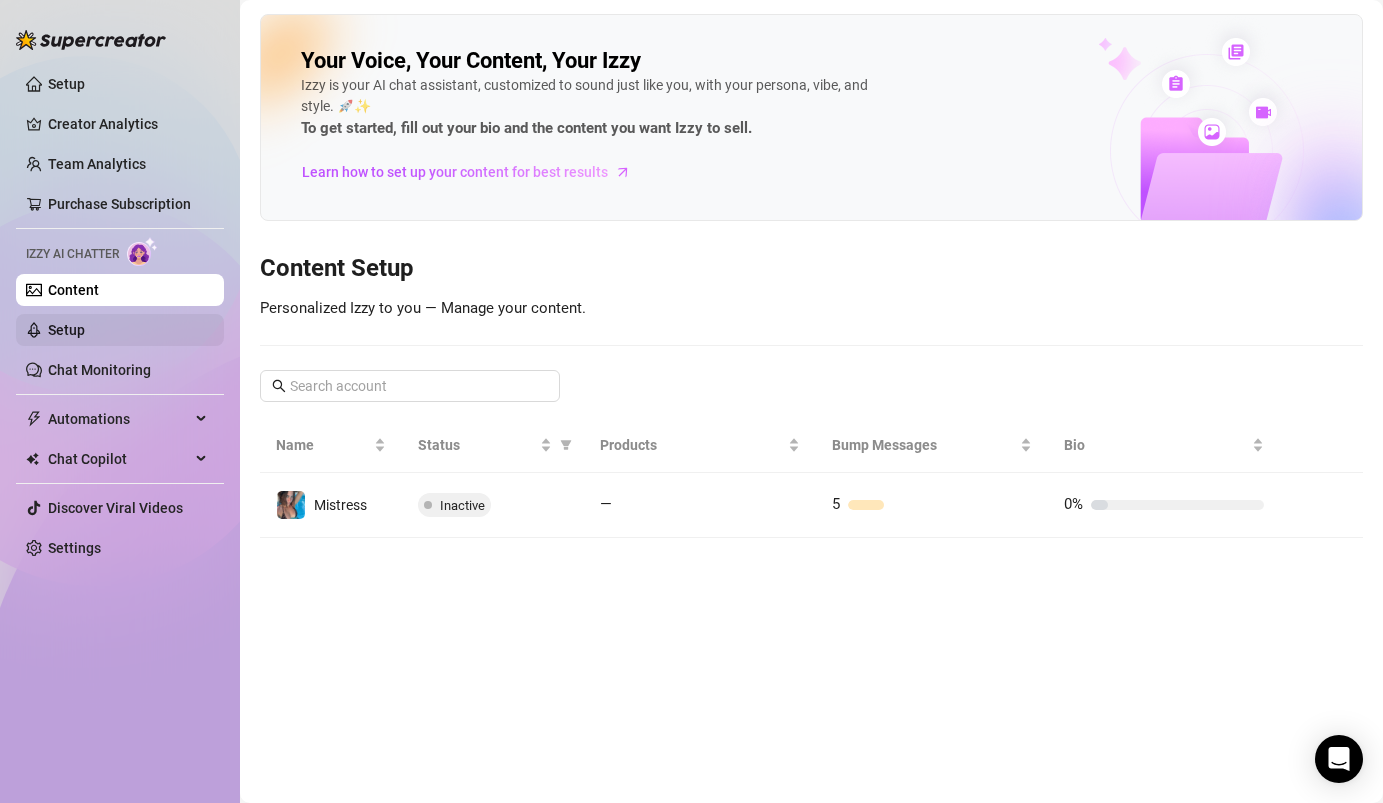 click on "Setup" at bounding box center [66, 330] 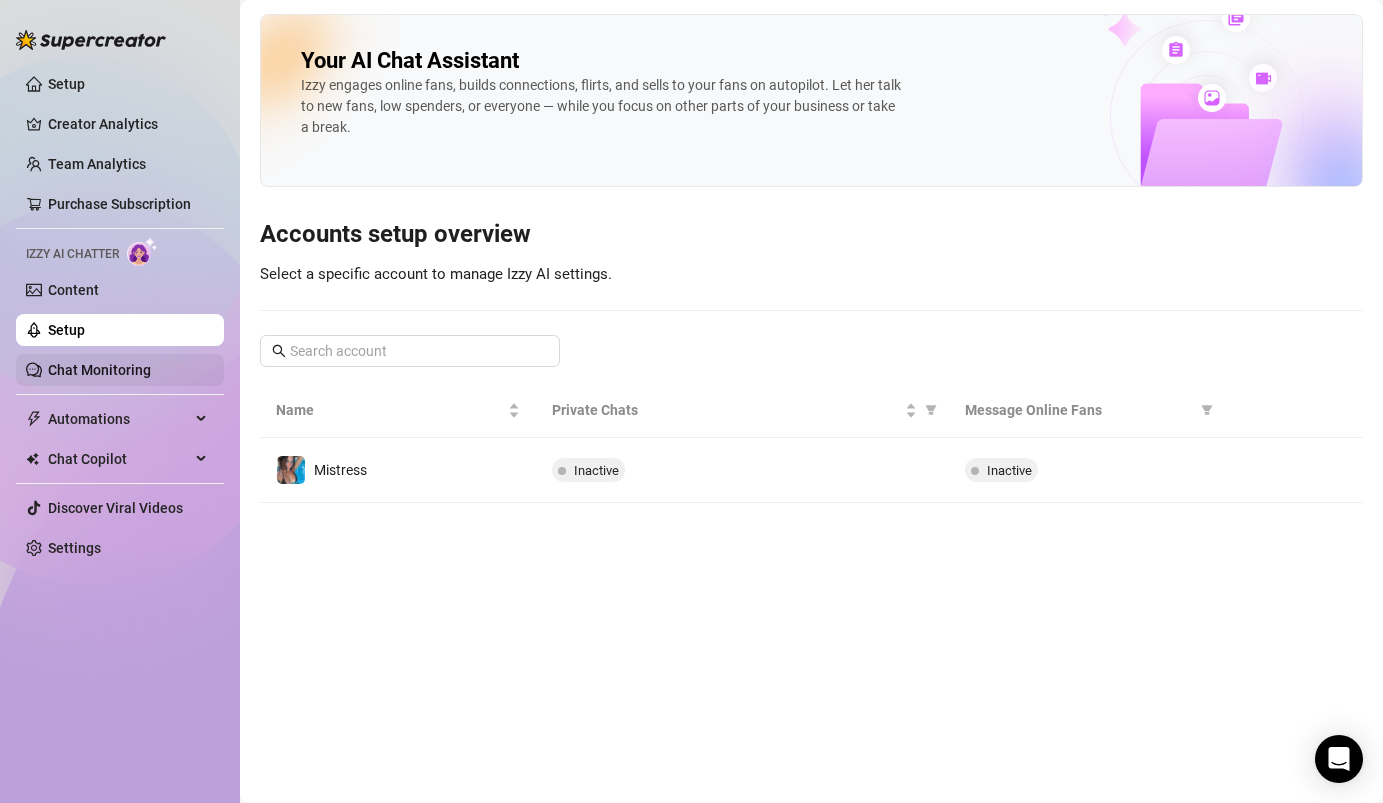 click on "Chat Monitoring" at bounding box center [99, 370] 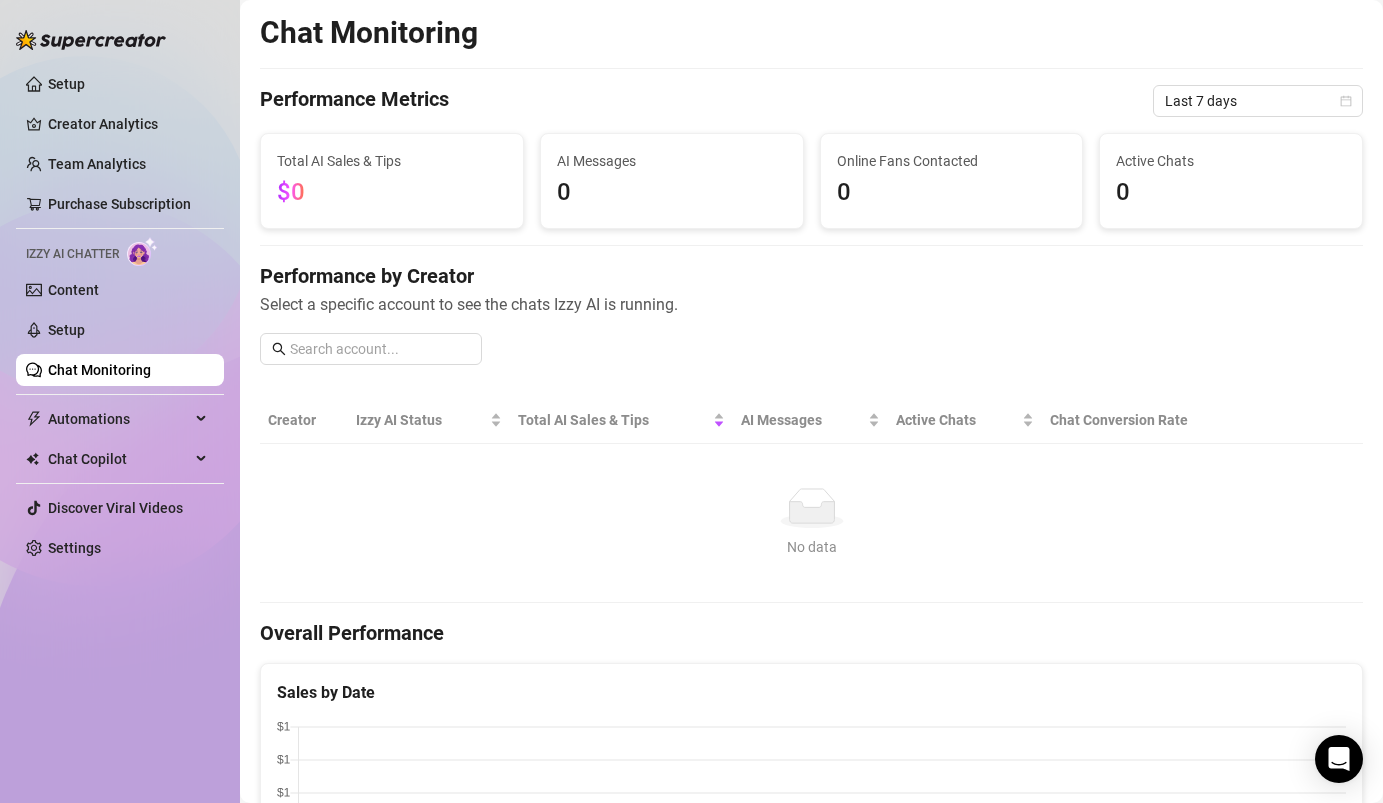 click on "Setup Creator Analytics Team Analytics Purchase Subscription Izzy AI Chatter Content Setup Chat Monitoring Automations Chat Copilot Discover Viral Videos Settings" at bounding box center [120, 316] 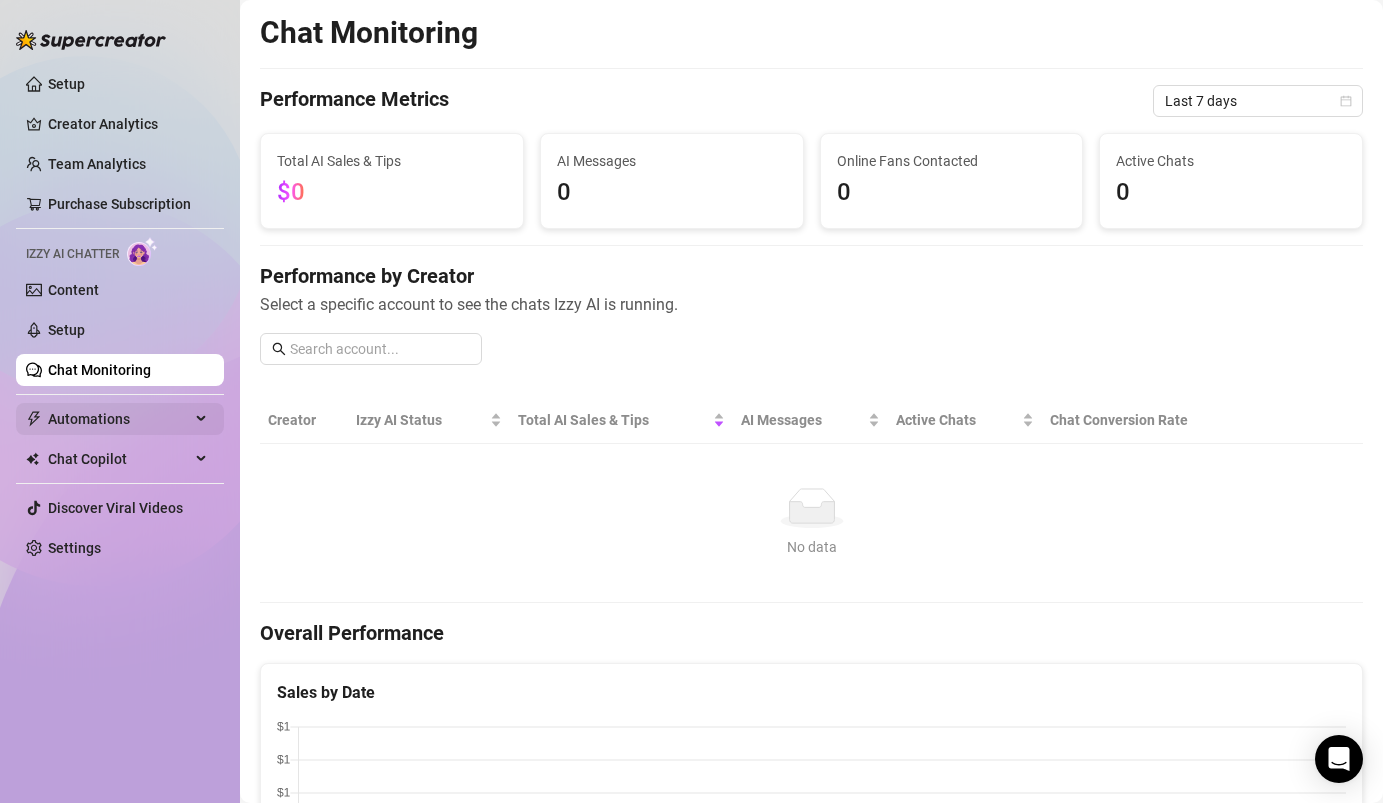 click on "Automations" at bounding box center (119, 419) 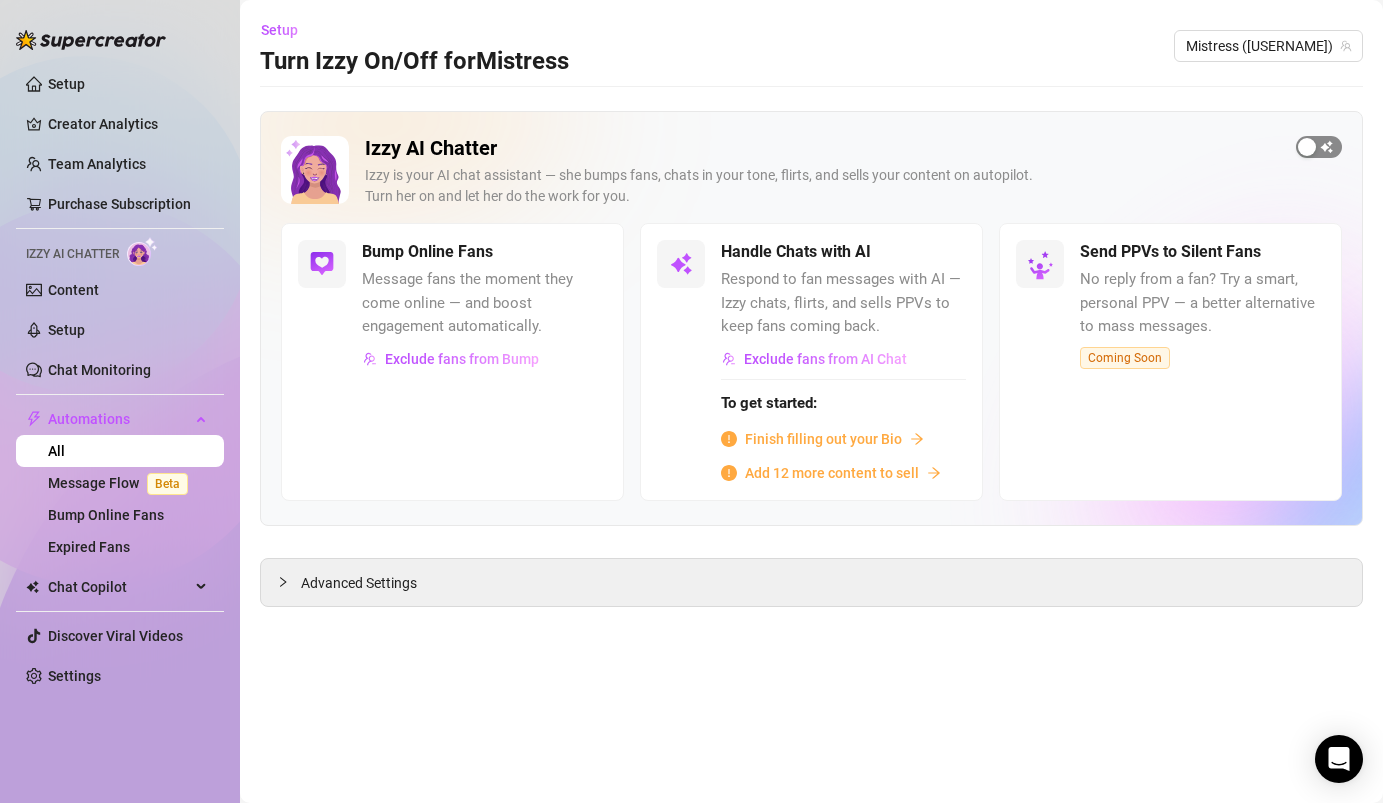click at bounding box center (1307, 147) 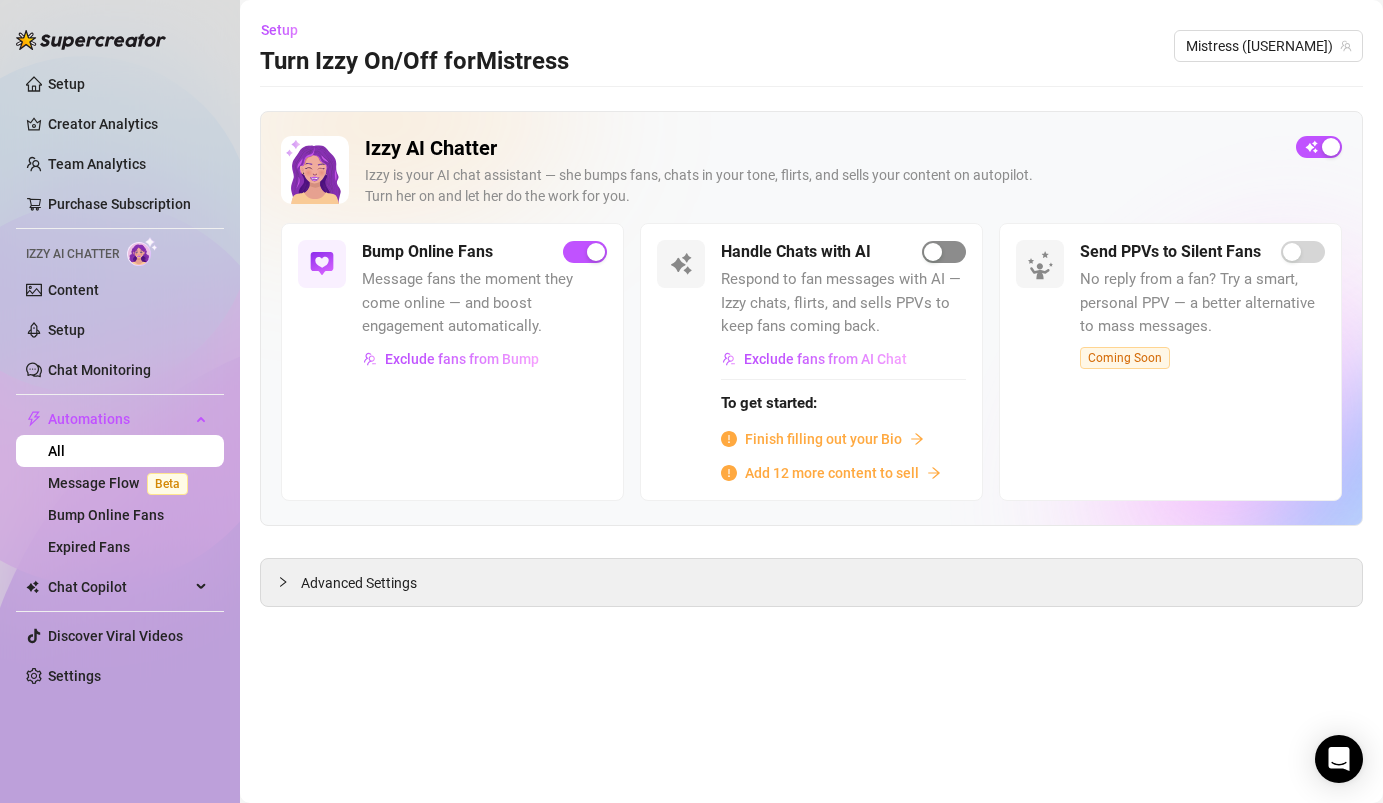 click at bounding box center (944, 252) 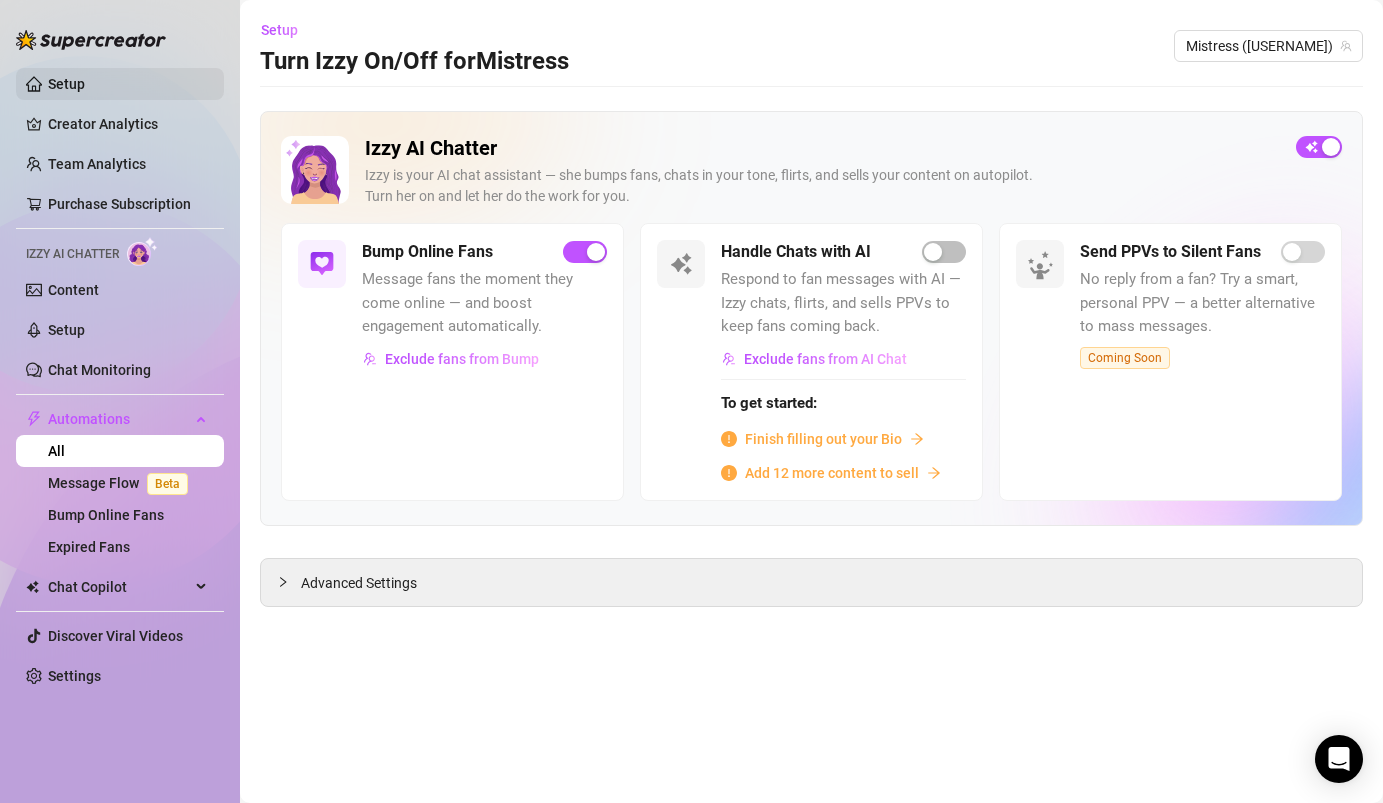 click on "Setup" at bounding box center (66, 84) 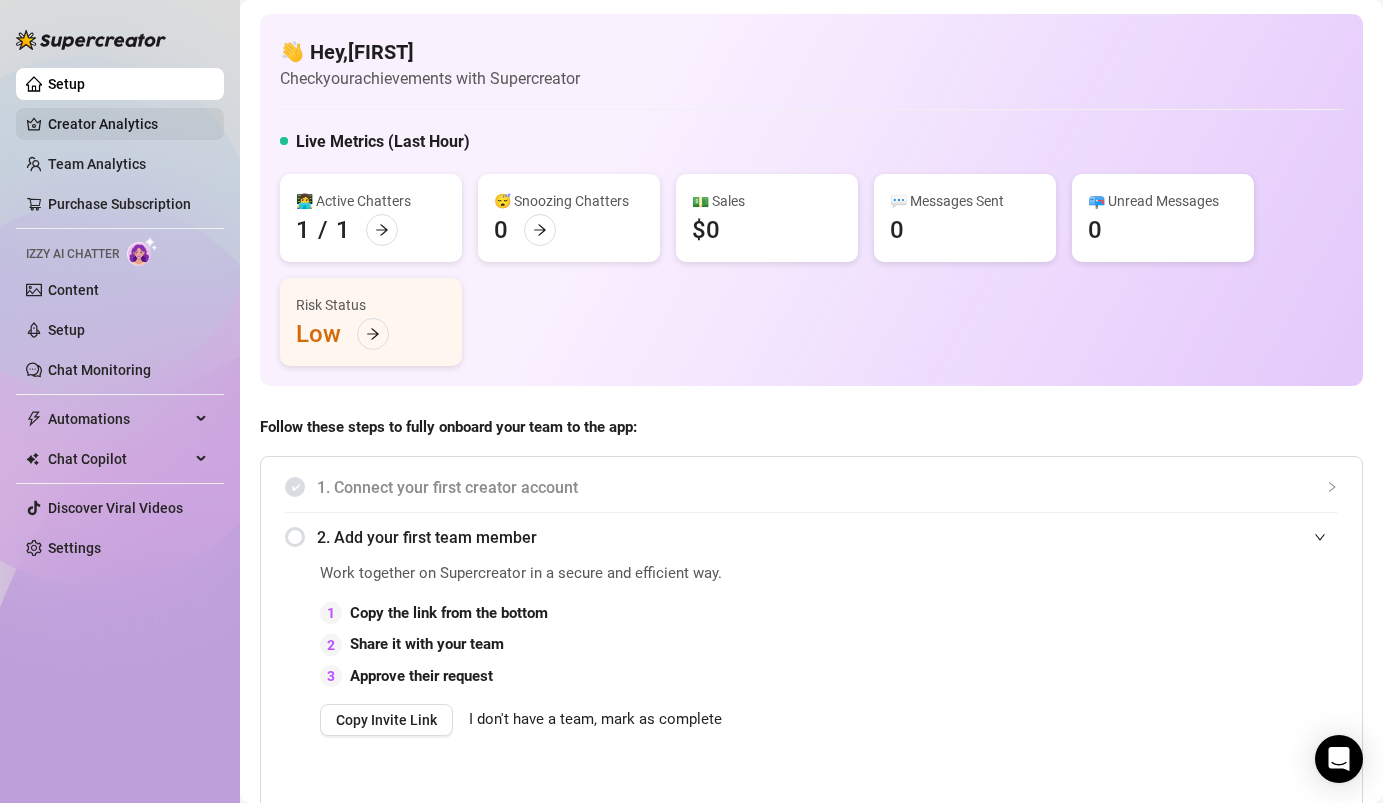 click on "Creator Analytics" at bounding box center (128, 124) 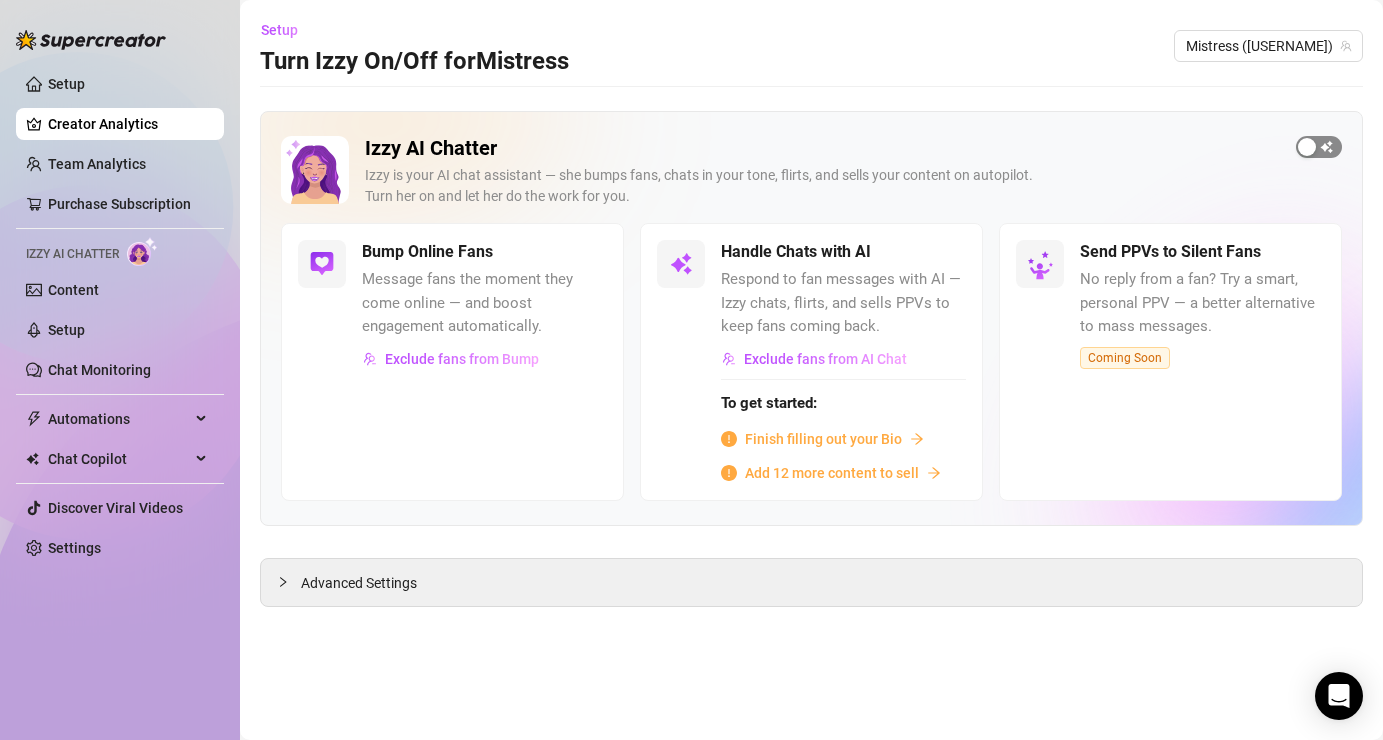 click at bounding box center [1319, 147] 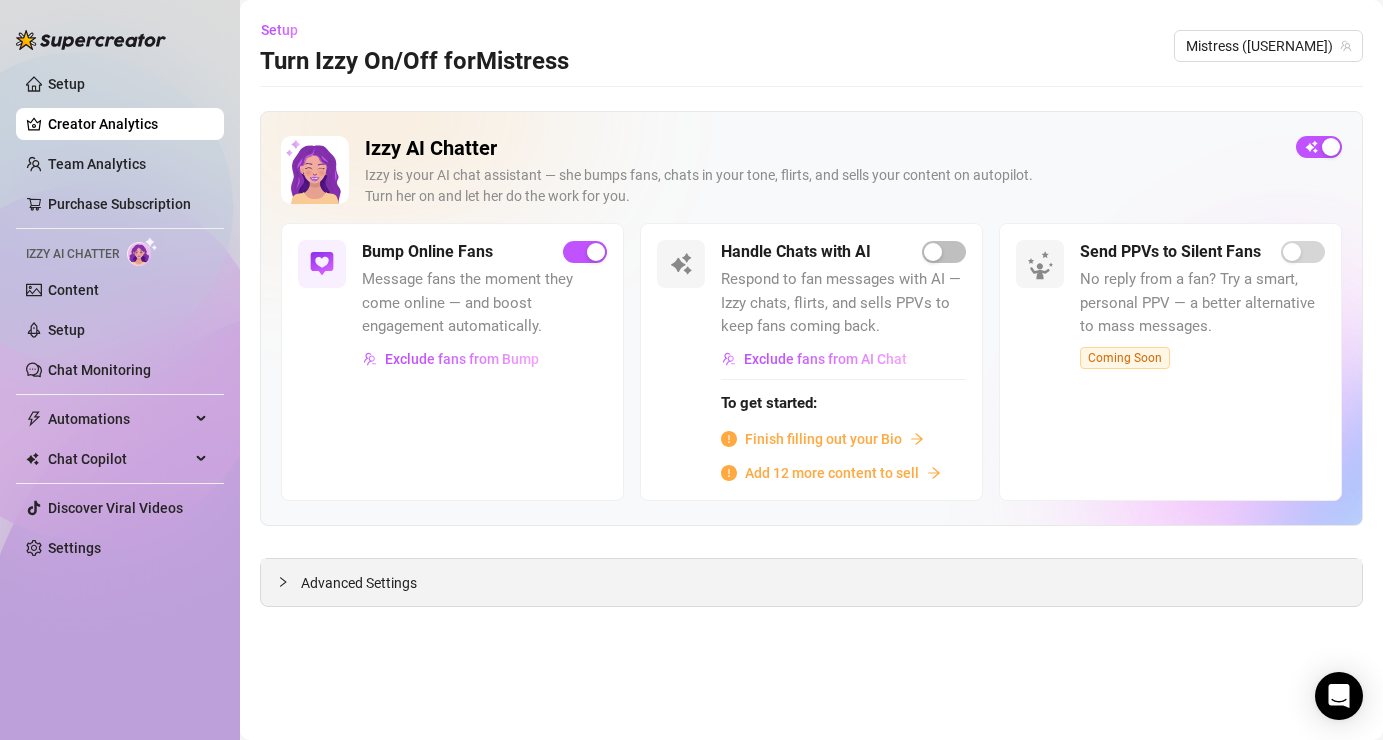 click on "Advanced Settings" at bounding box center [359, 583] 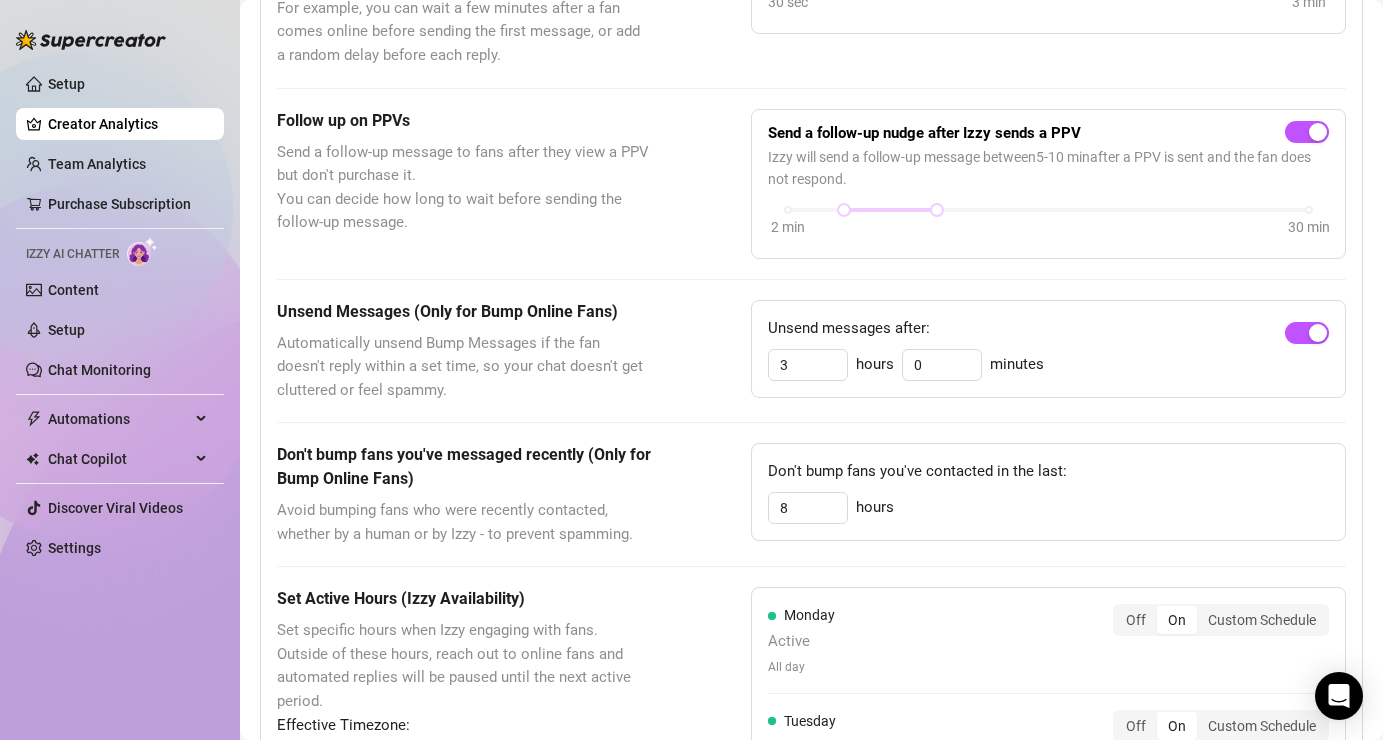 scroll, scrollTop: 1653, scrollLeft: 0, axis: vertical 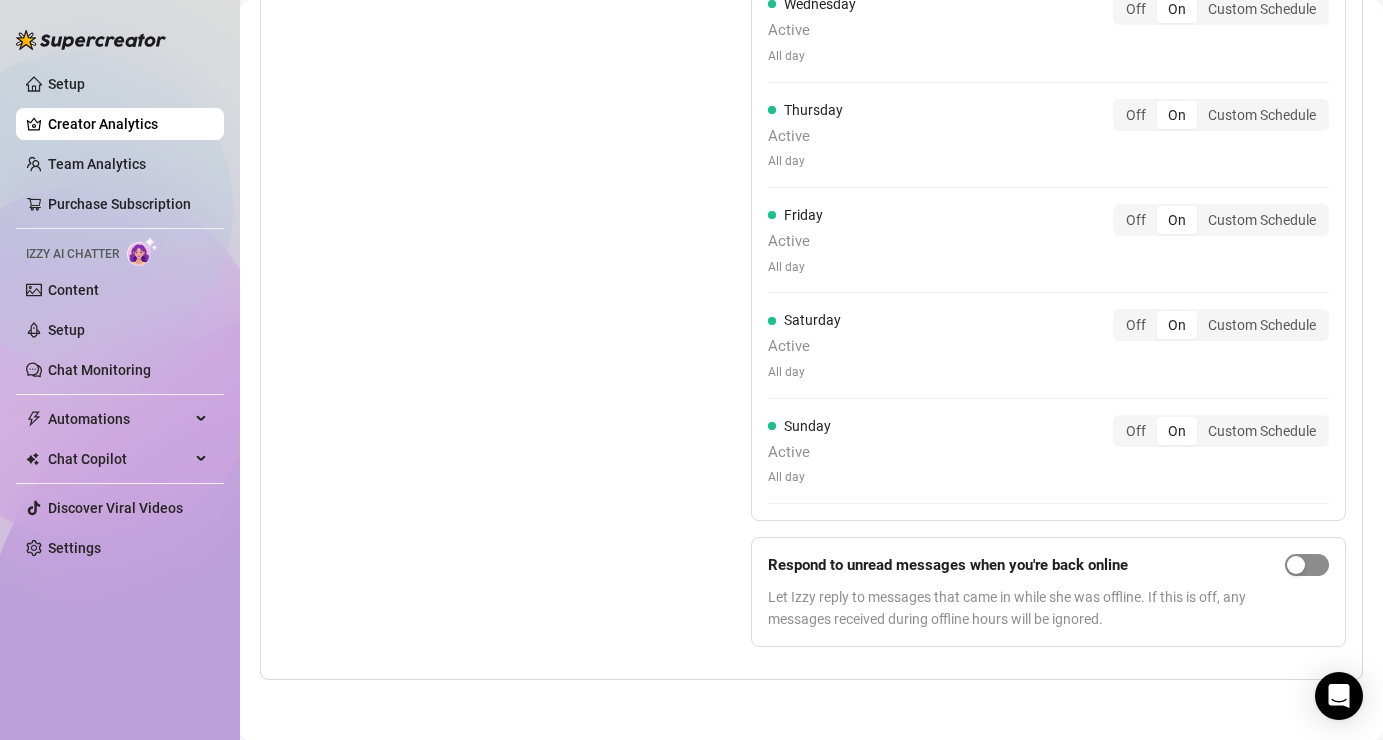 click at bounding box center (1307, 565) 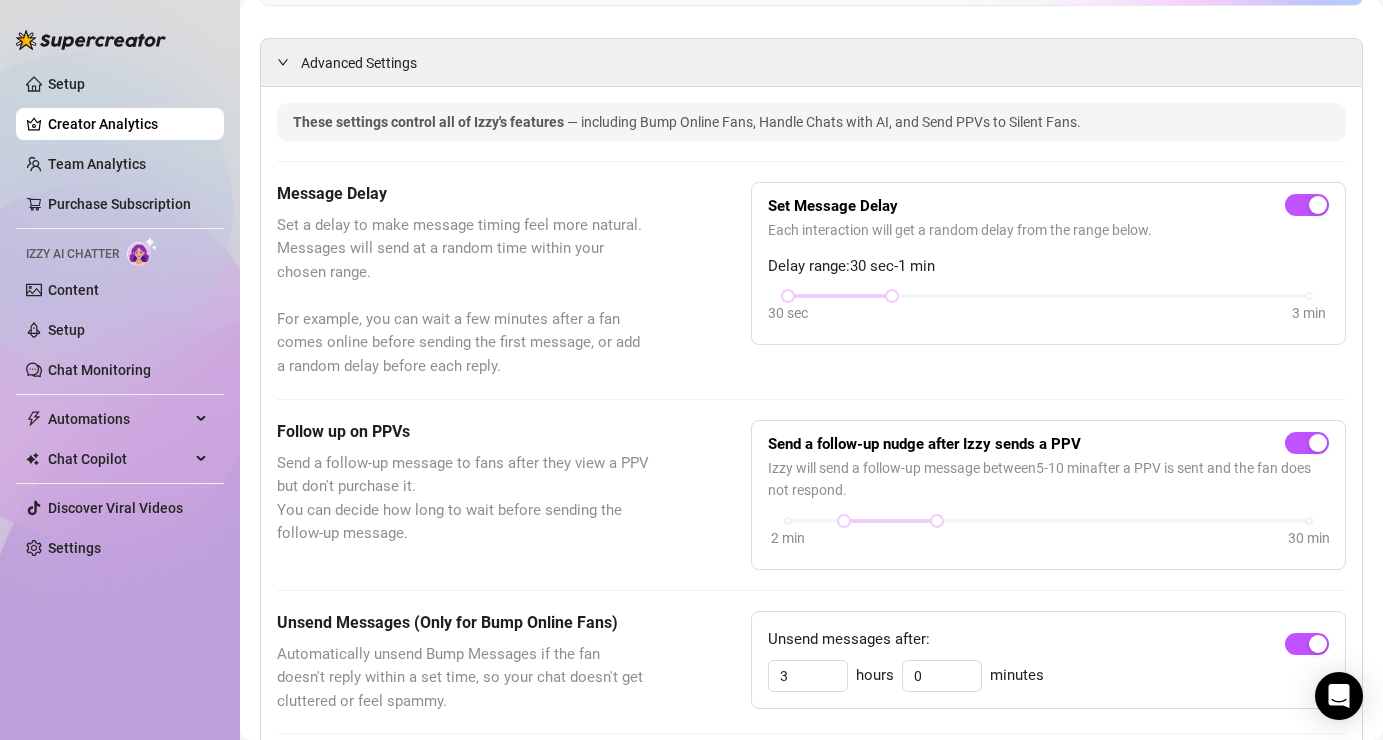 scroll, scrollTop: 0, scrollLeft: 0, axis: both 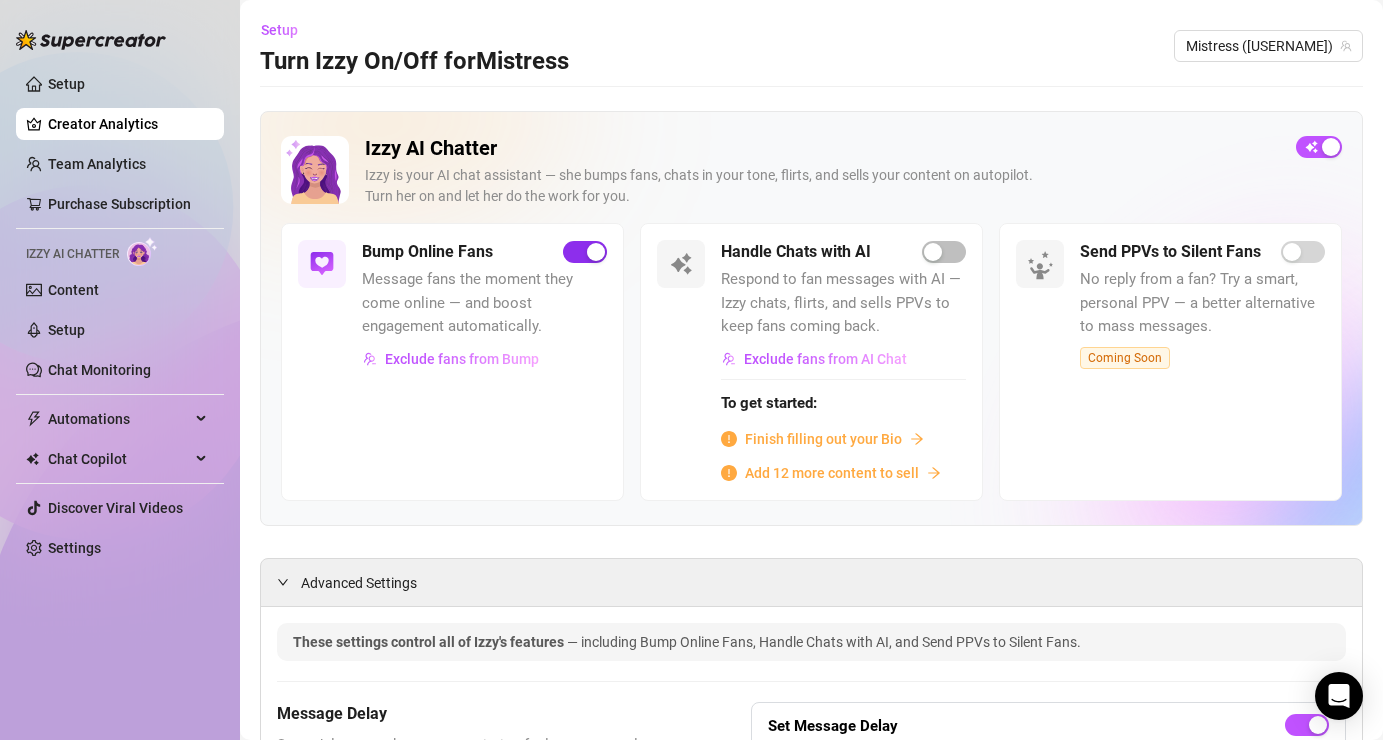 click at bounding box center (585, 252) 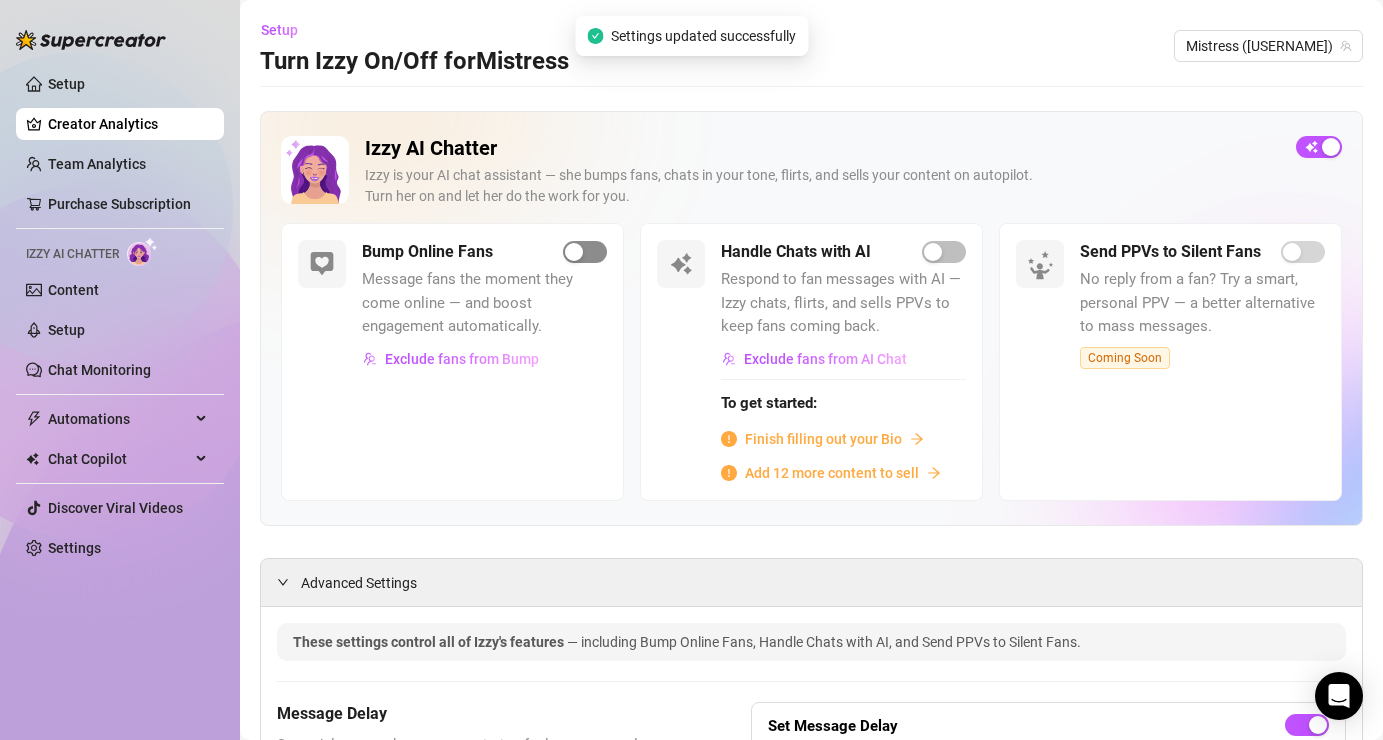 click at bounding box center [574, 252] 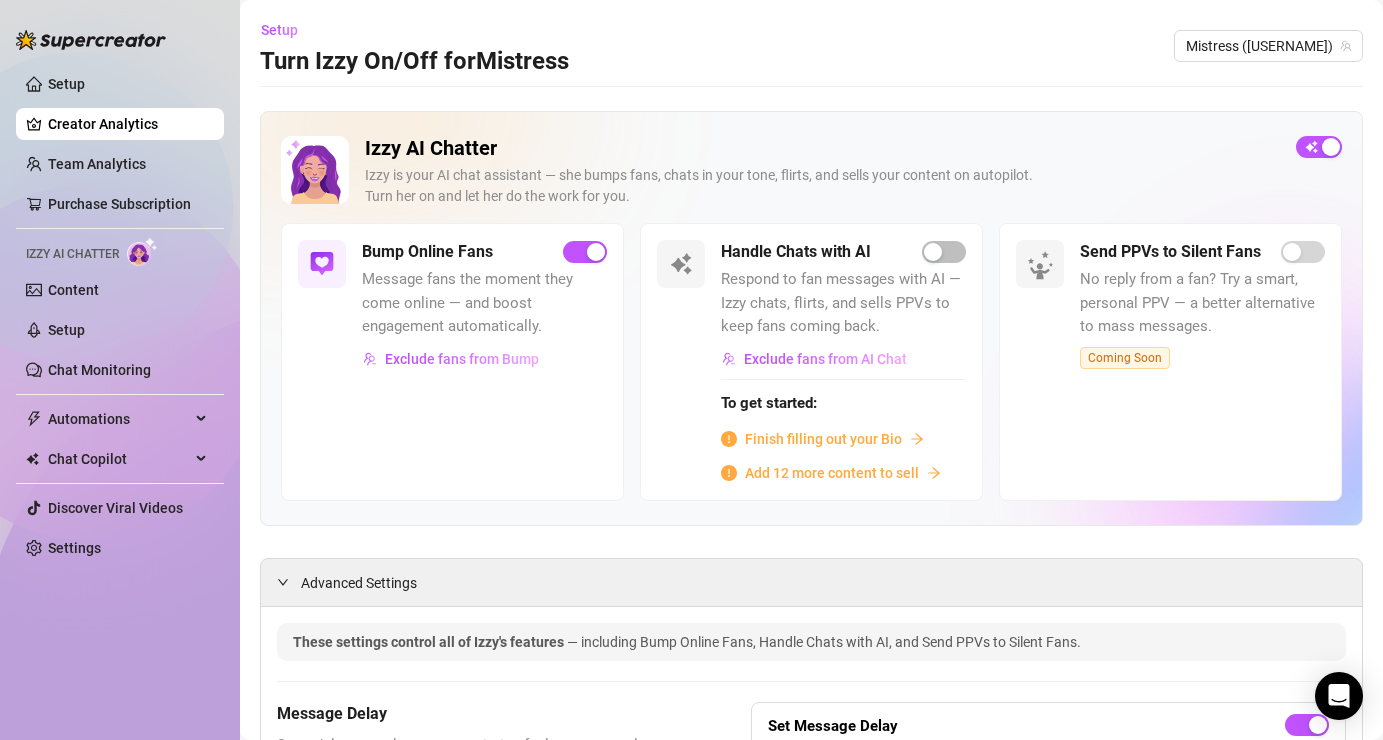 click on "Handle Chats with AI" at bounding box center [843, 252] 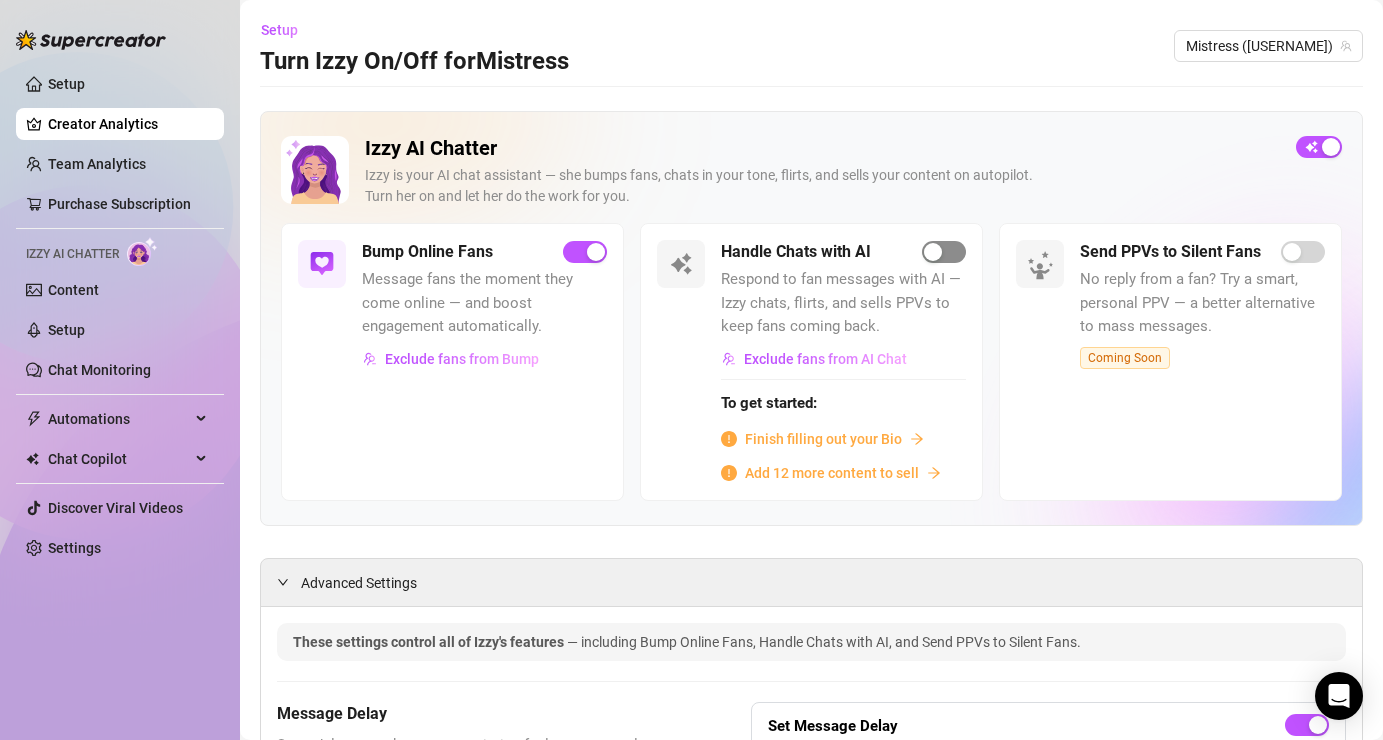 click at bounding box center (944, 252) 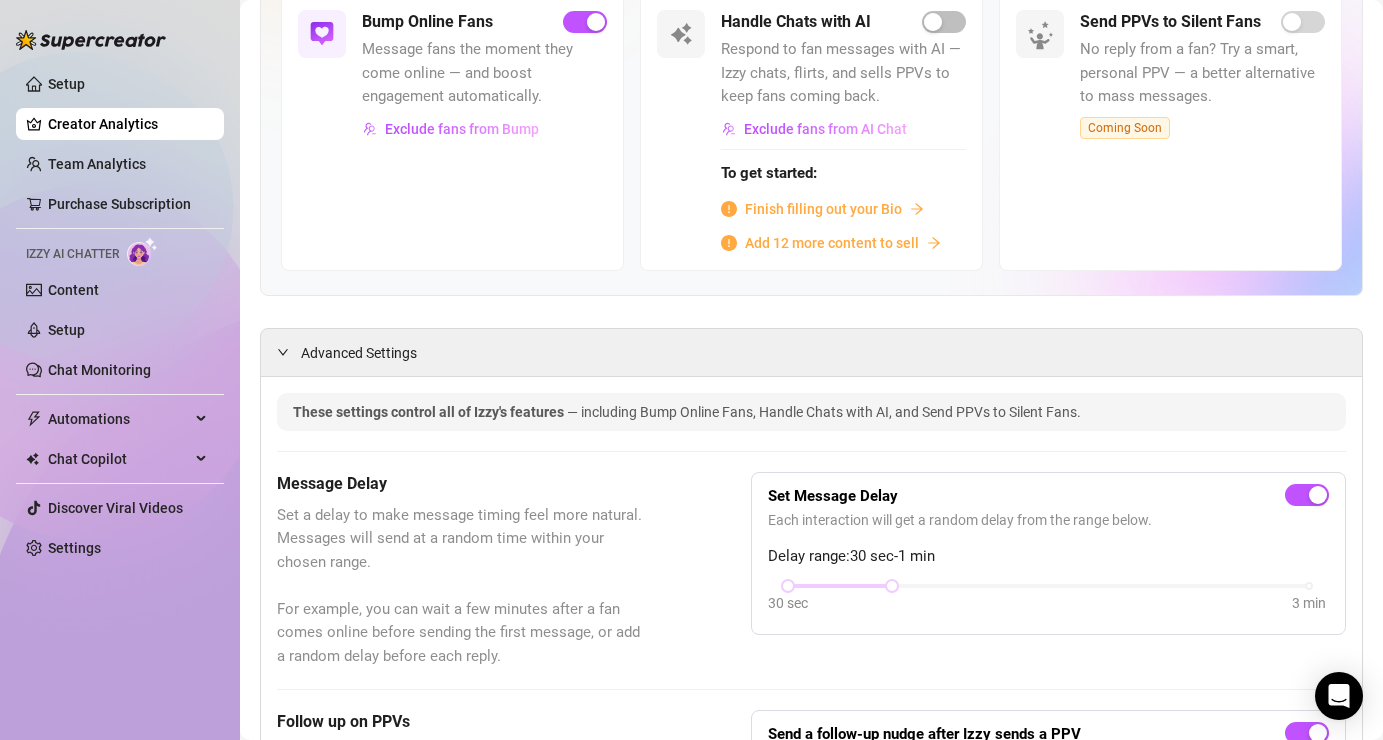 scroll, scrollTop: 0, scrollLeft: 0, axis: both 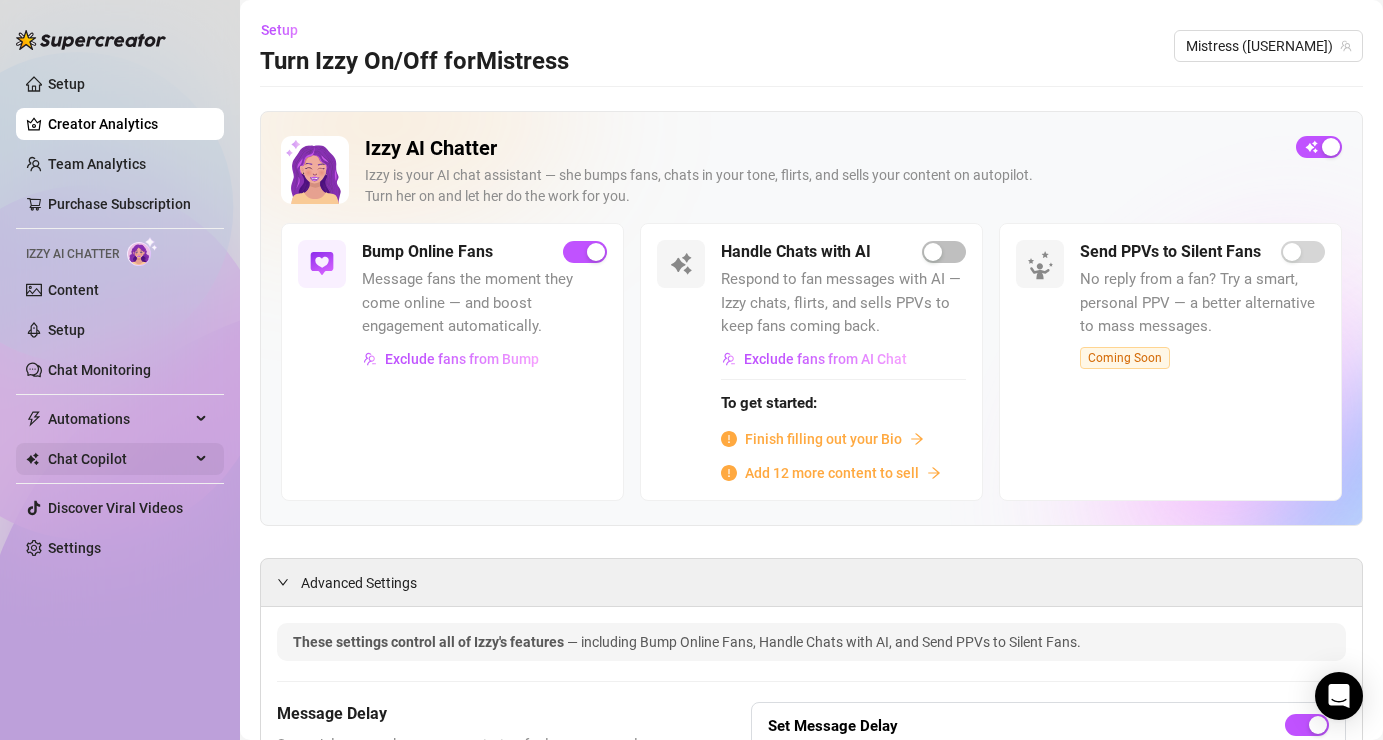 click on "Chat Copilot" at bounding box center [119, 459] 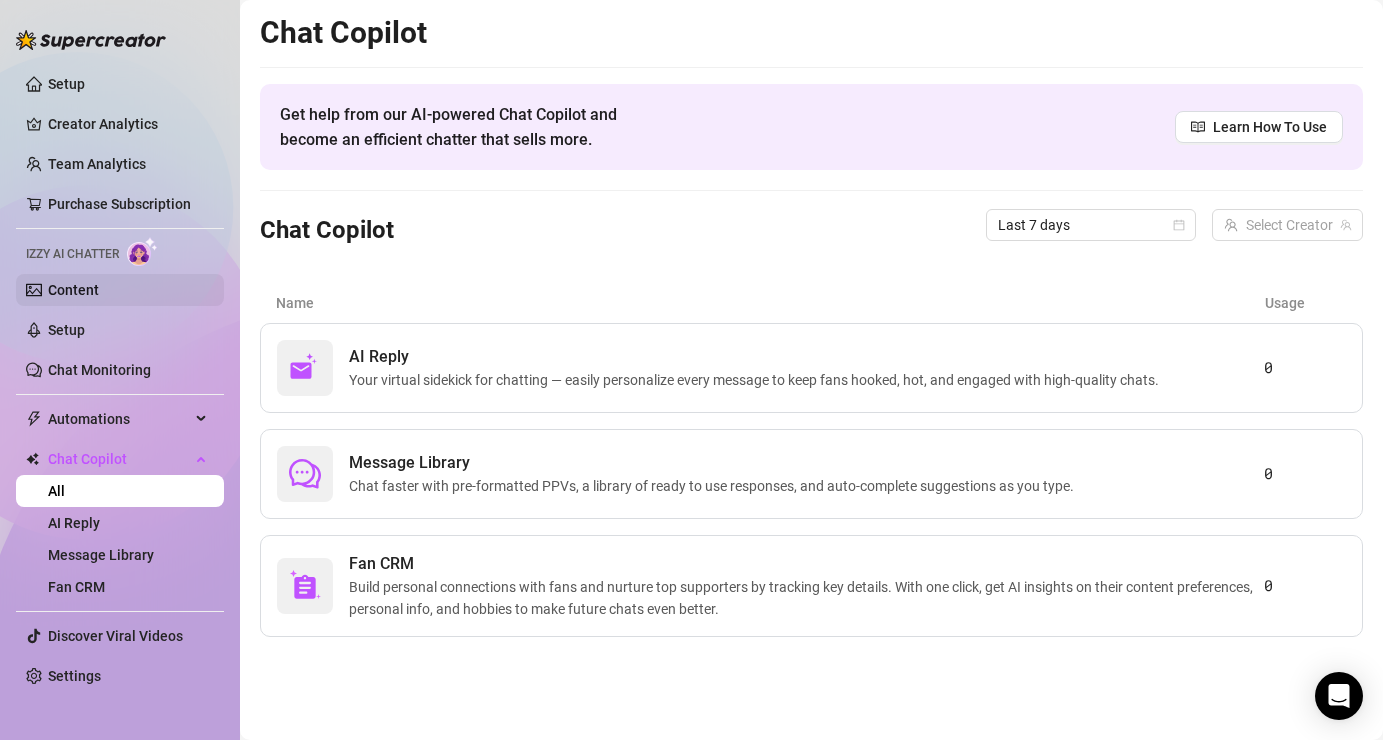 click on "Content" at bounding box center (73, 290) 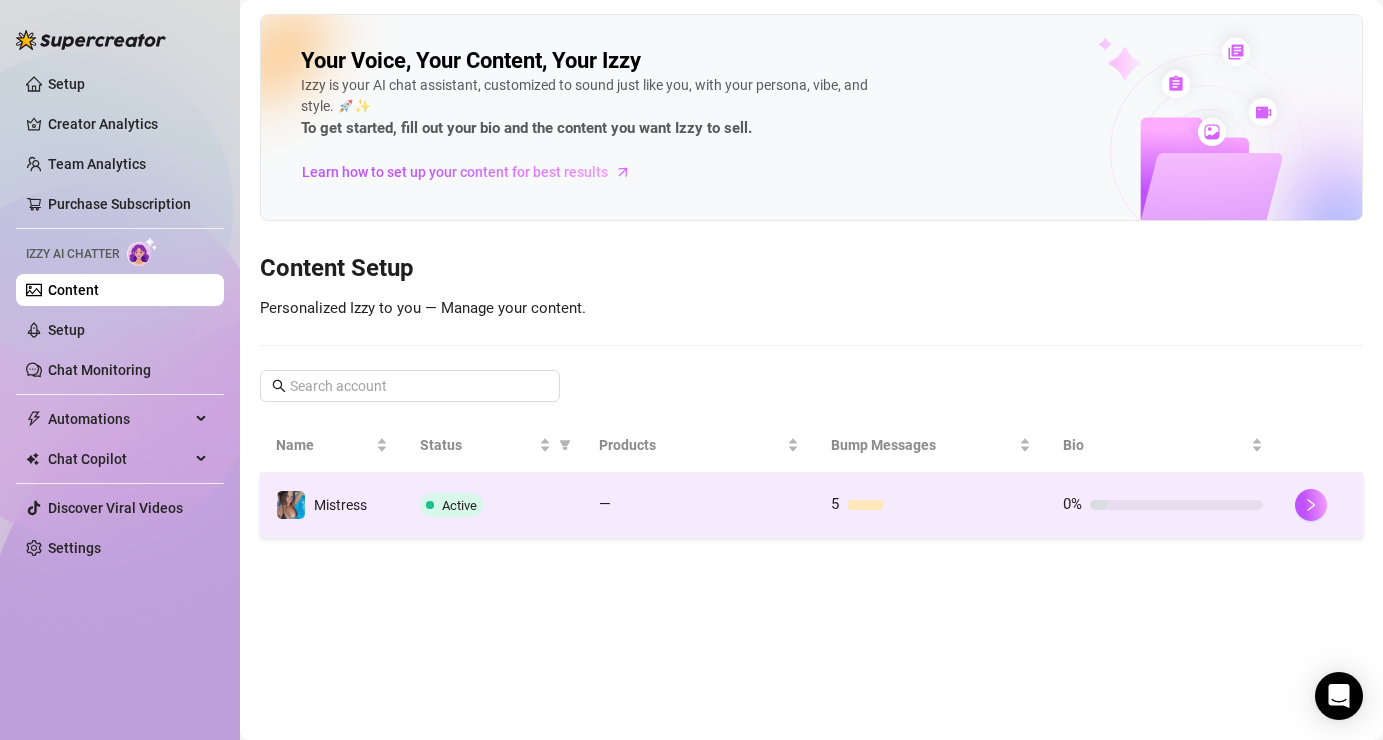click on "Mistress" at bounding box center [340, 505] 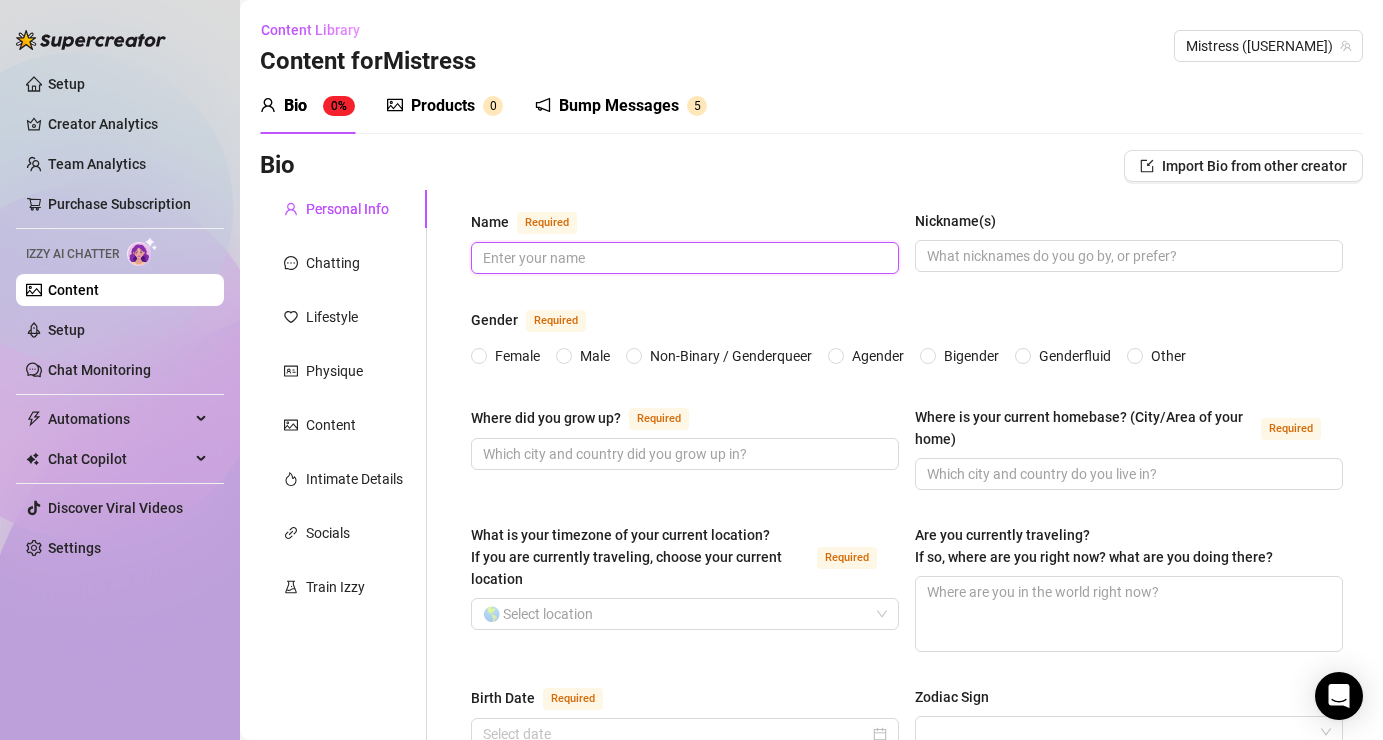 click on "Name Required" at bounding box center [683, 258] 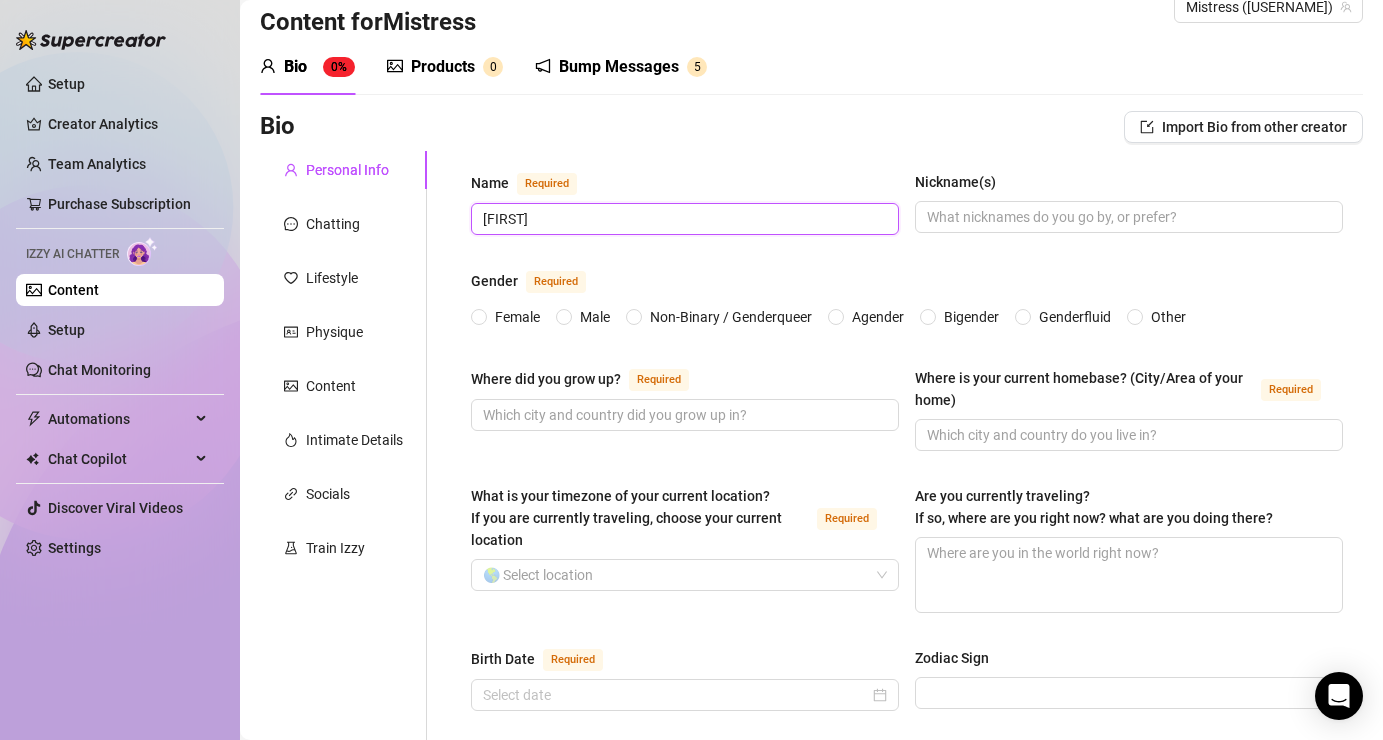 scroll, scrollTop: 46, scrollLeft: 0, axis: vertical 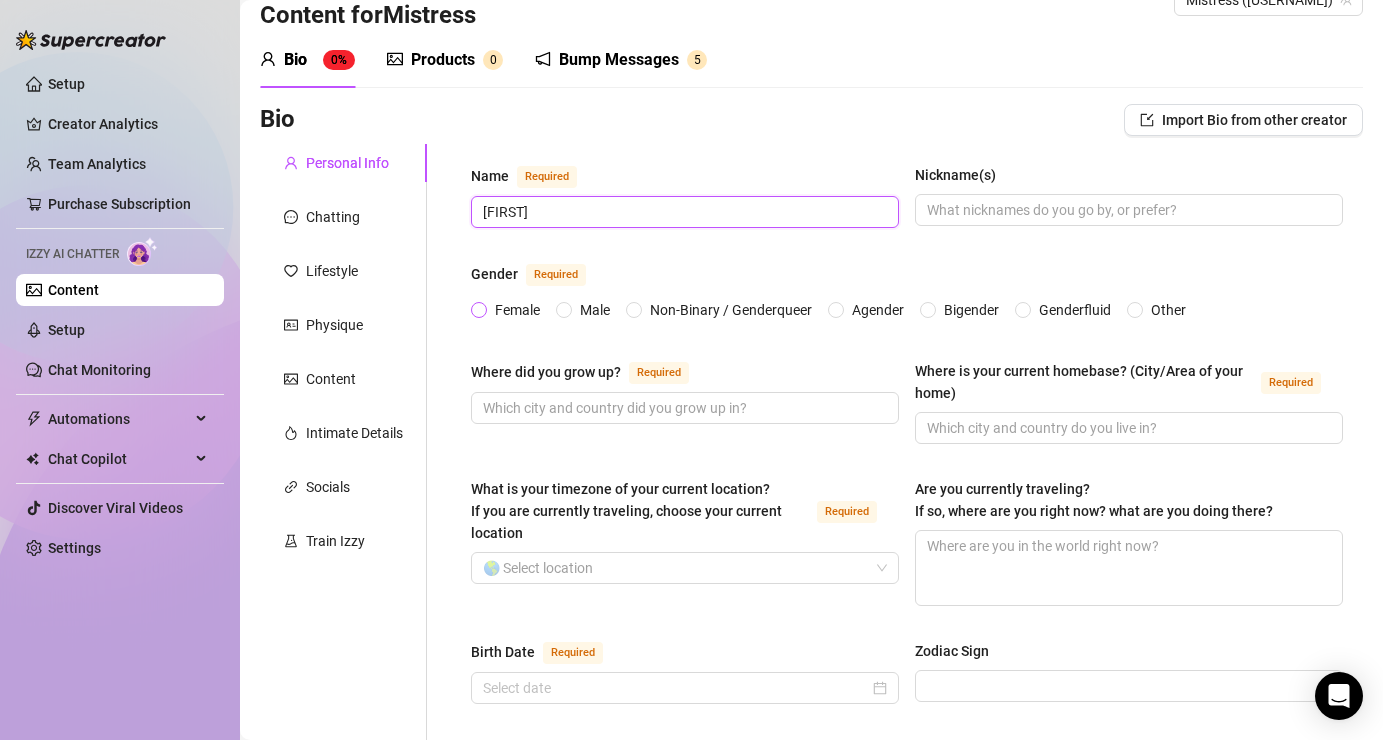 type on "[FIRST]" 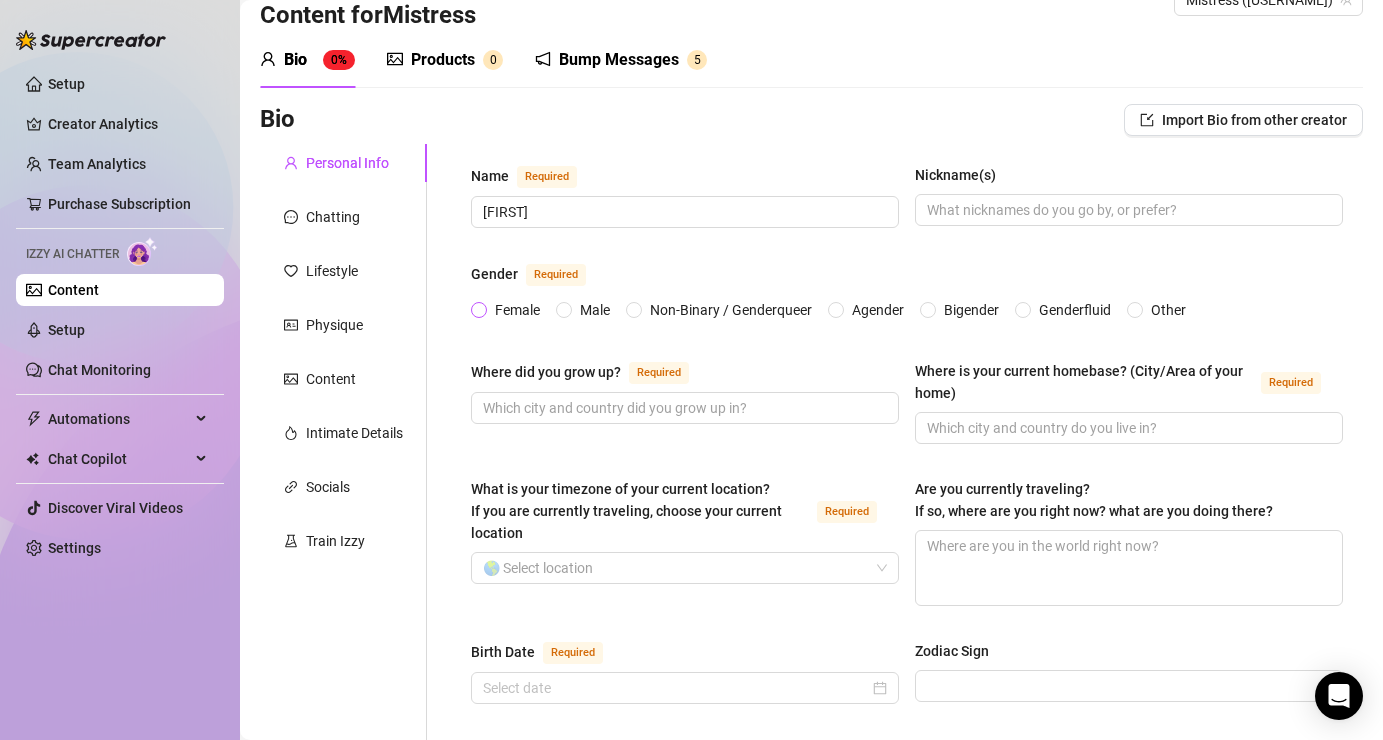 click on "Female" at bounding box center [480, 311] 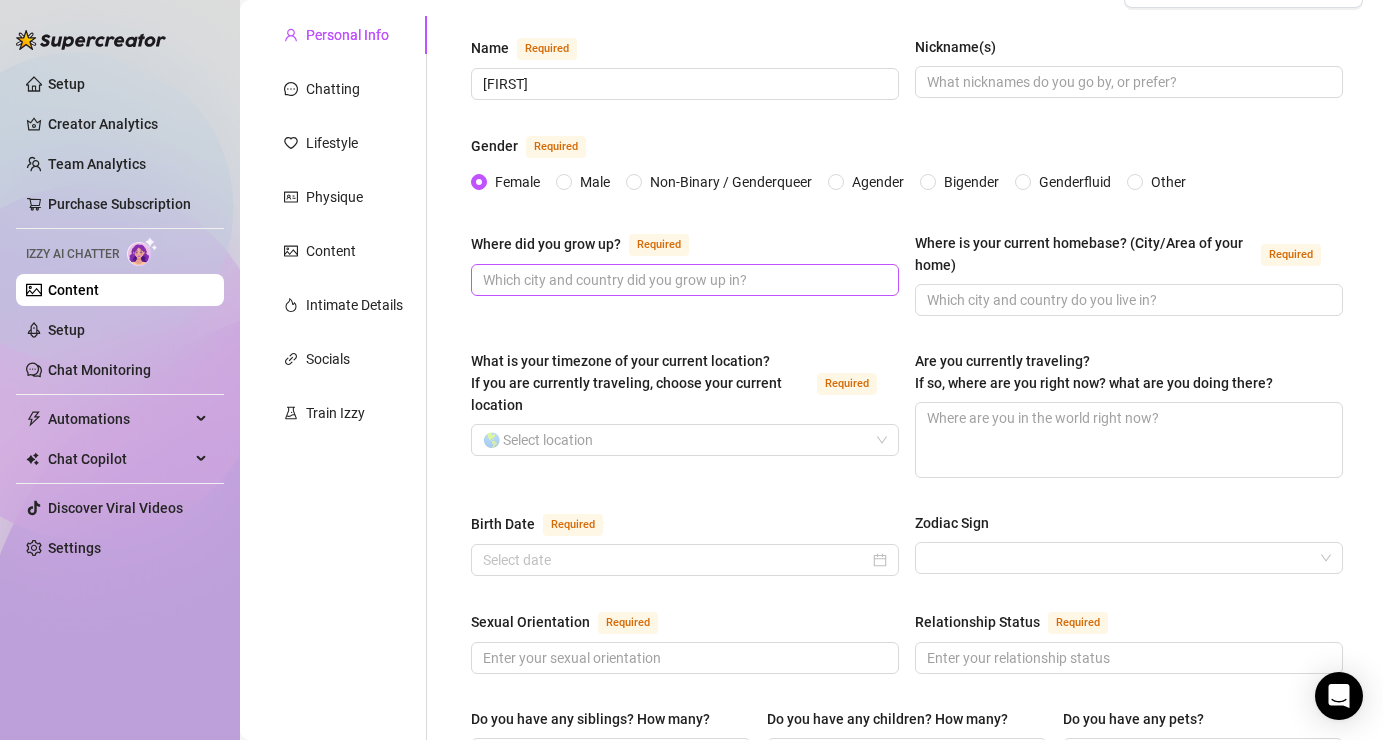scroll, scrollTop: 158, scrollLeft: 0, axis: vertical 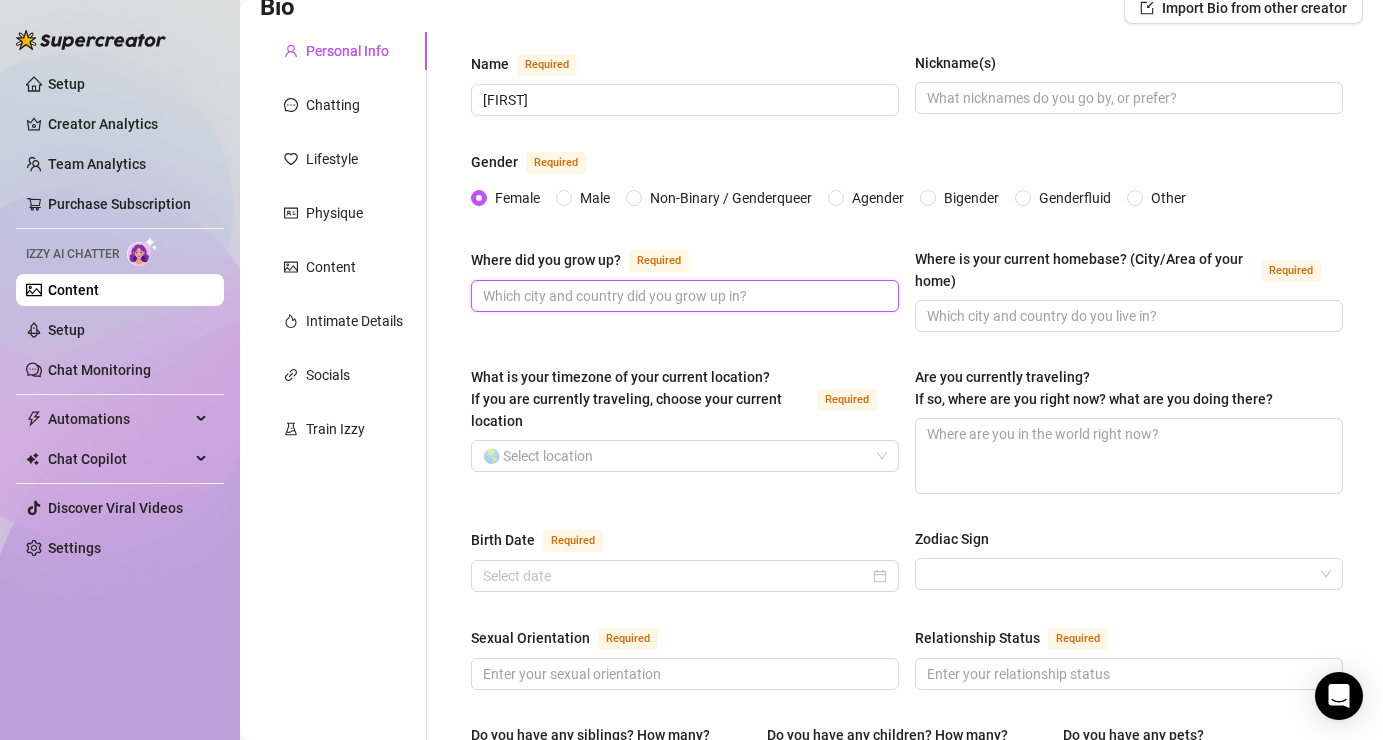 click on "Where did you grow up? Required" at bounding box center (683, 296) 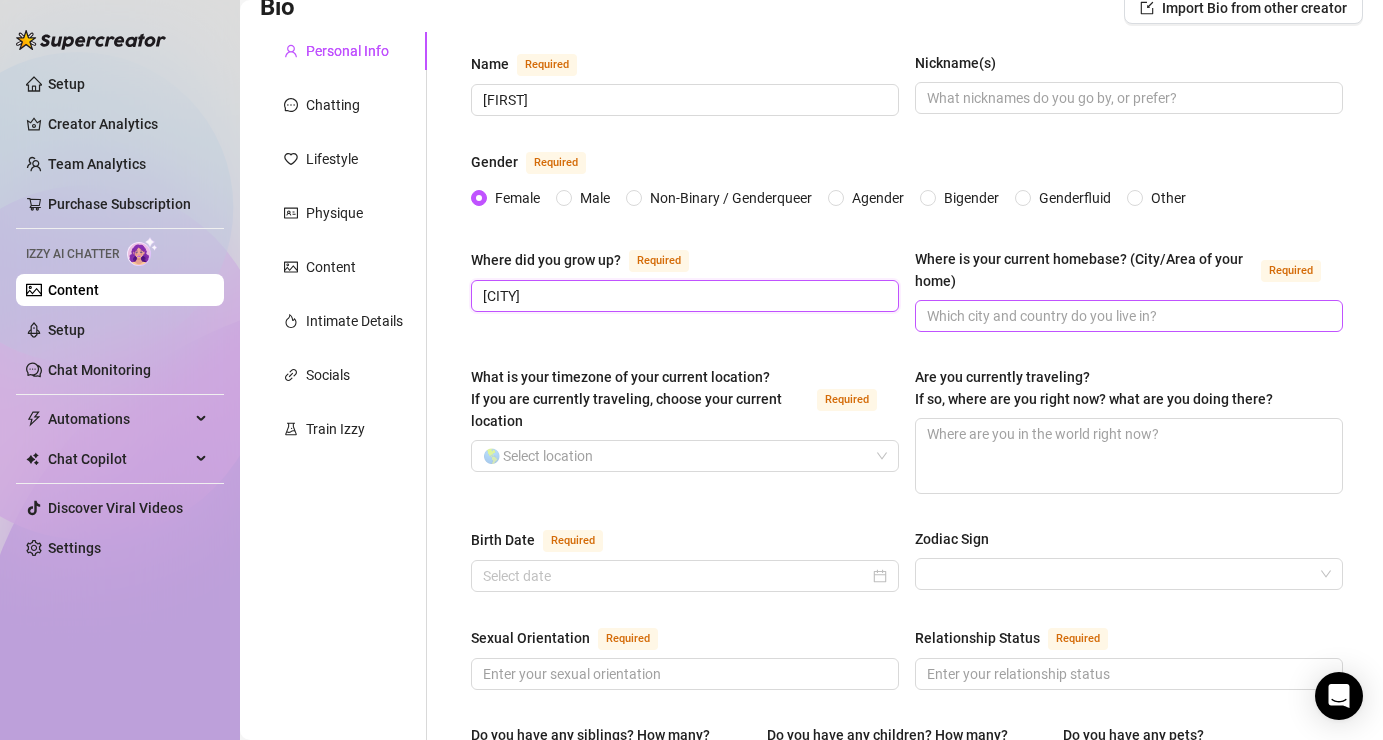 type on "[CITY]" 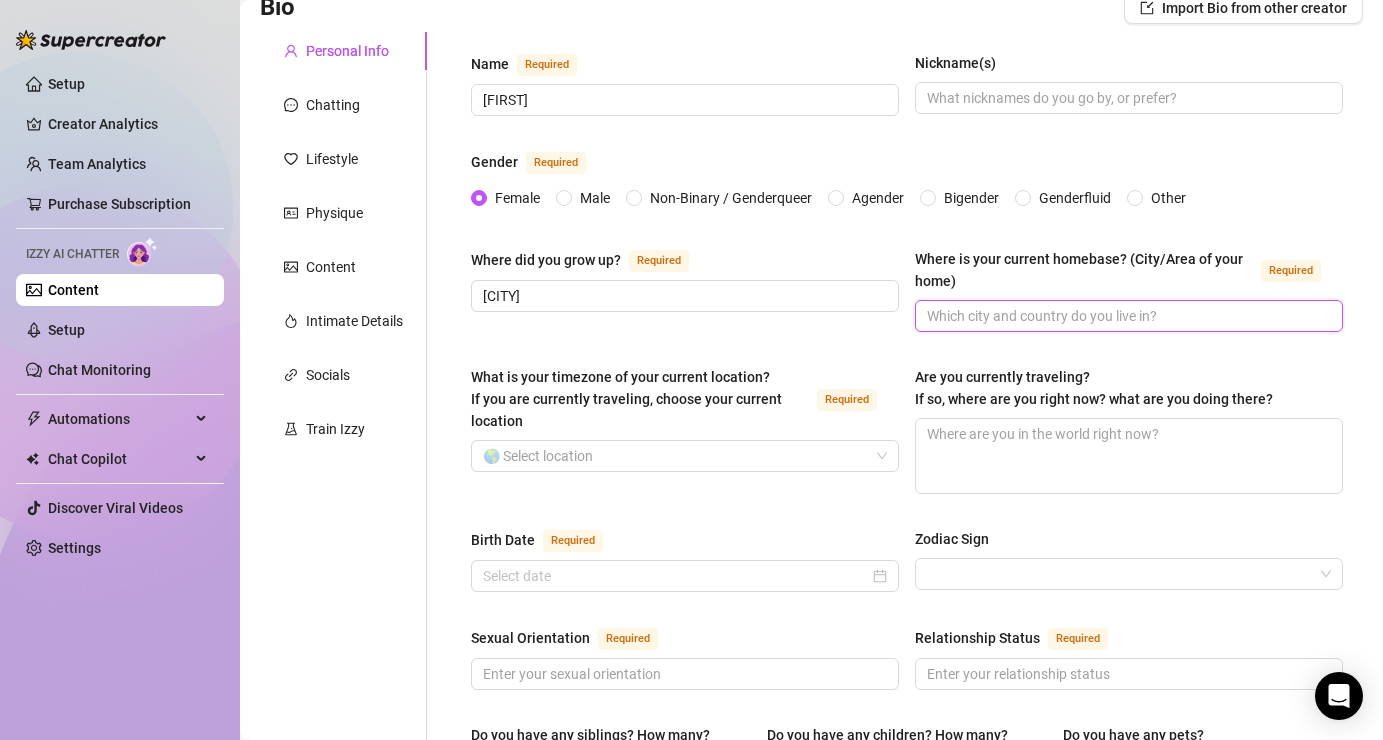 click on "Where is your current homebase? (City/Area of your home) Required" at bounding box center (1127, 316) 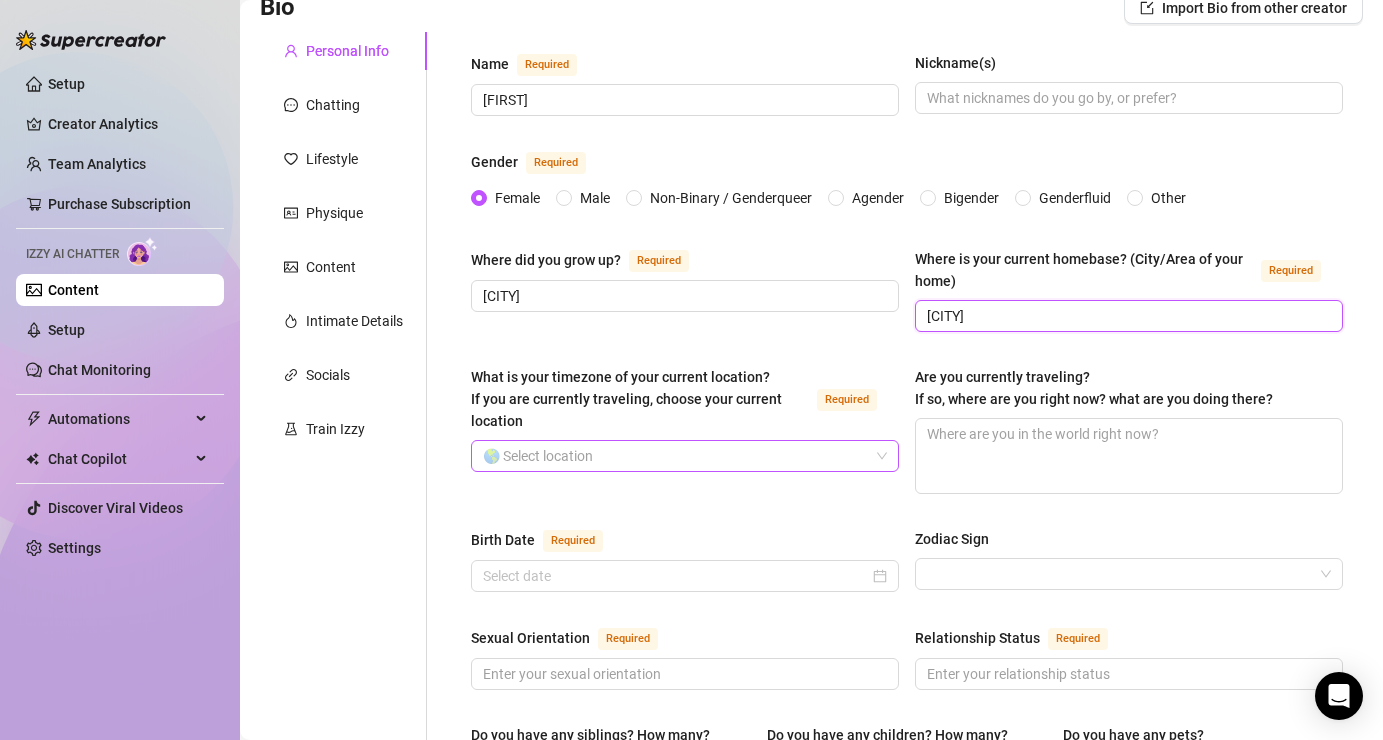 type on "[CITY]" 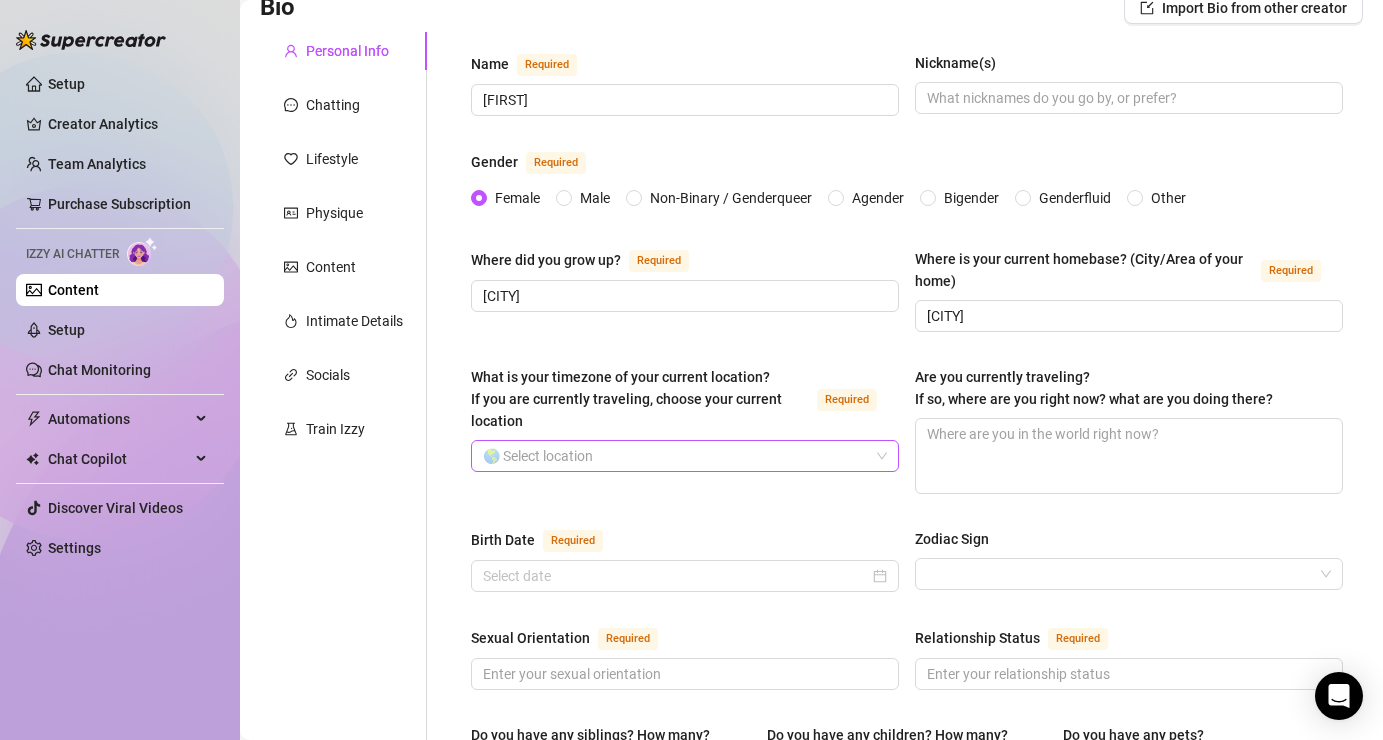click on "What is your timezone of your current location? If you are currently traveling, choose your current location Required" at bounding box center (676, 456) 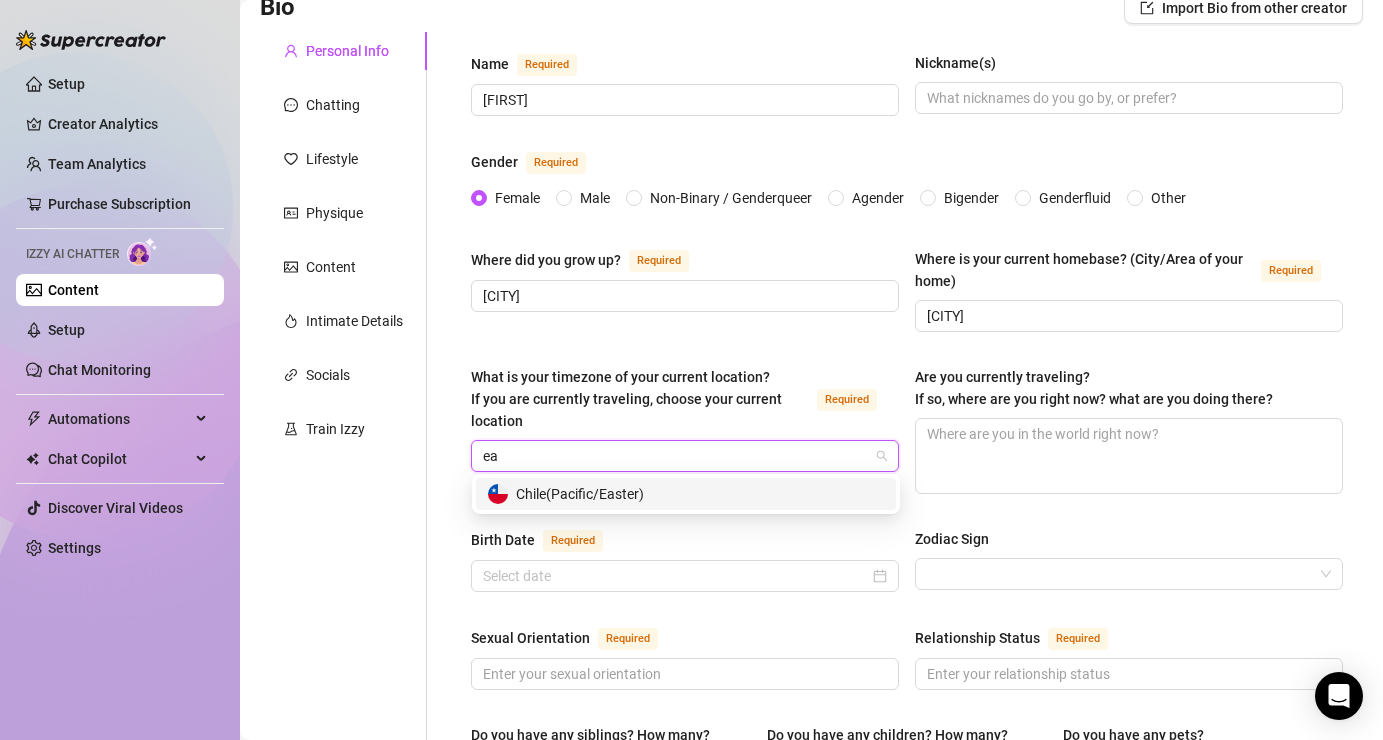 type on "e" 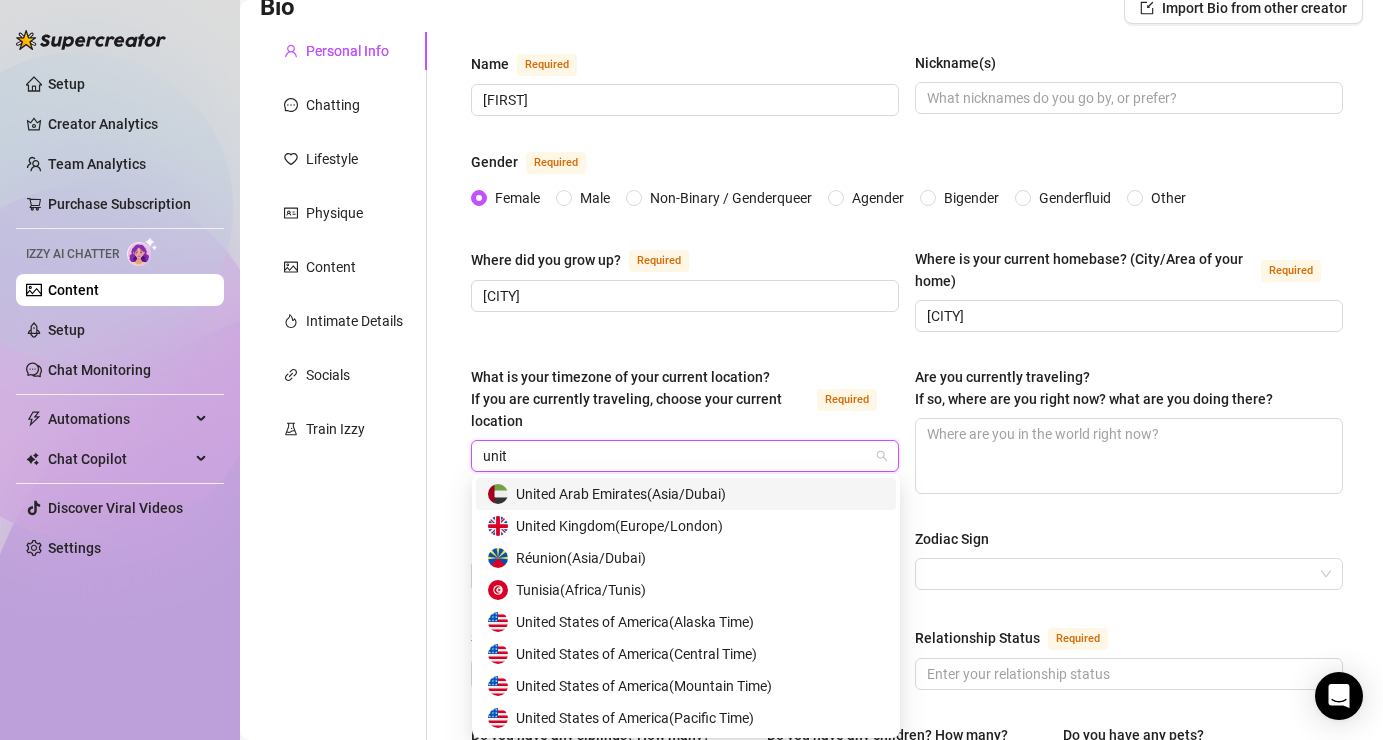 type on "unite" 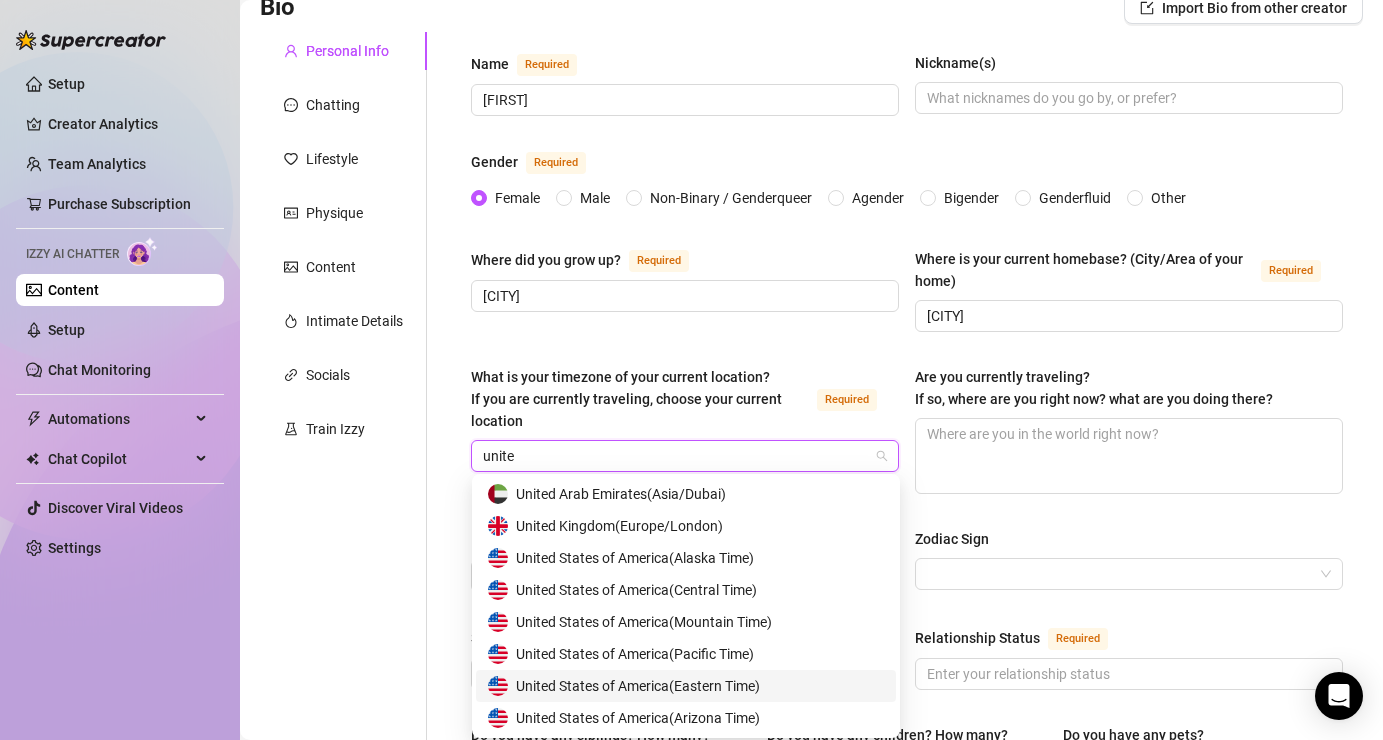 click on "United States of America  ( Eastern Time )" at bounding box center (638, 686) 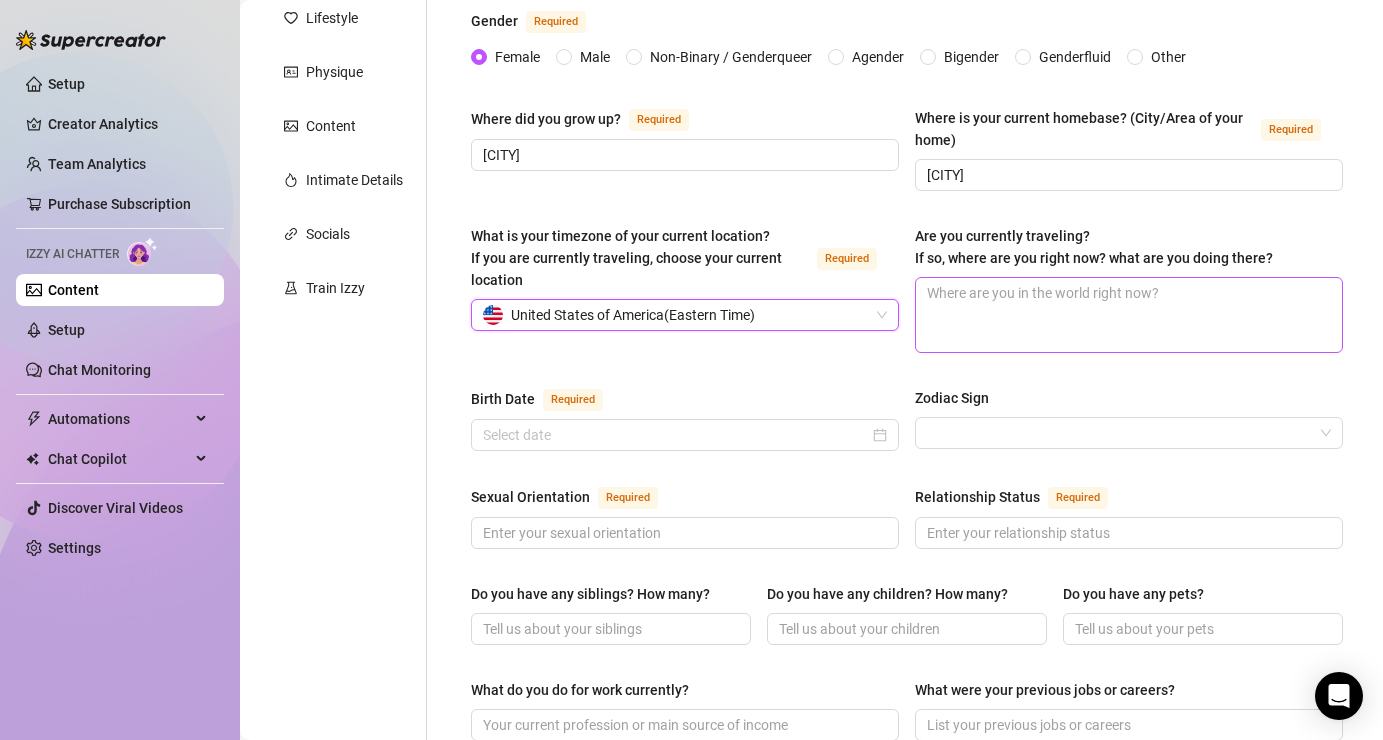 scroll, scrollTop: 305, scrollLeft: 0, axis: vertical 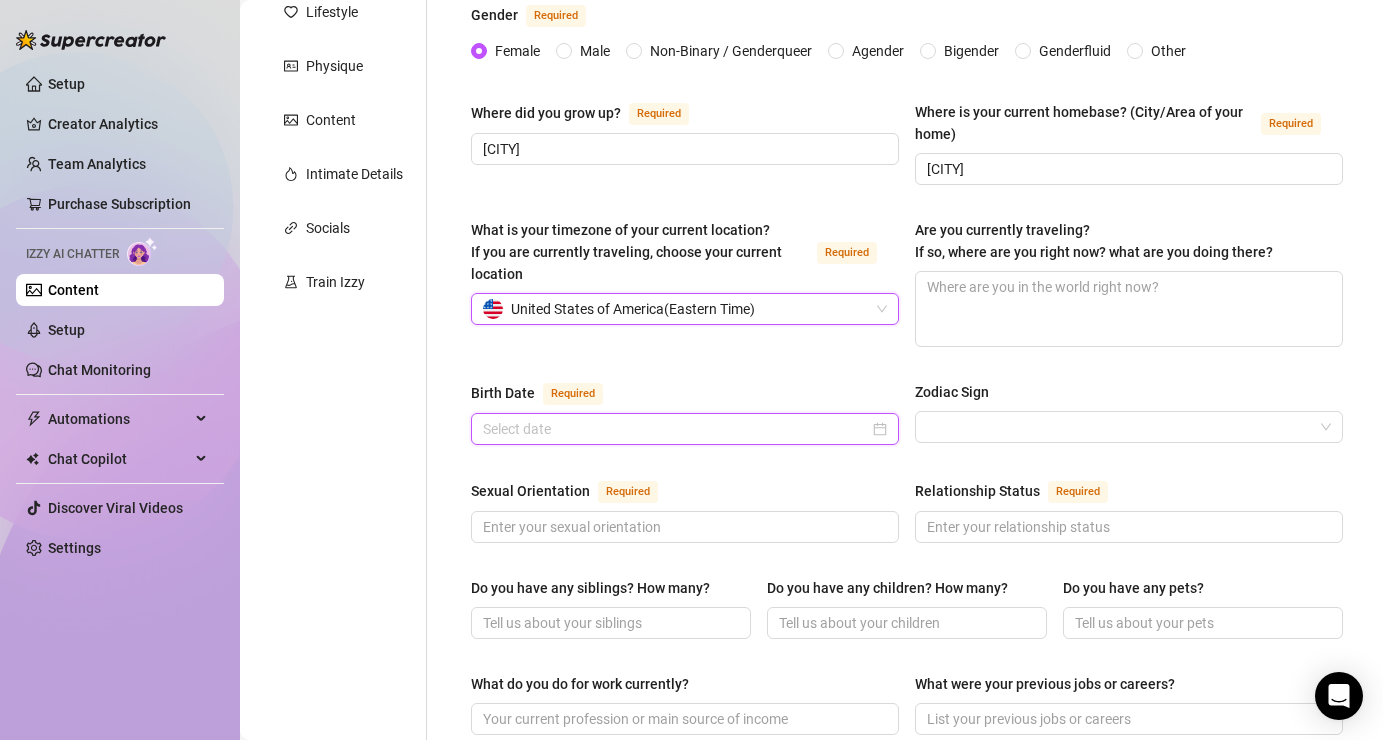 click on "Birth Date Required" at bounding box center [676, 429] 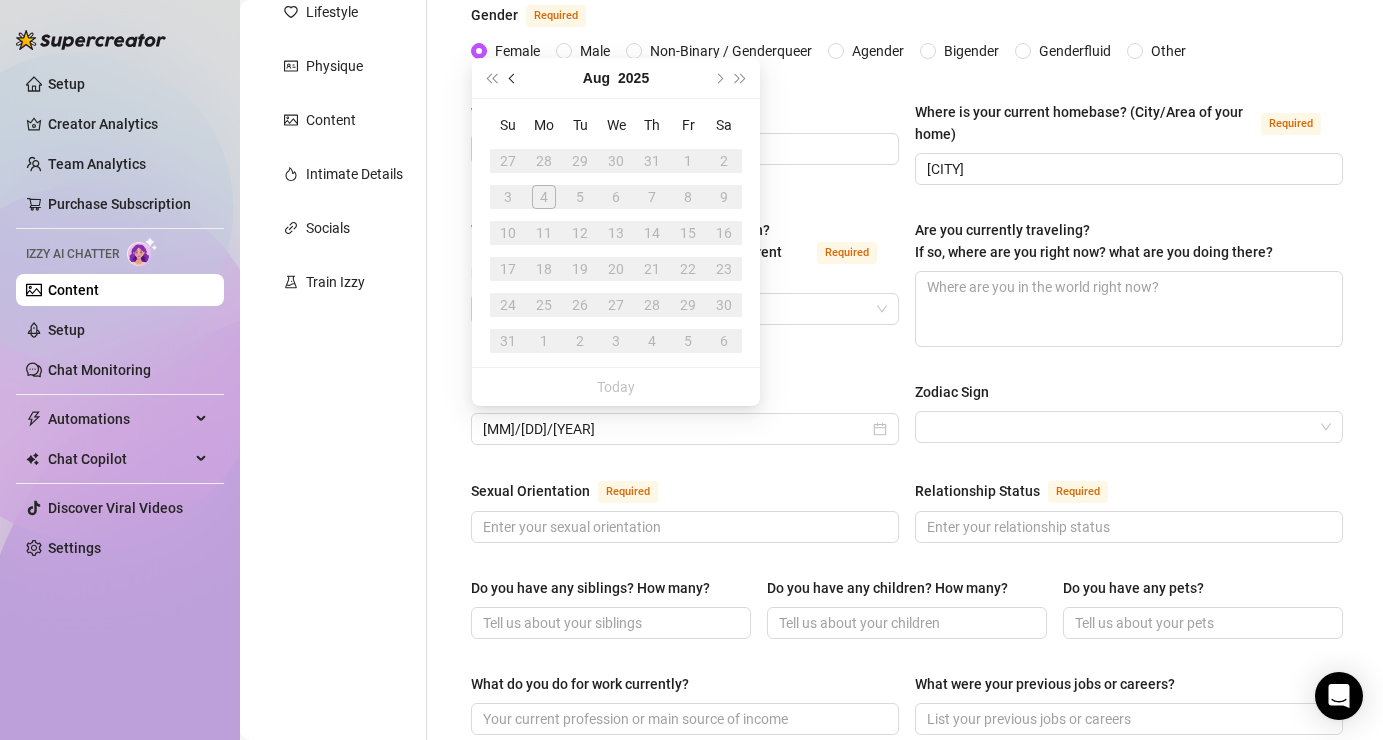 click at bounding box center [513, 78] 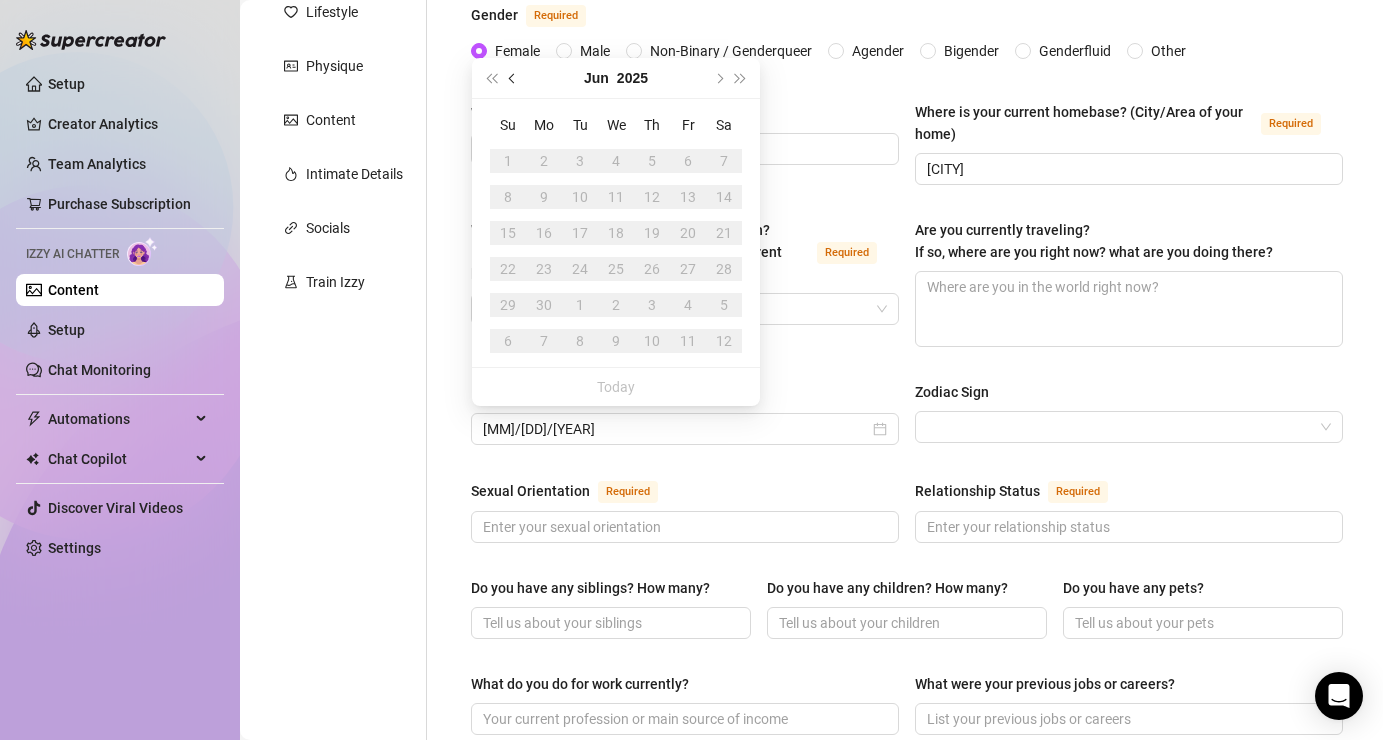 click at bounding box center (513, 78) 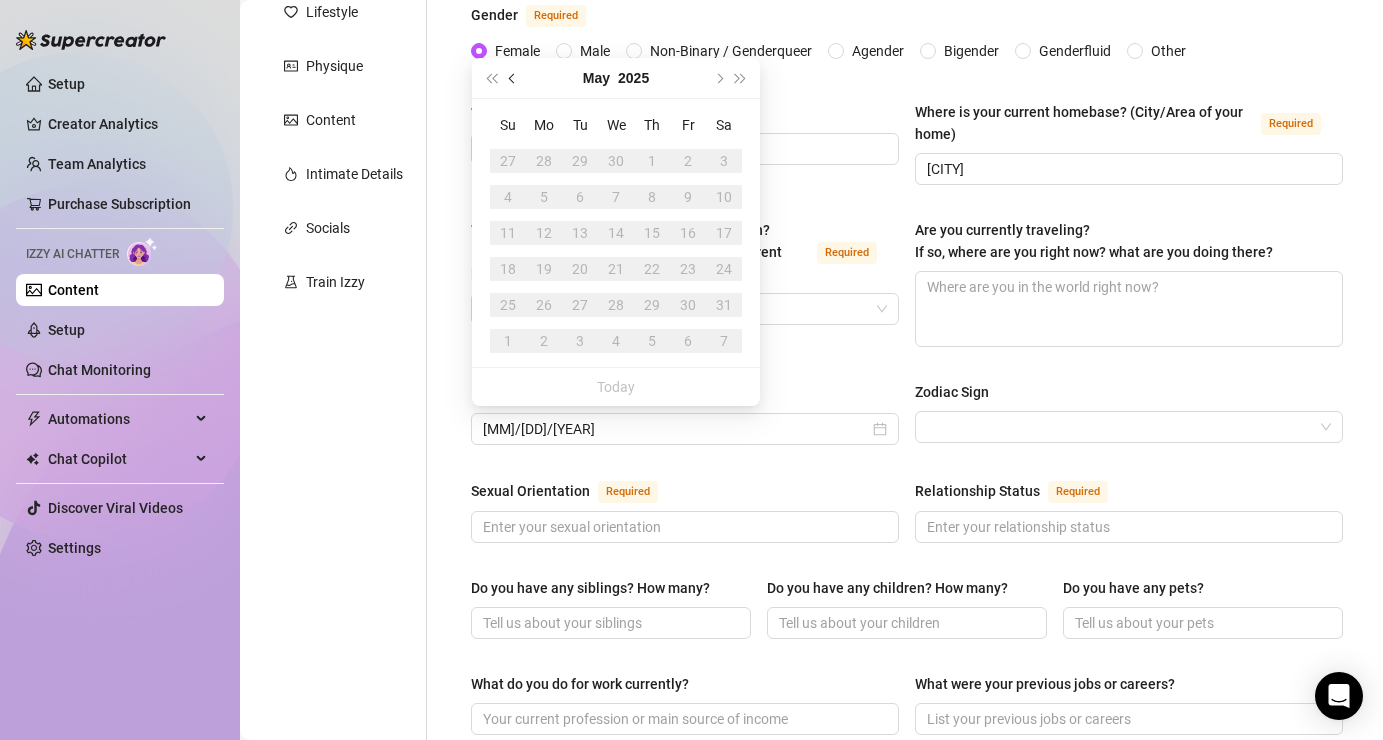 click at bounding box center [513, 78] 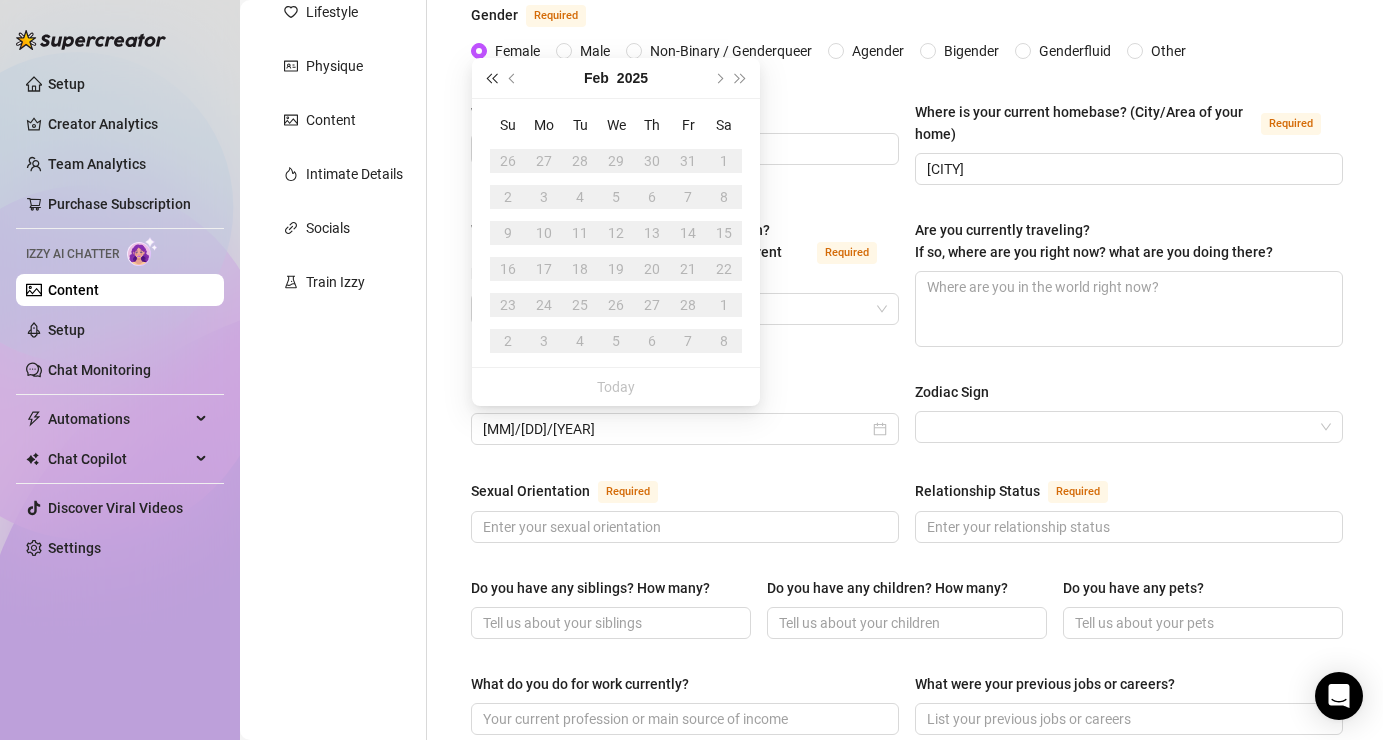 click at bounding box center [491, 78] 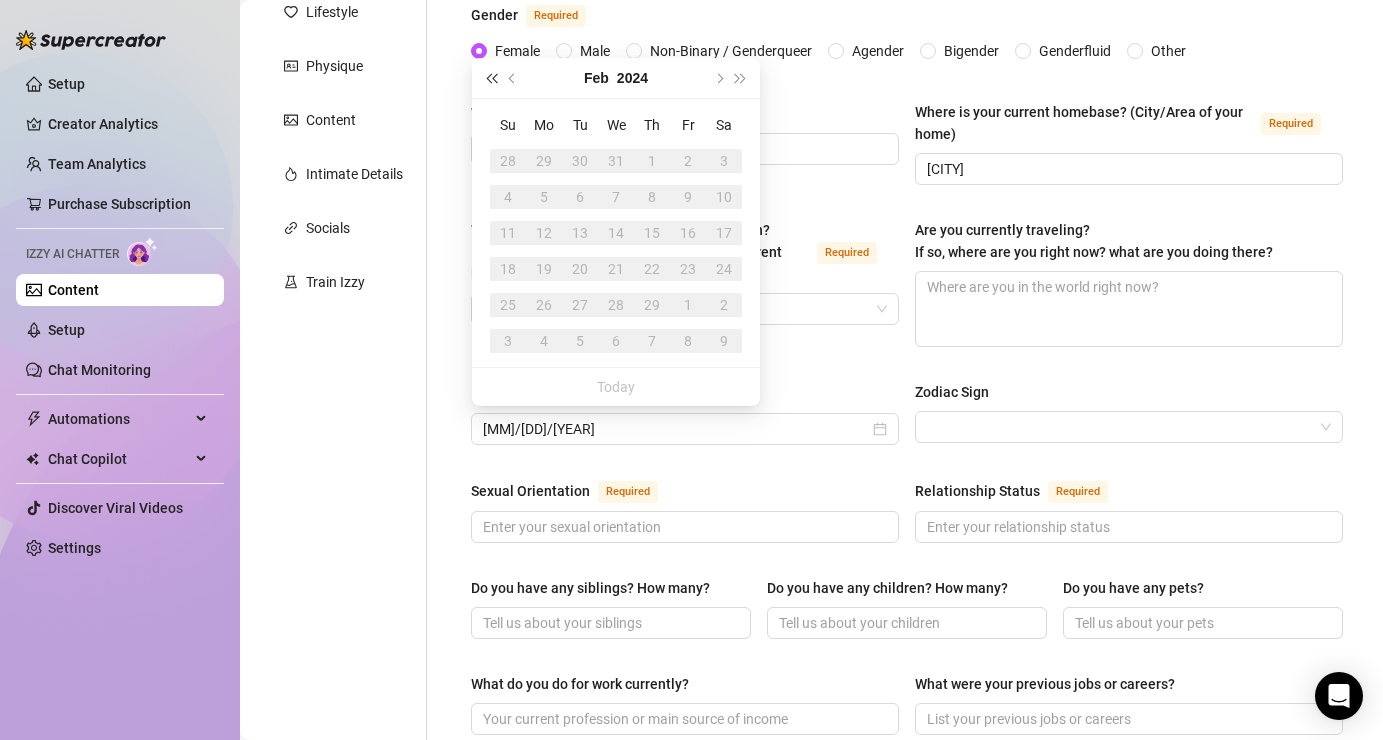click at bounding box center [491, 78] 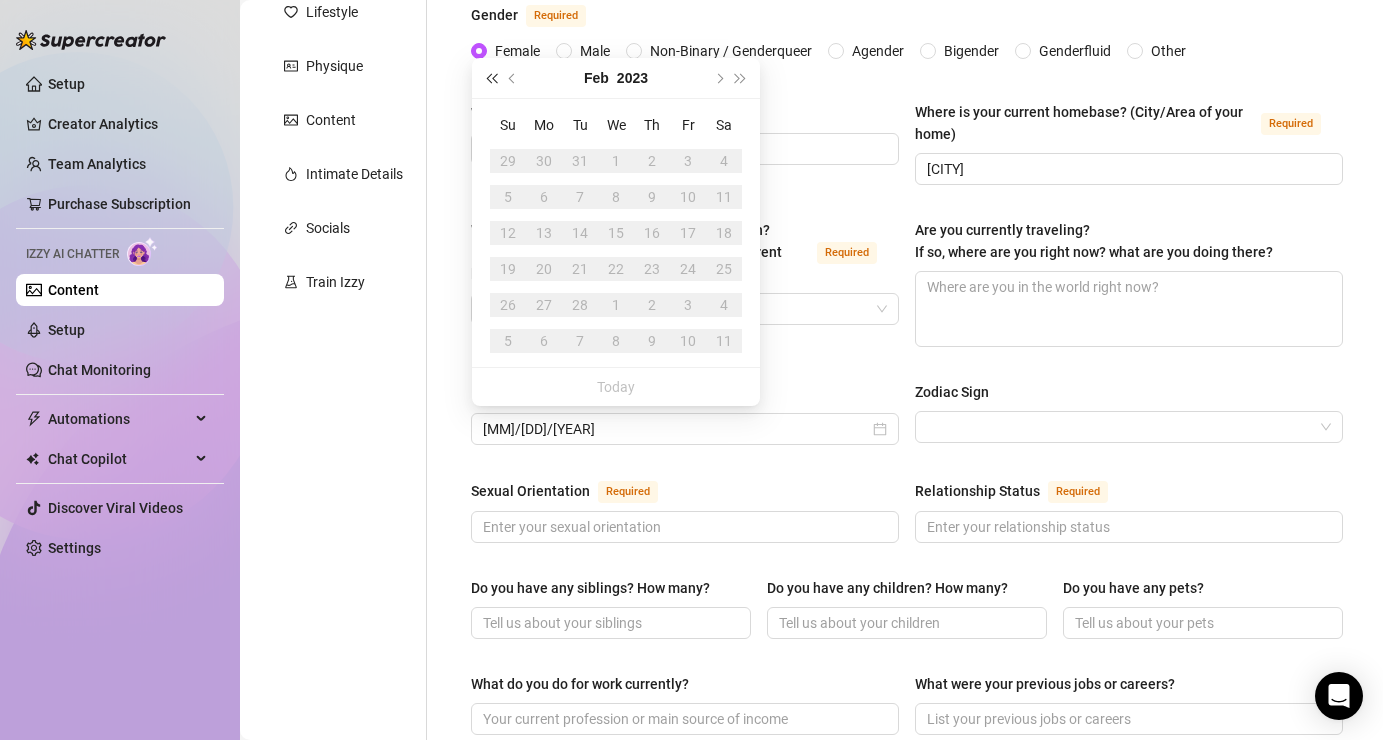 click at bounding box center [491, 78] 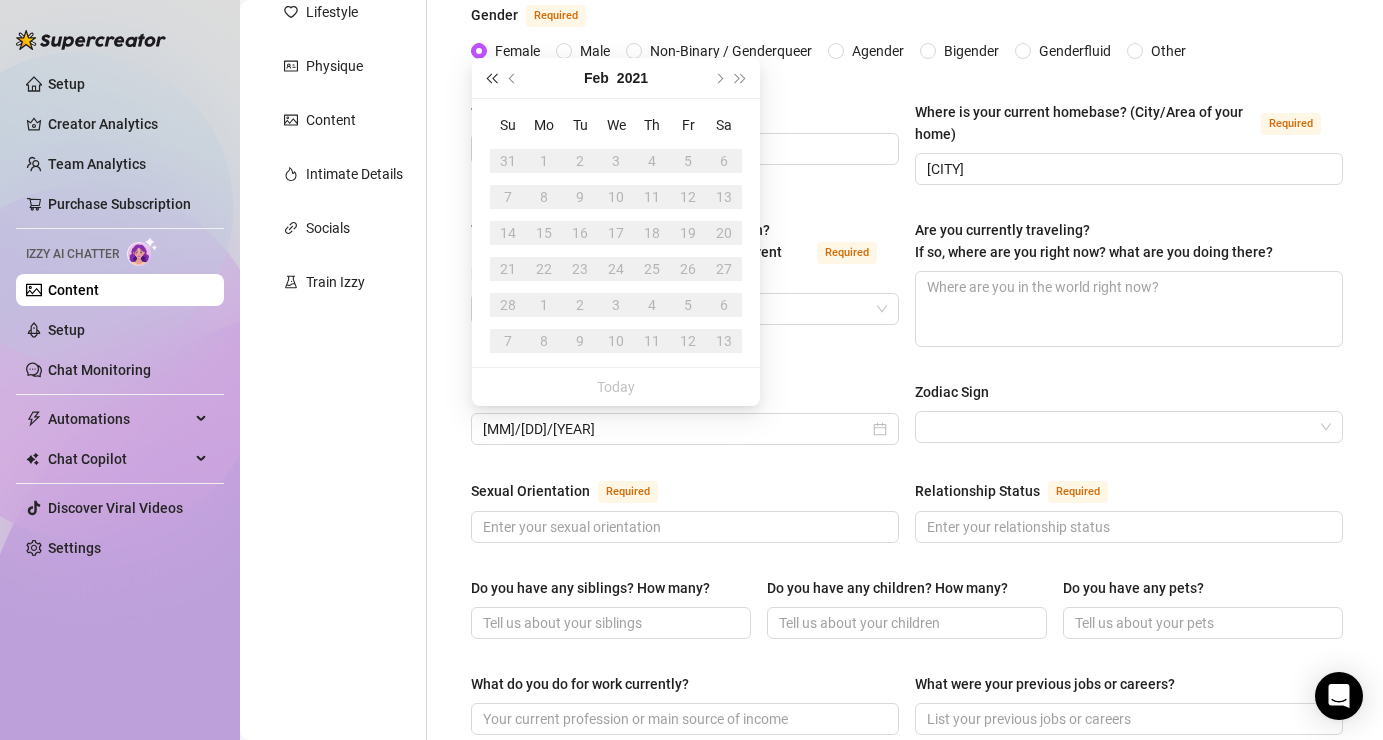 click at bounding box center [491, 78] 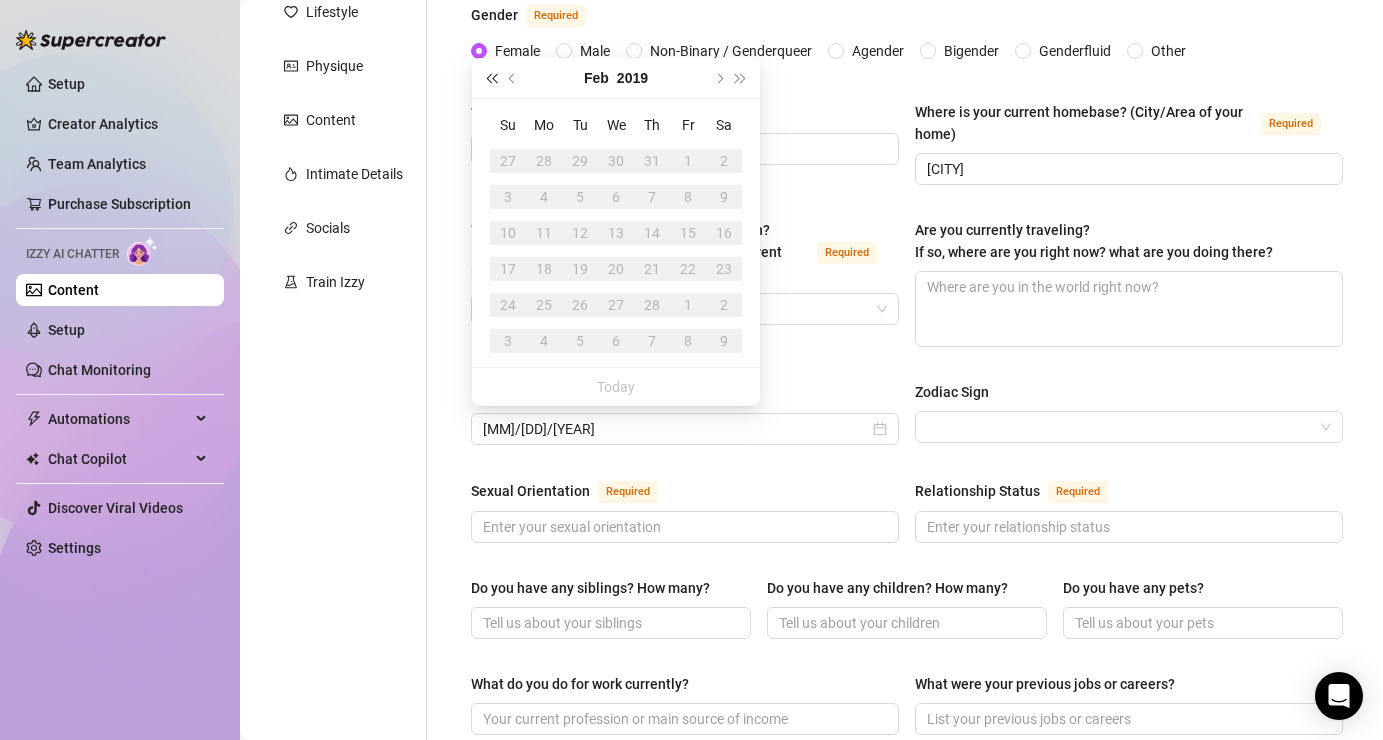click at bounding box center [491, 78] 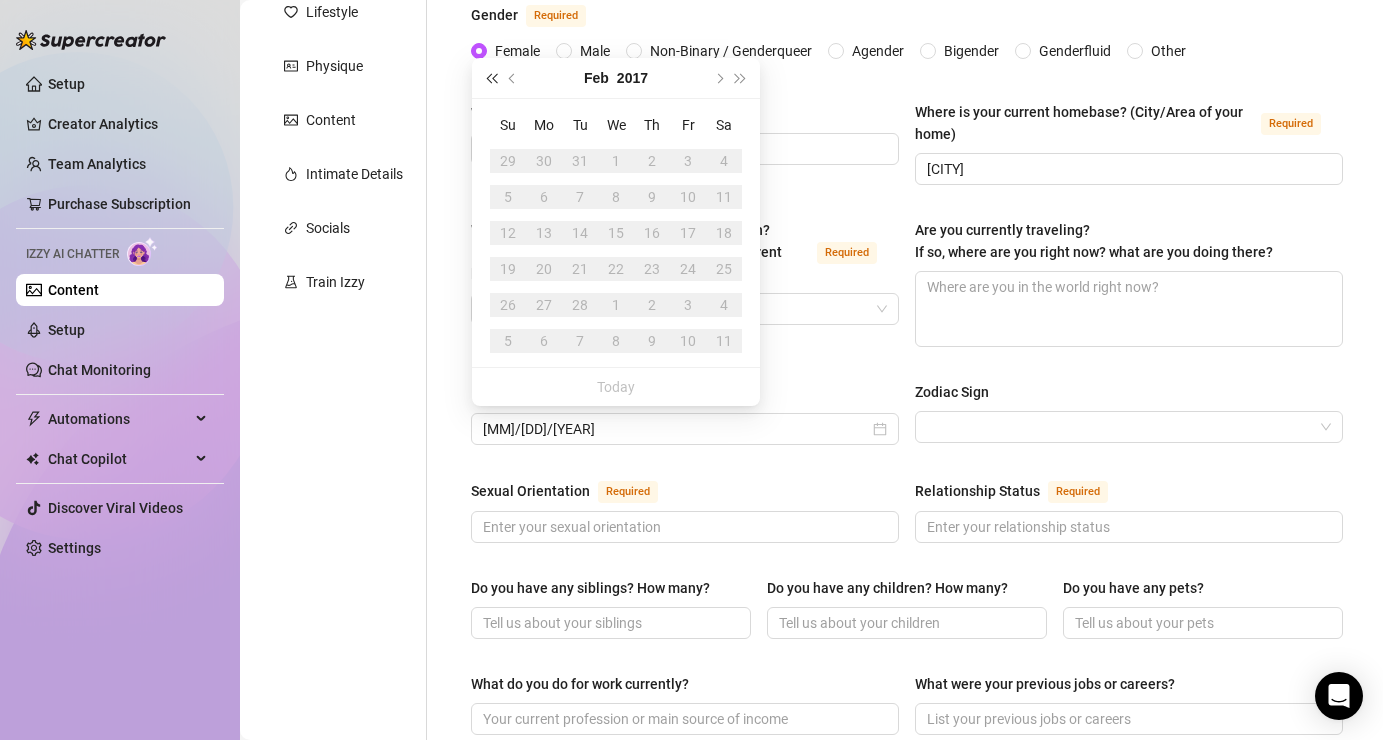 click at bounding box center (491, 78) 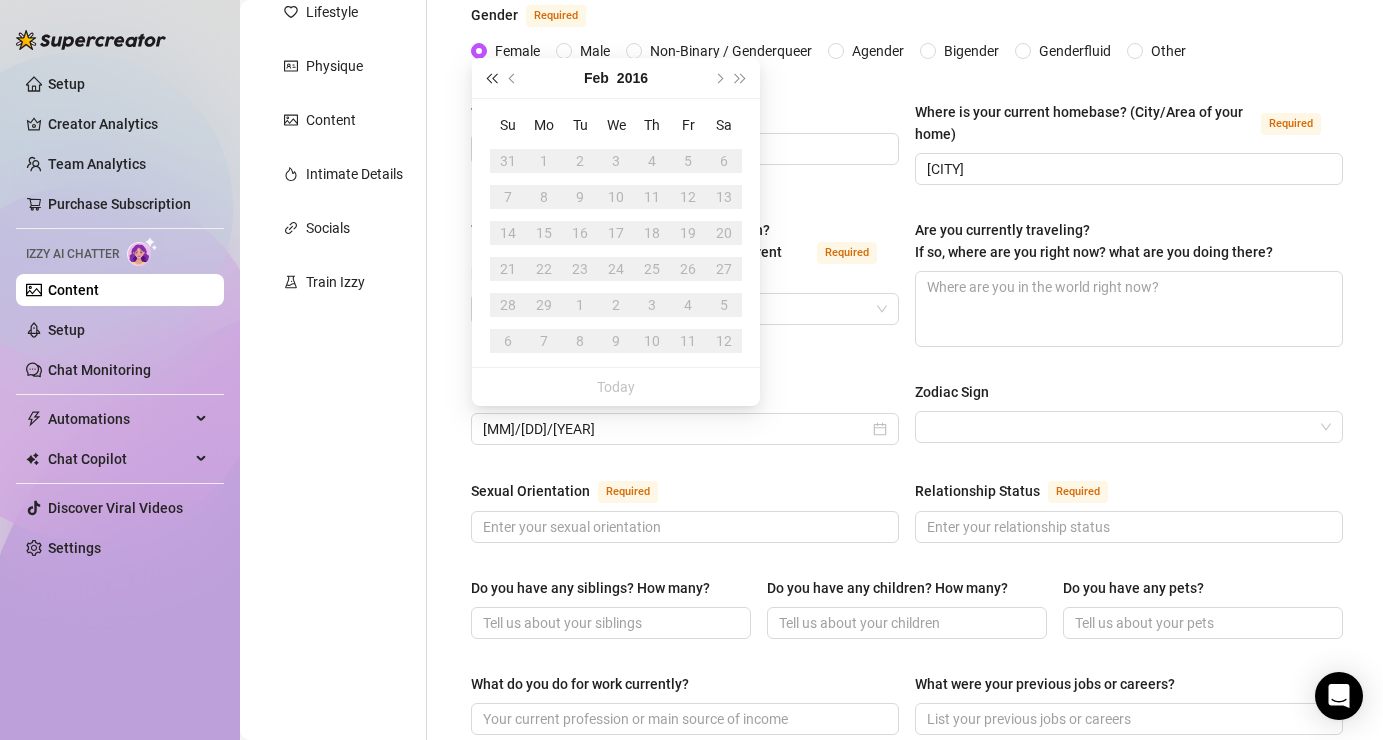 click at bounding box center [491, 78] 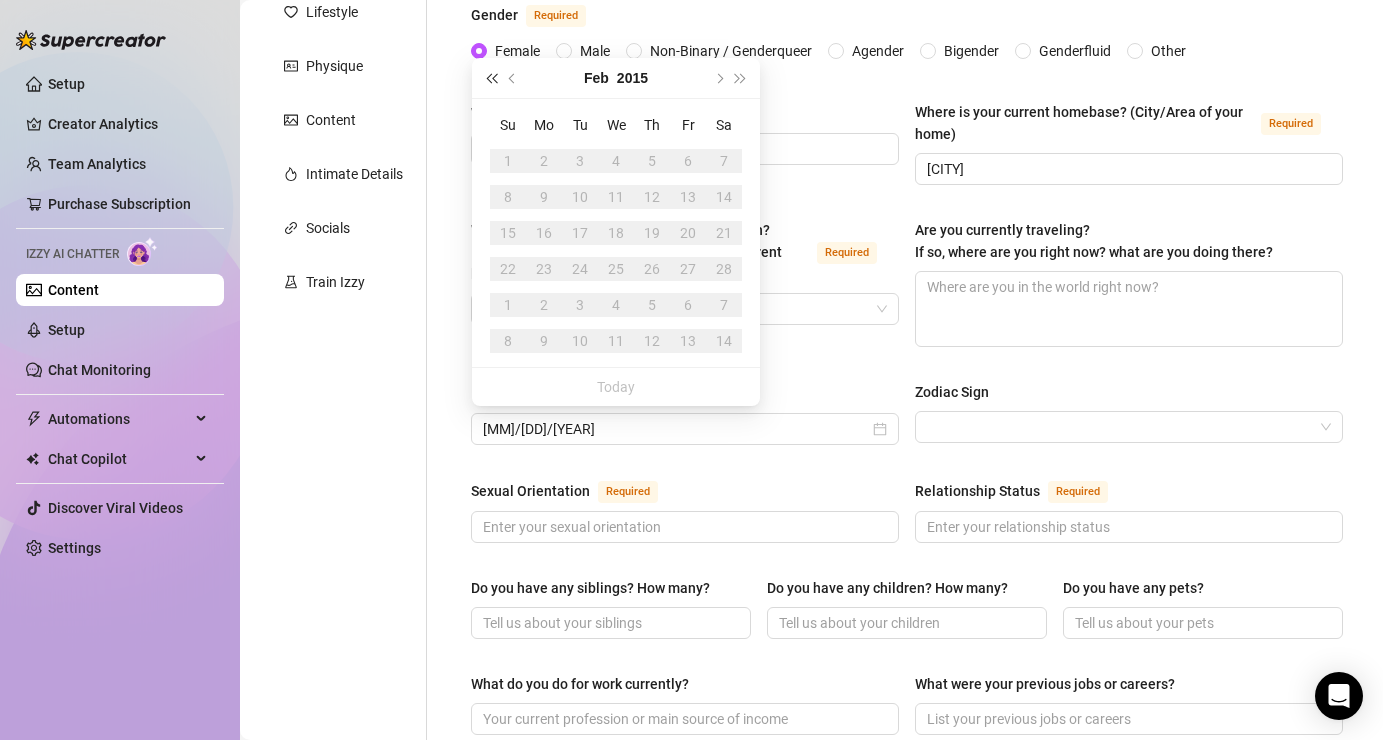 click at bounding box center (491, 78) 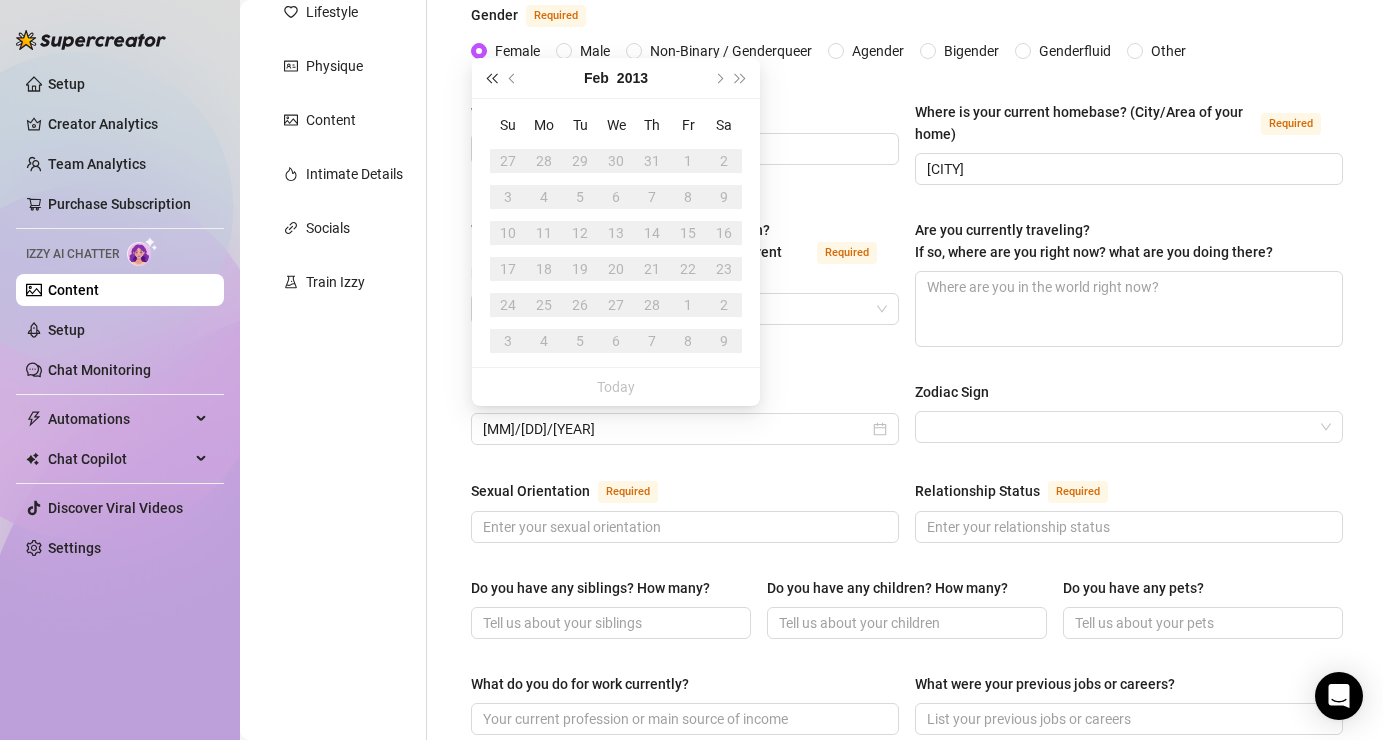 click at bounding box center [491, 78] 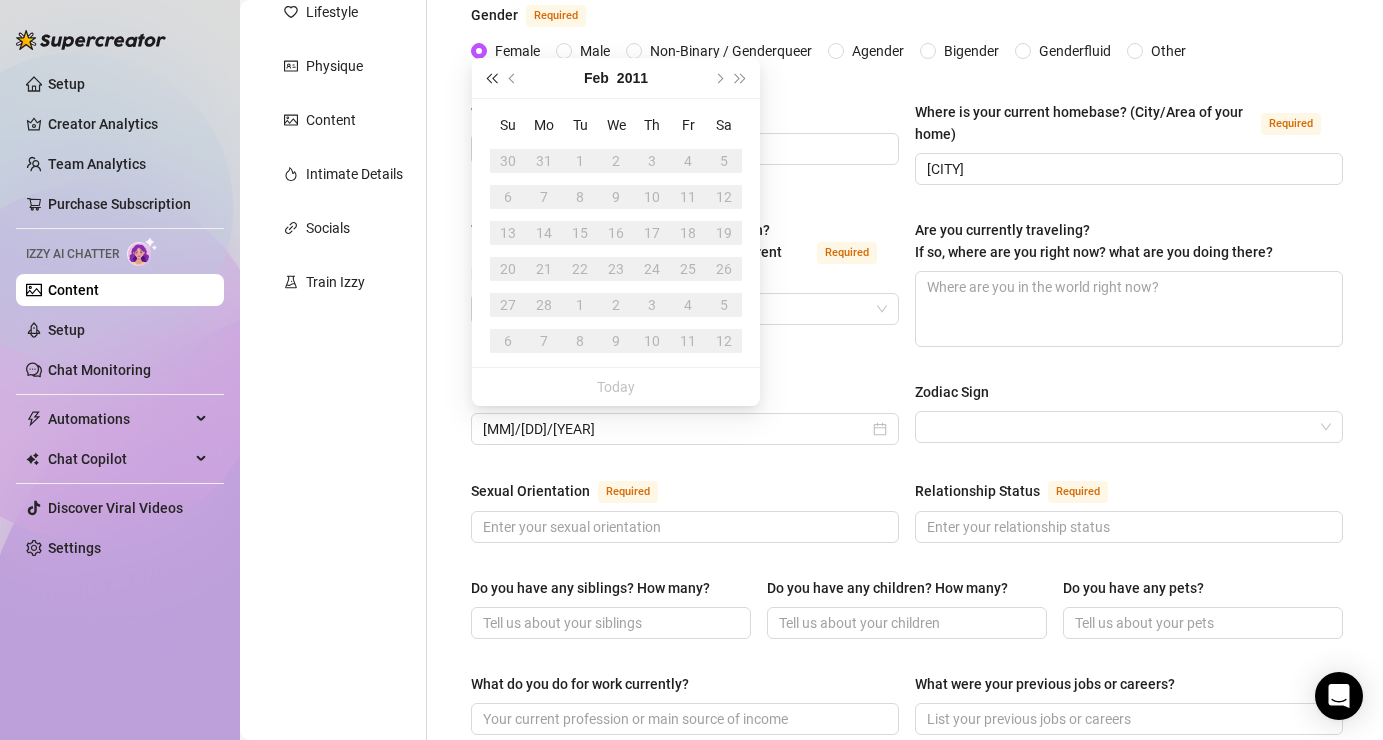 click at bounding box center (491, 78) 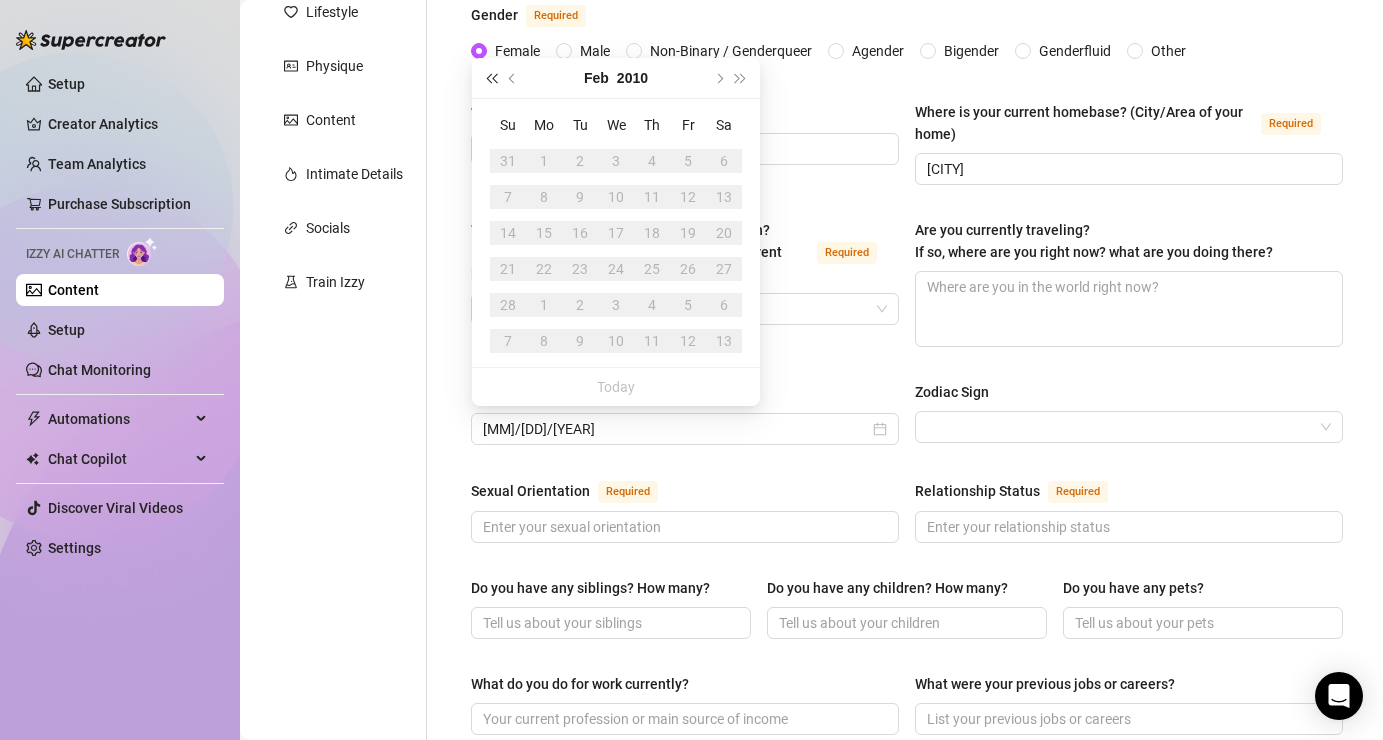 click at bounding box center [491, 78] 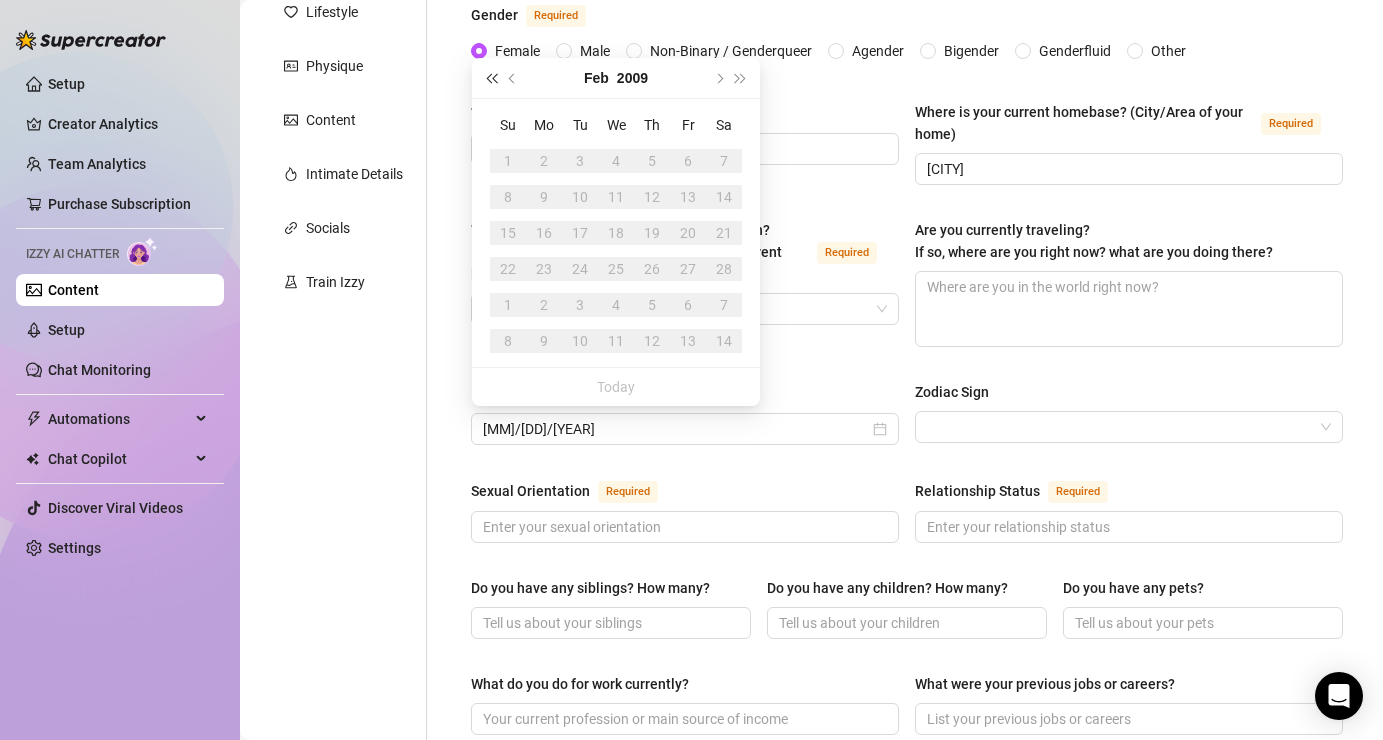 click at bounding box center (491, 78) 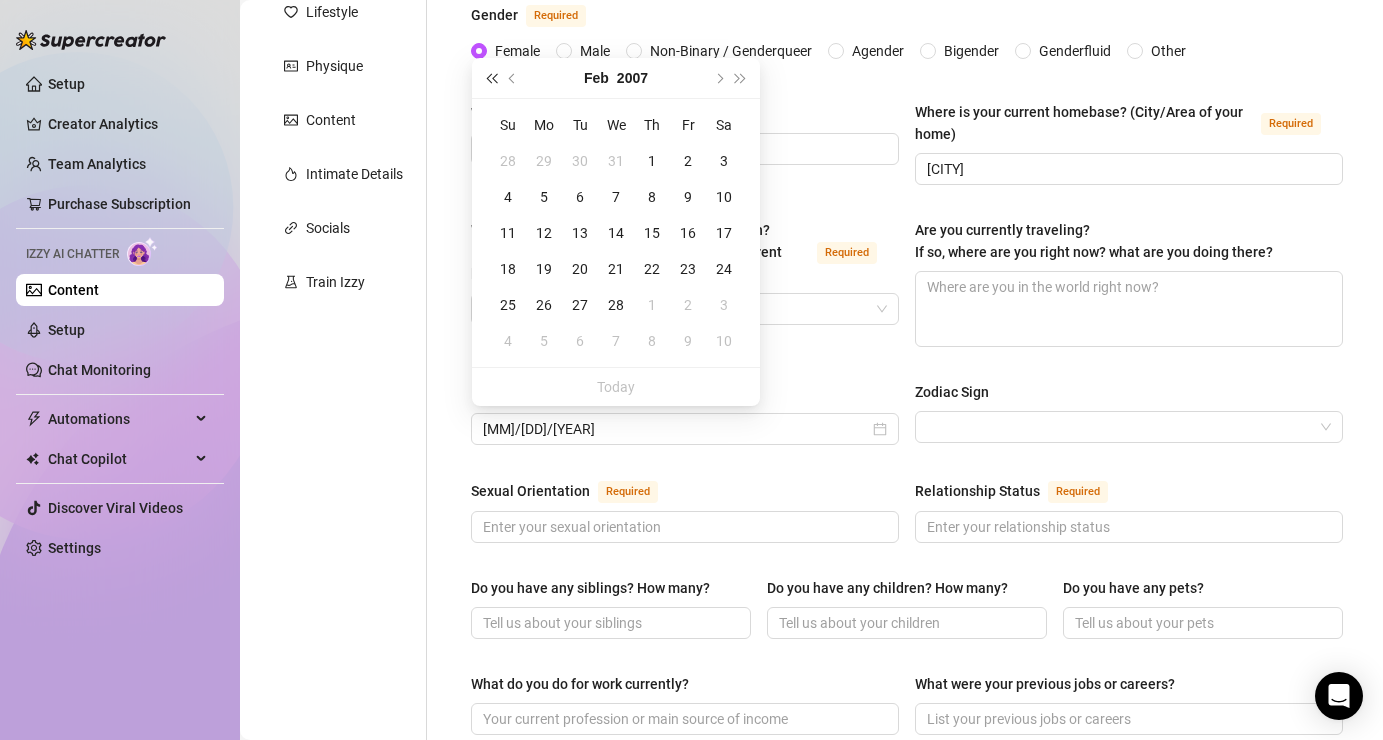 click at bounding box center (491, 78) 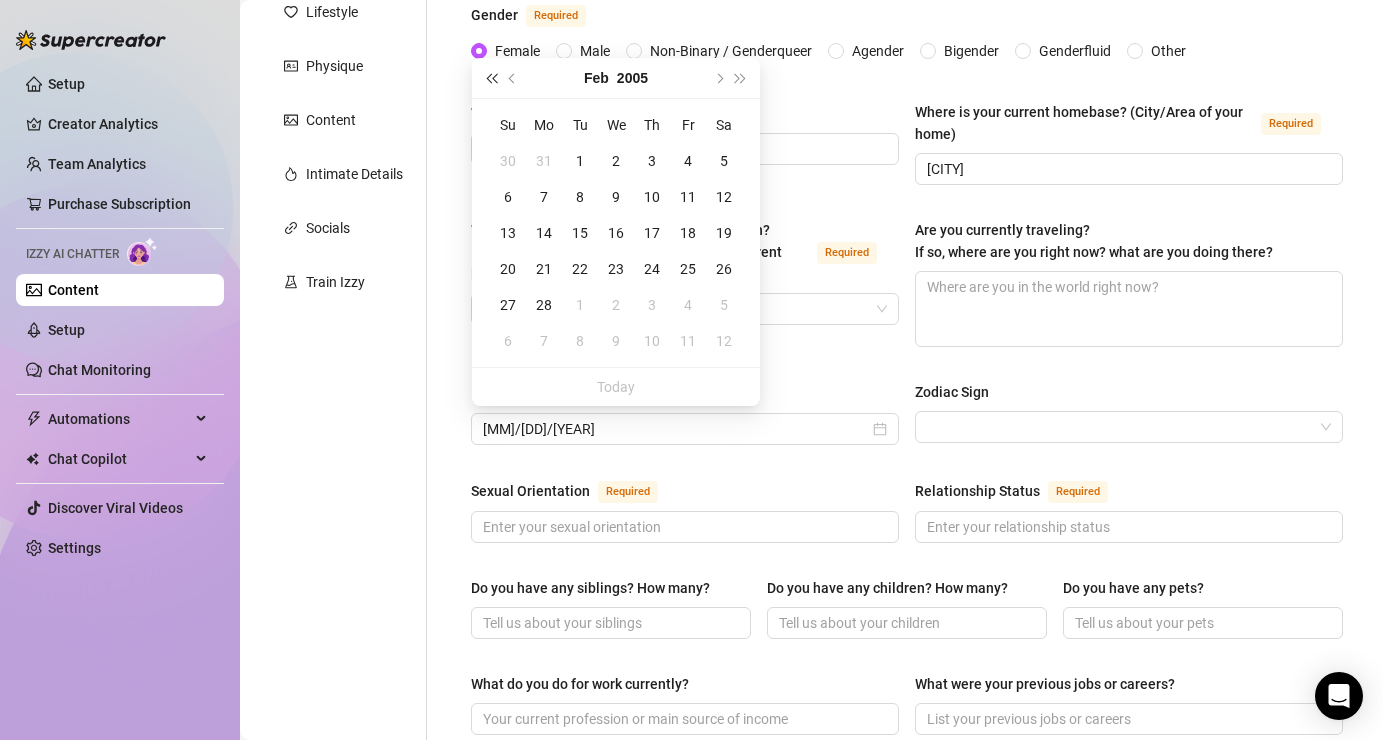click at bounding box center [491, 78] 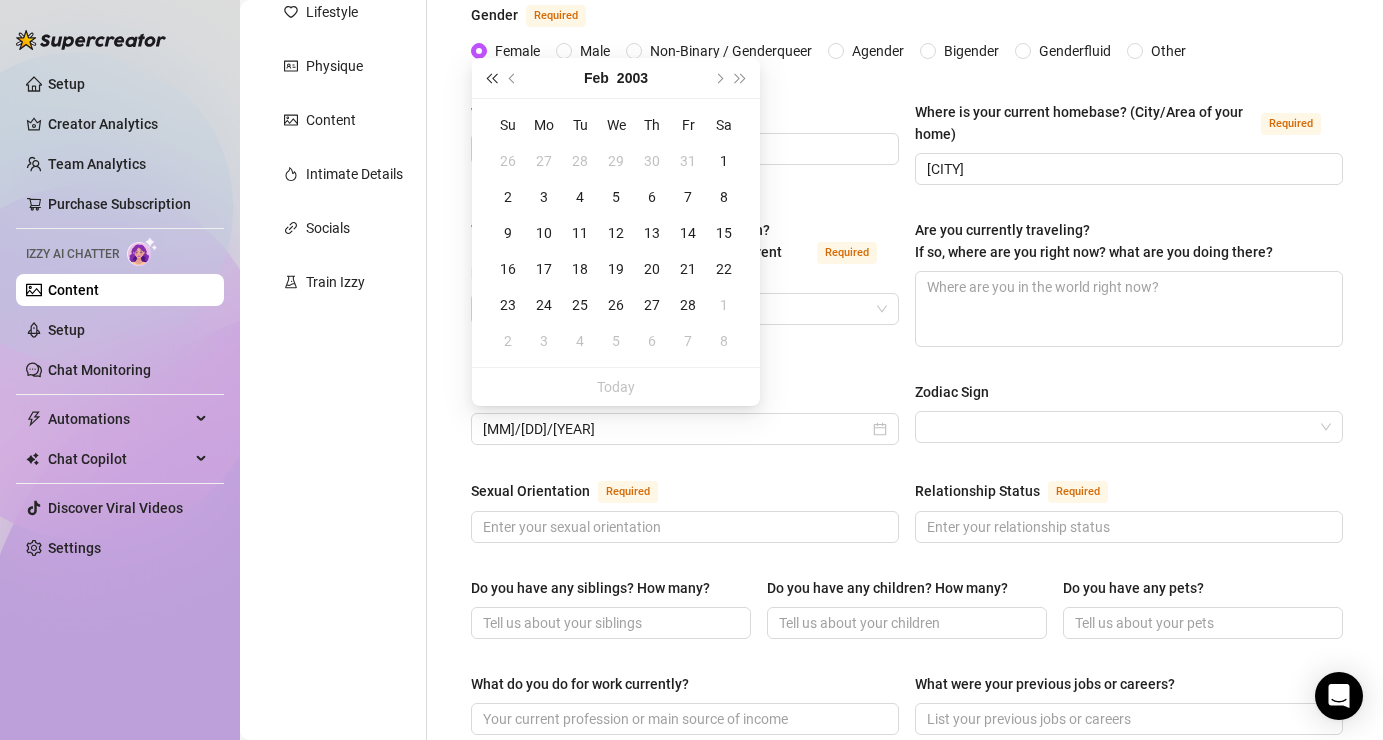 click at bounding box center [491, 78] 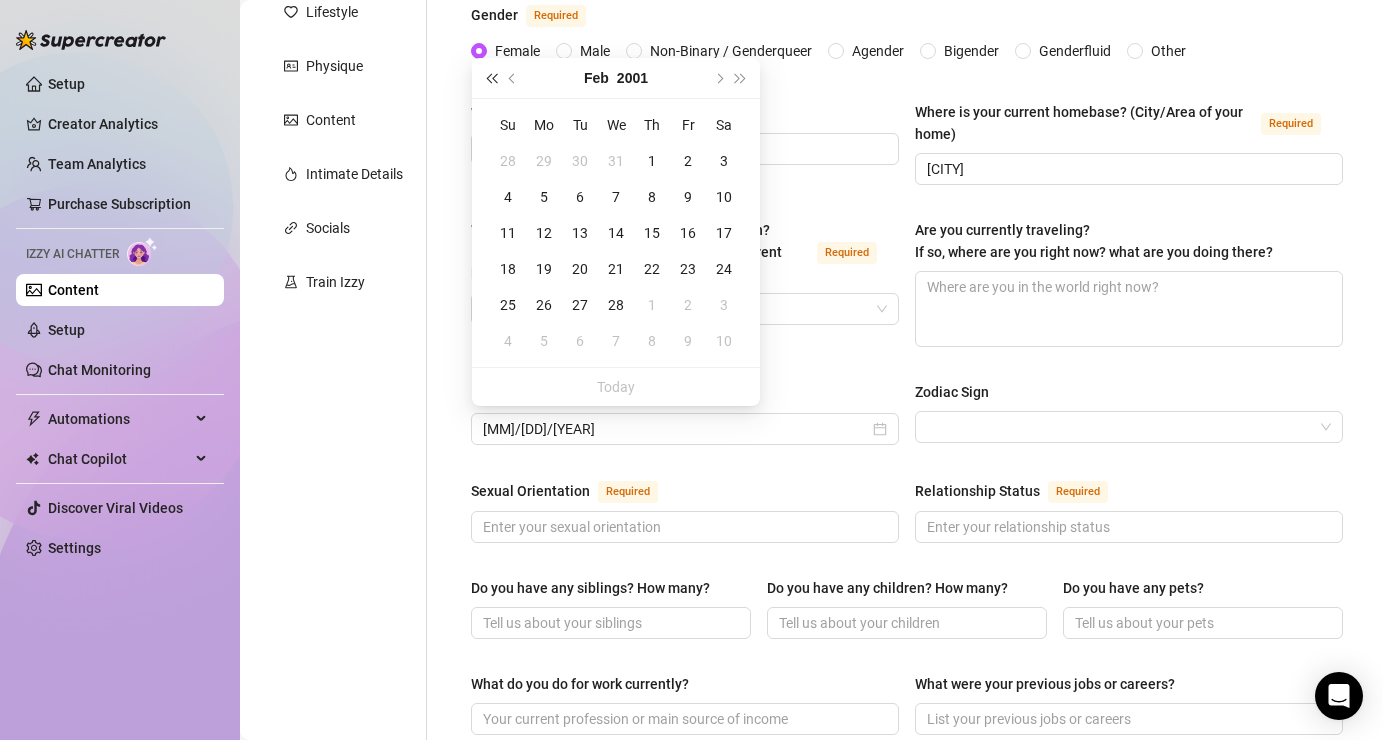 click at bounding box center [491, 78] 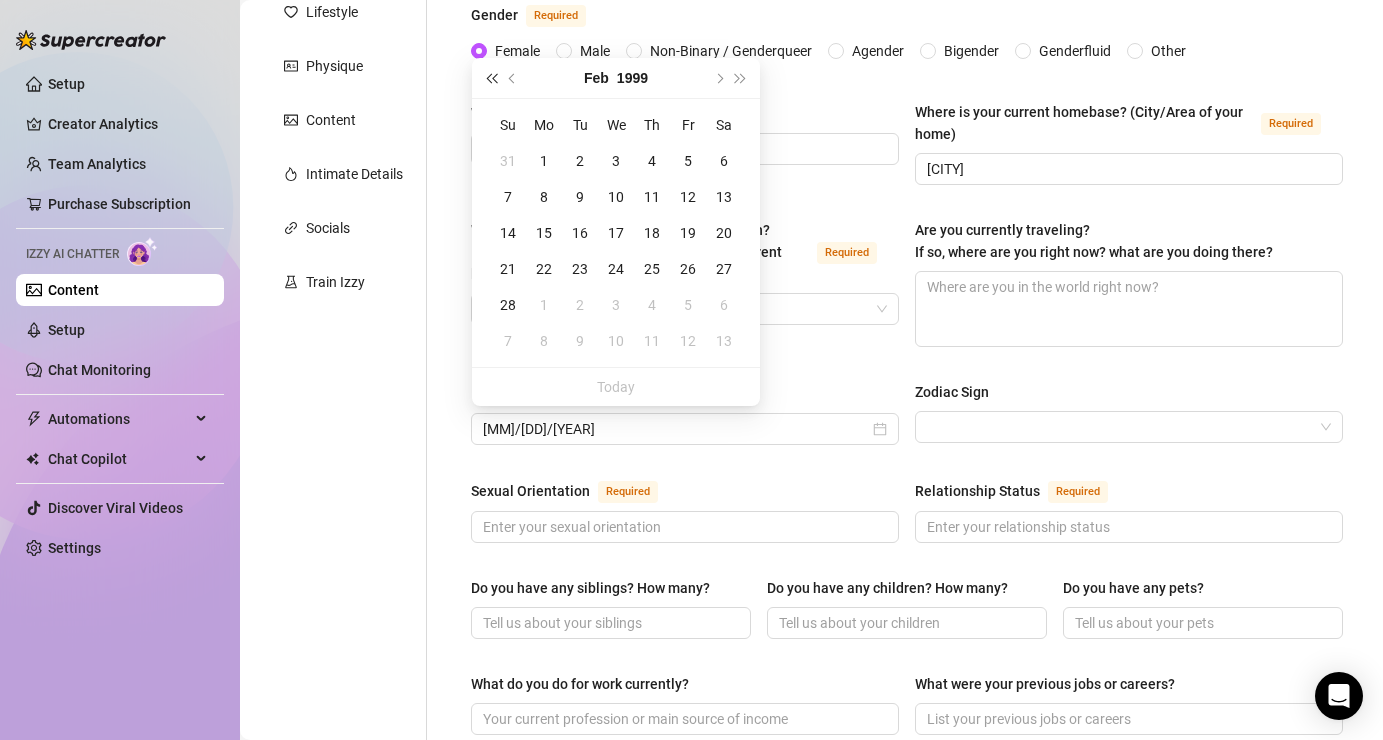 click at bounding box center (491, 78) 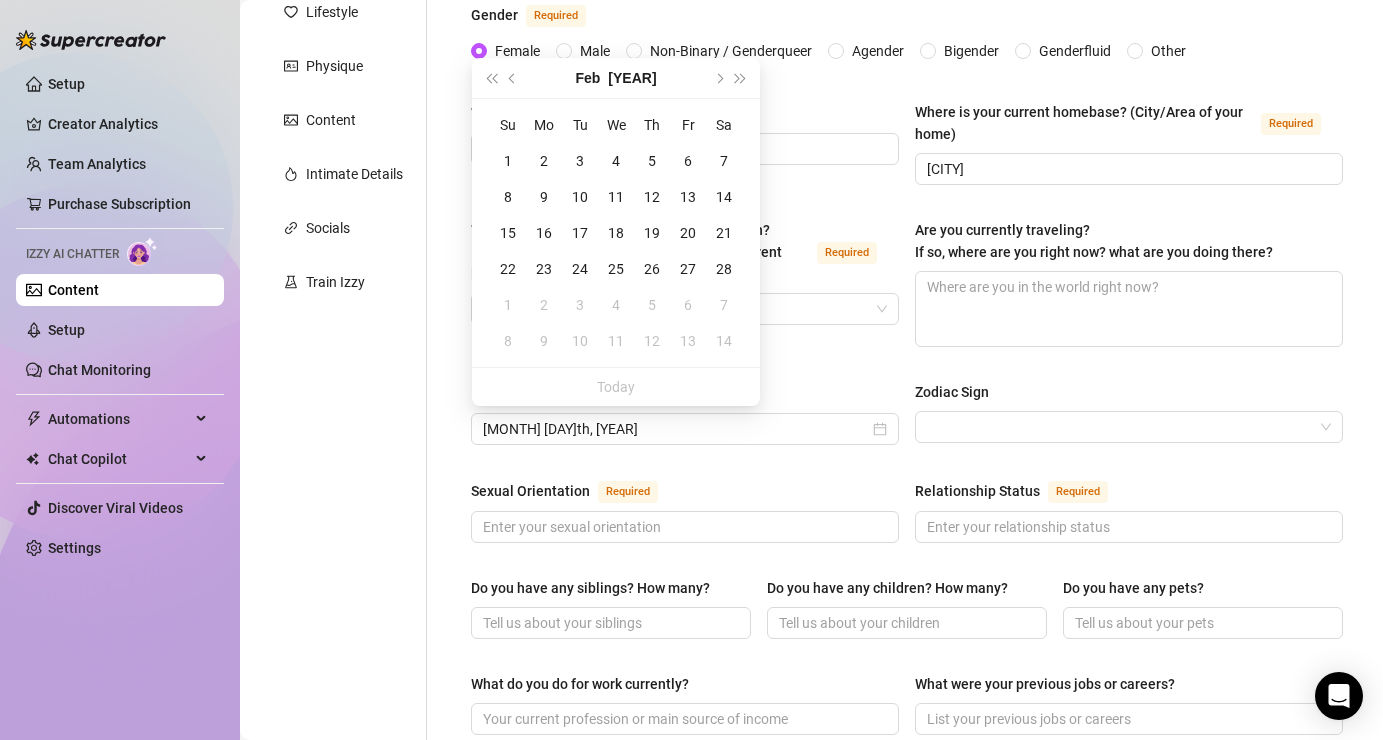 type on "[MONTH] [DAY]nd, [YEAR]" 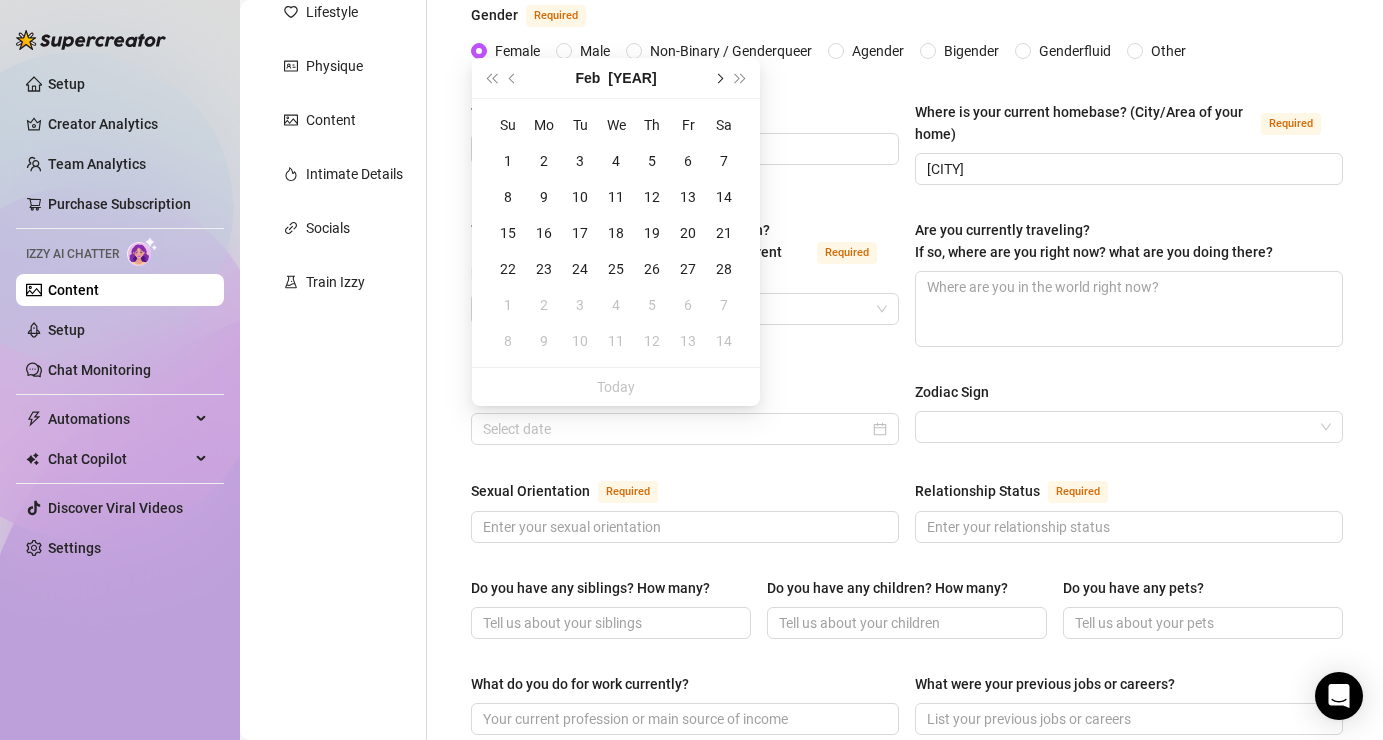 click at bounding box center [718, 78] 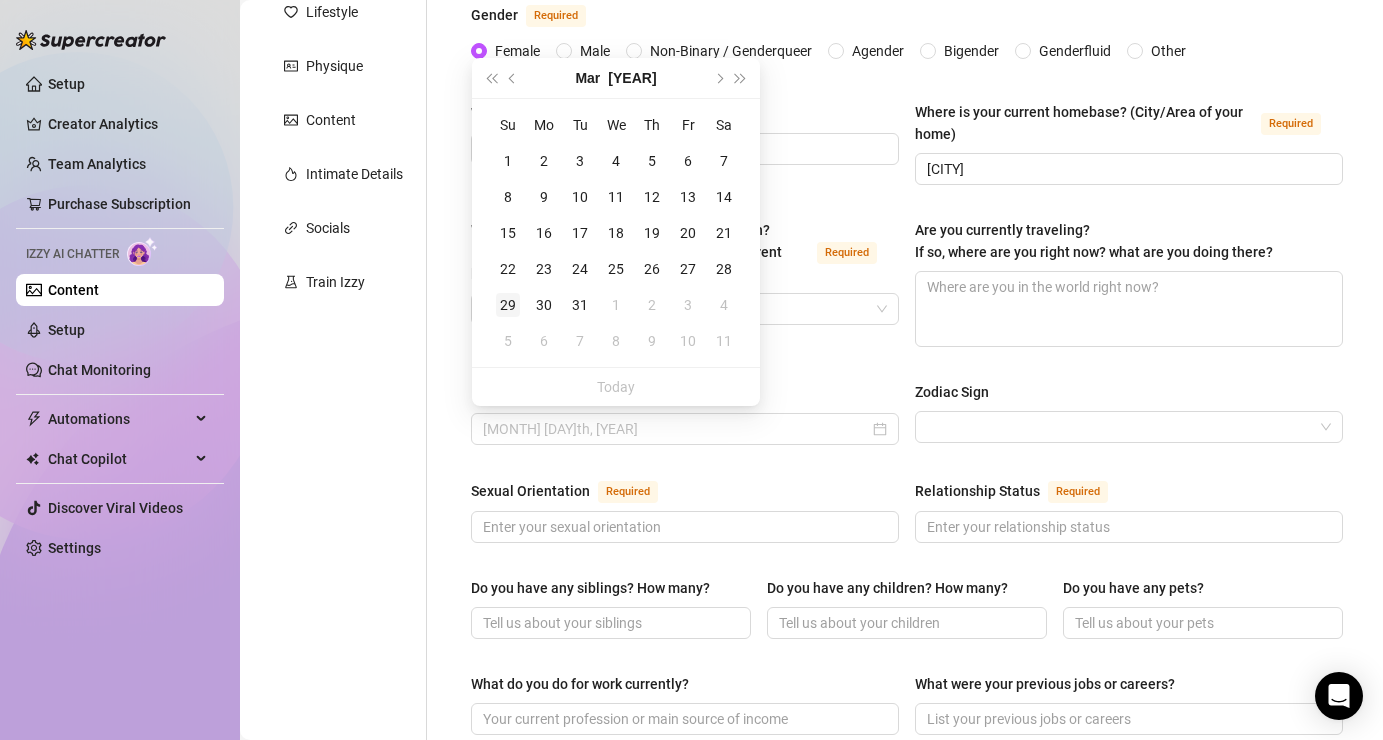 type on "[MONTH] [DAY]th, [YEAR]" 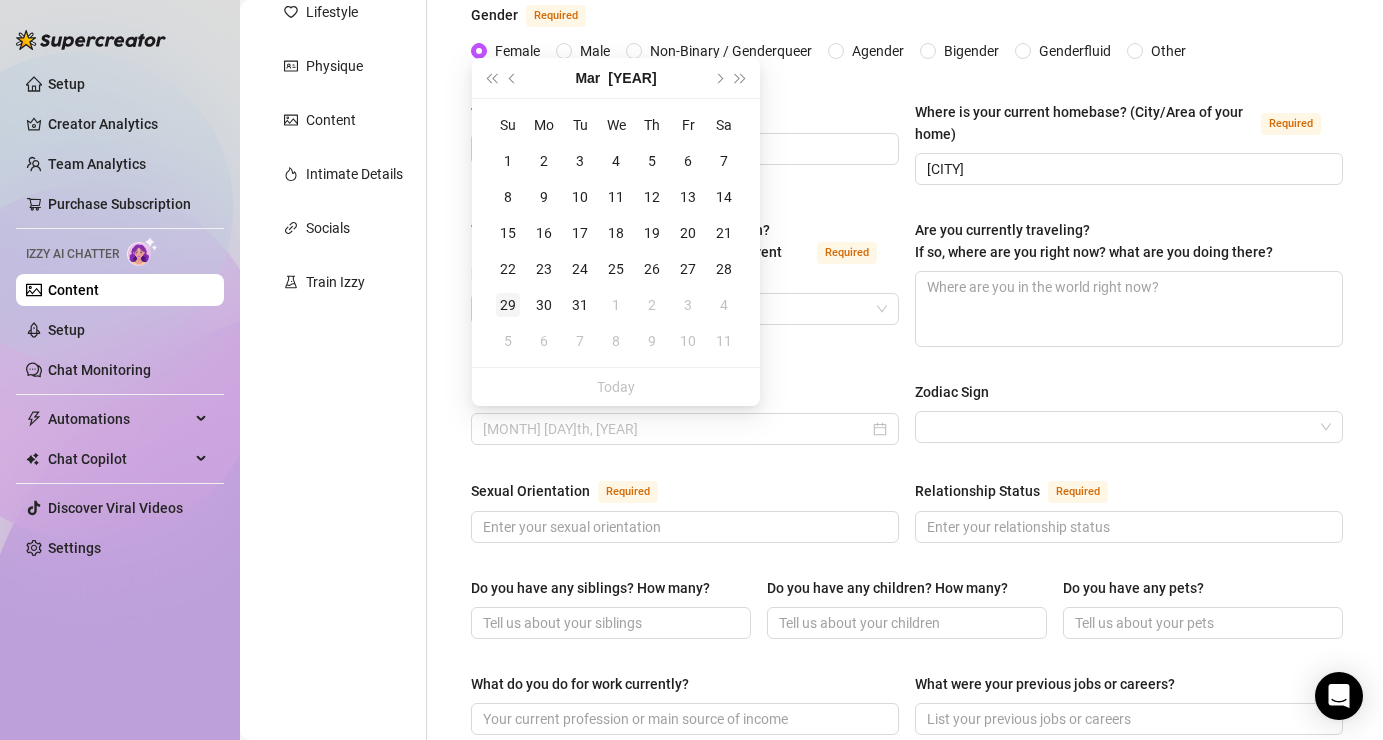 click on "29" at bounding box center (508, 305) 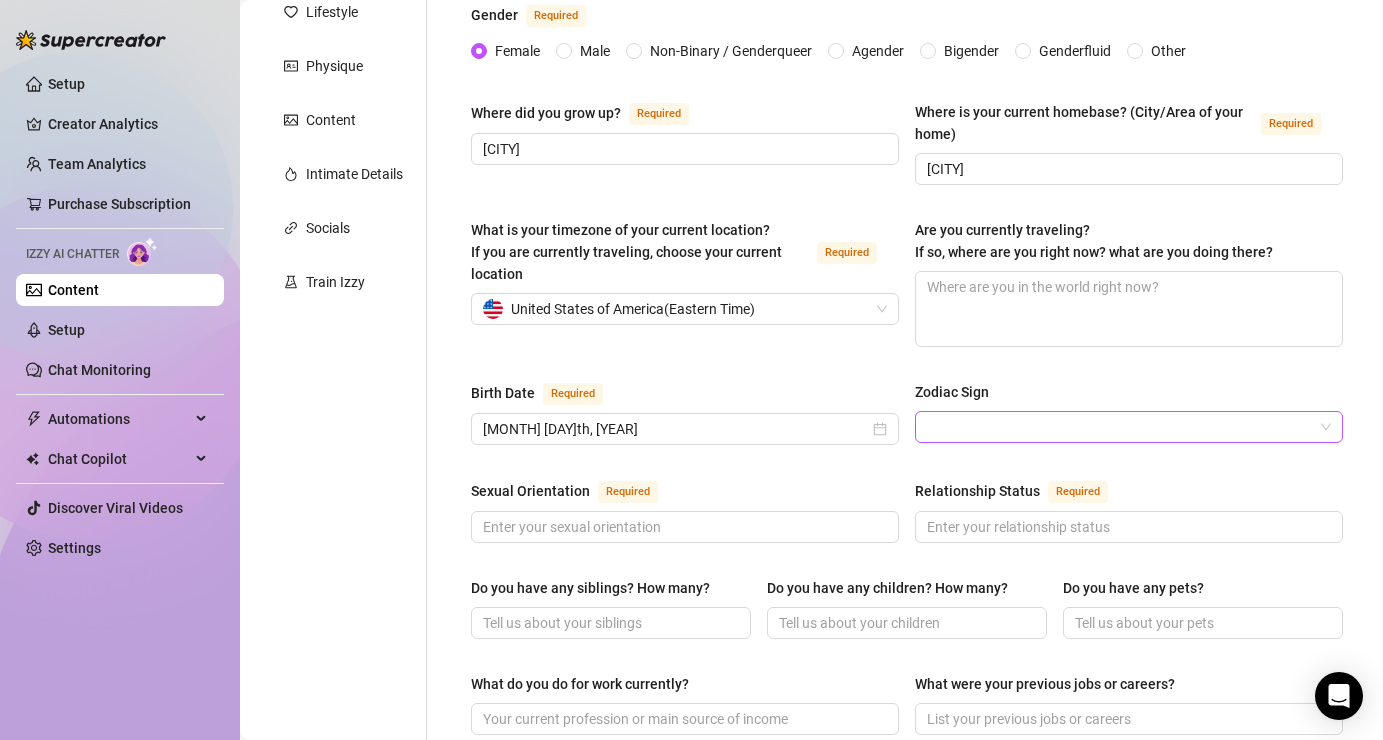 click on "Zodiac Sign" at bounding box center [1120, 427] 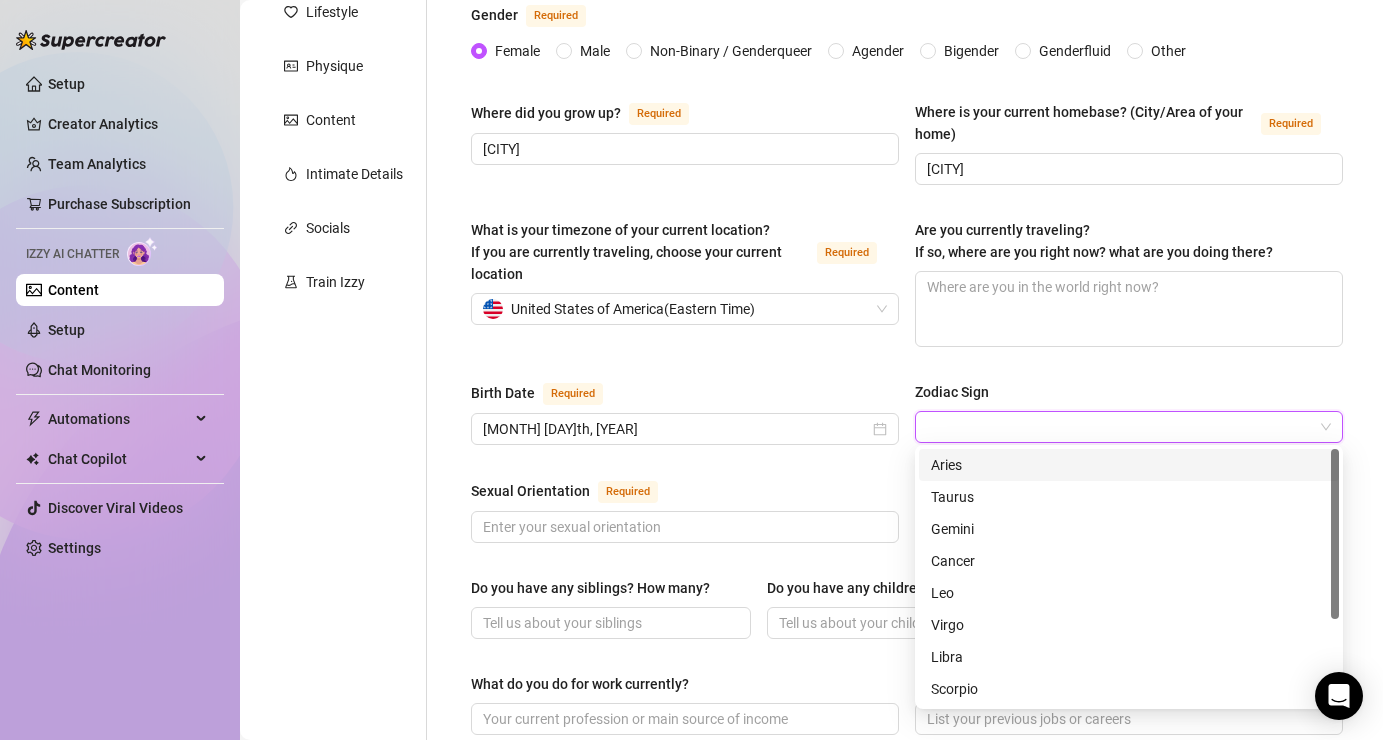 click on "Aries" at bounding box center [1129, 465] 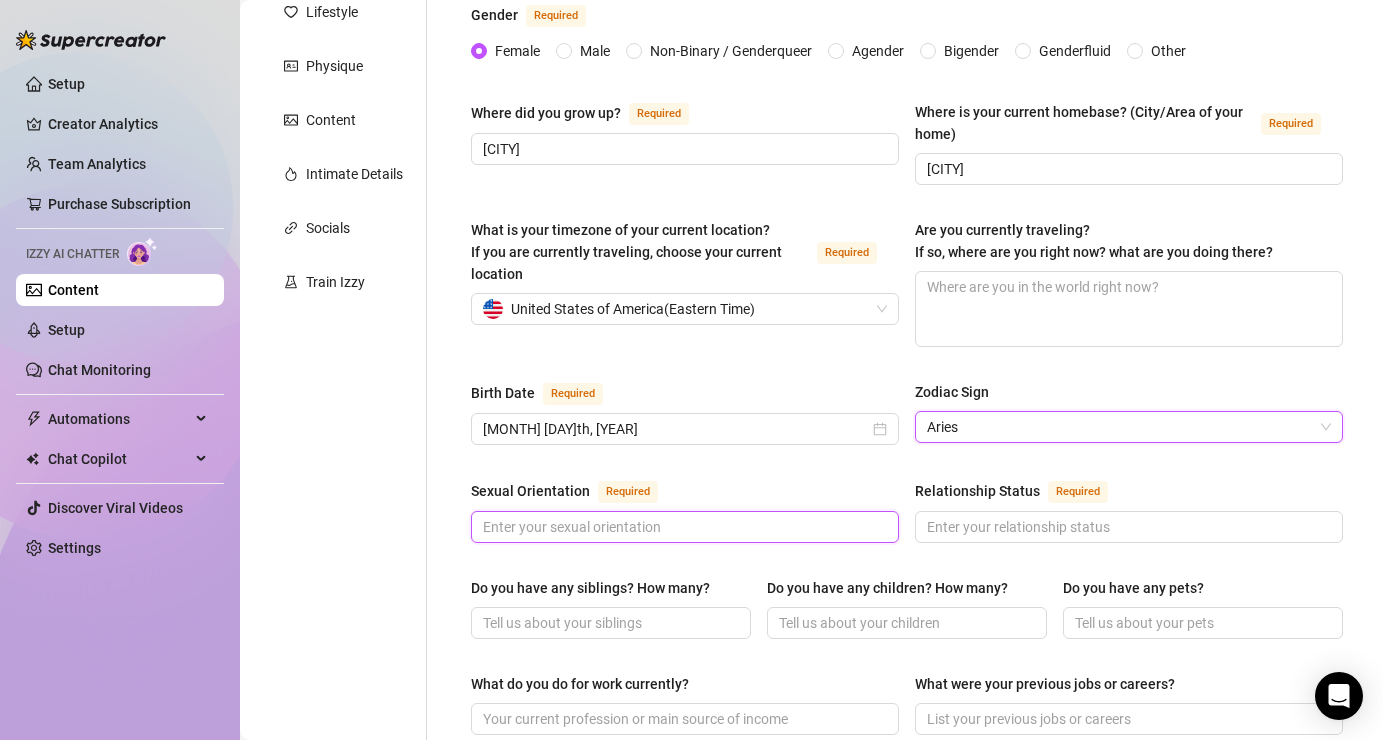 click on "Sexual Orientation Required" at bounding box center (683, 527) 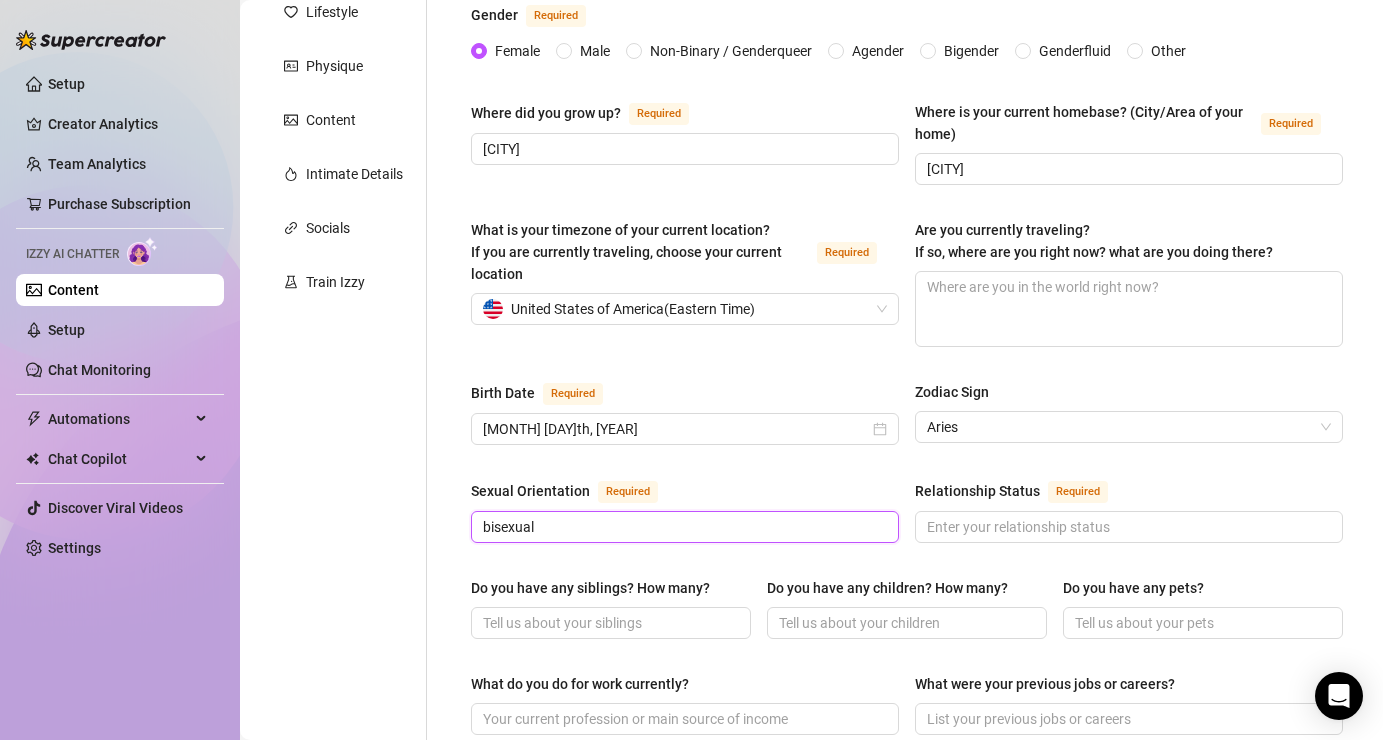 type on "bisexual" 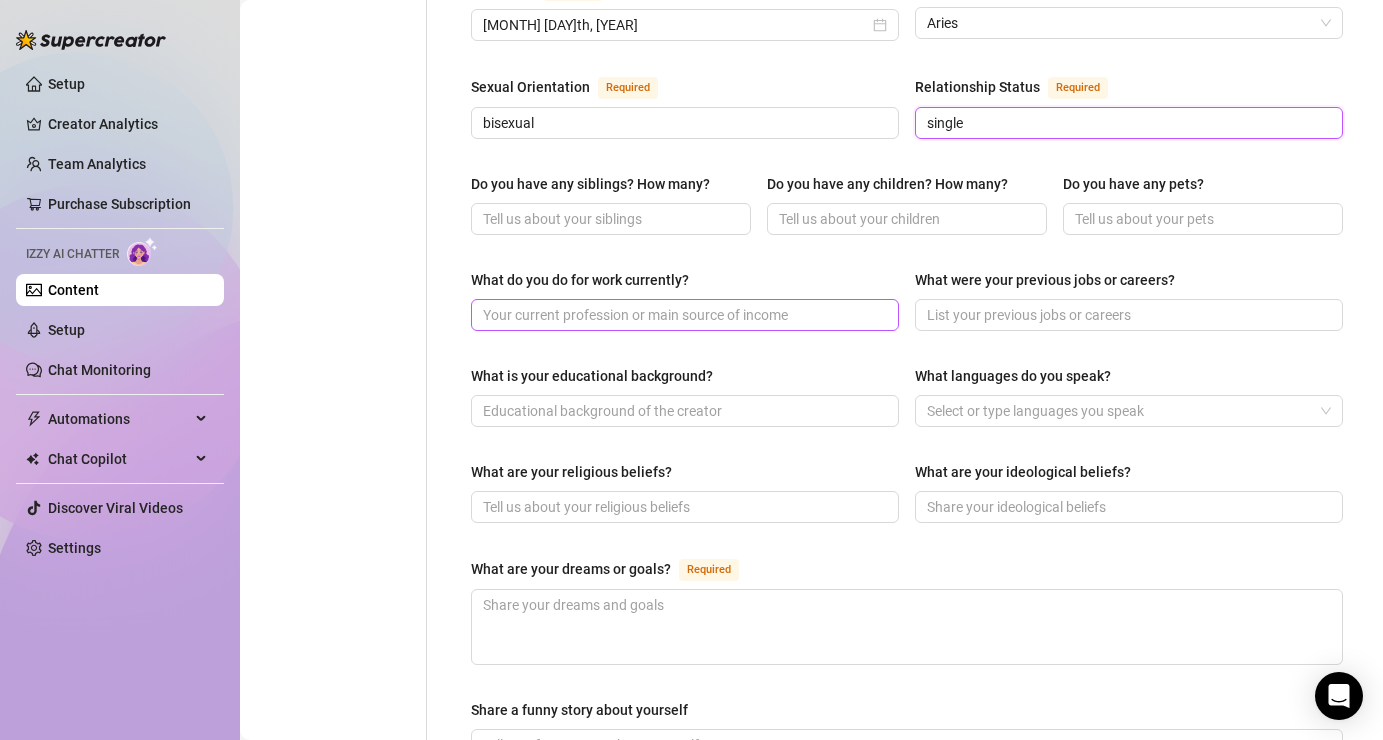 scroll, scrollTop: 713, scrollLeft: 0, axis: vertical 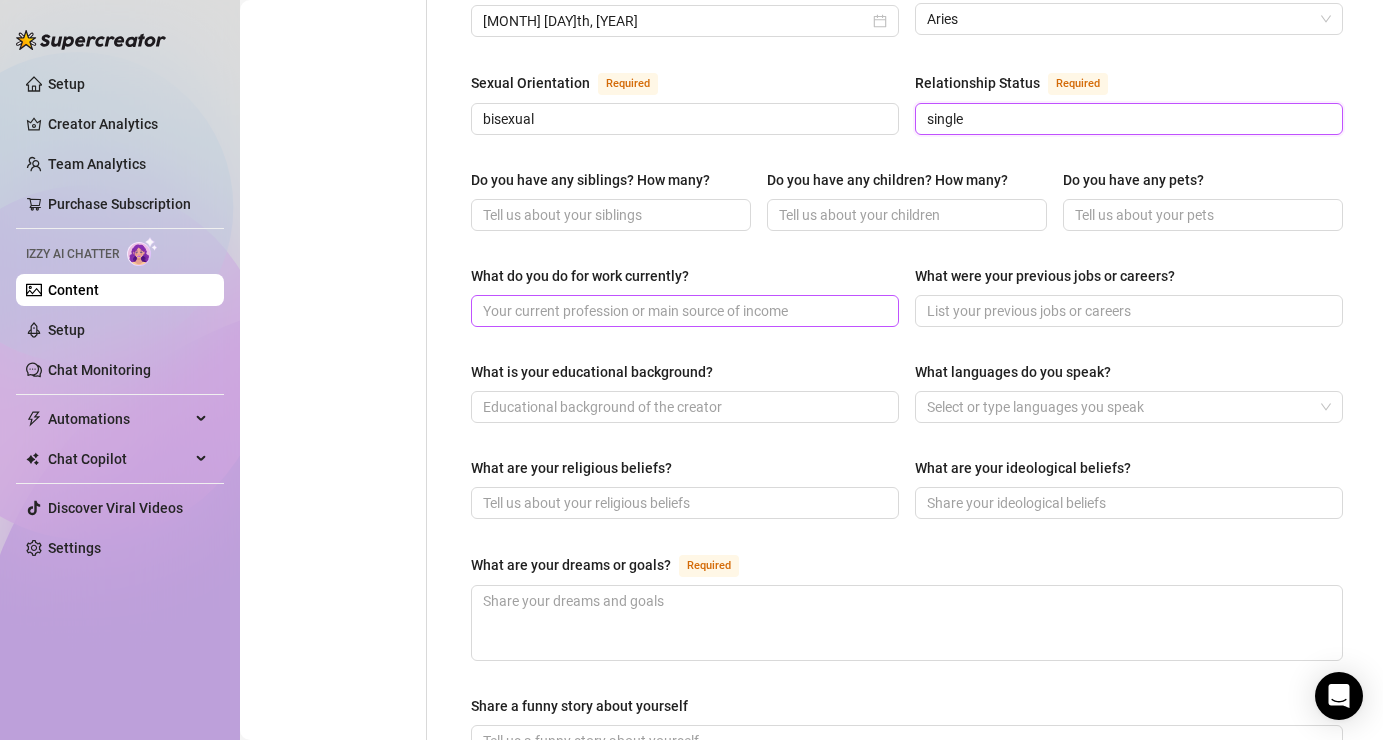 type on "single" 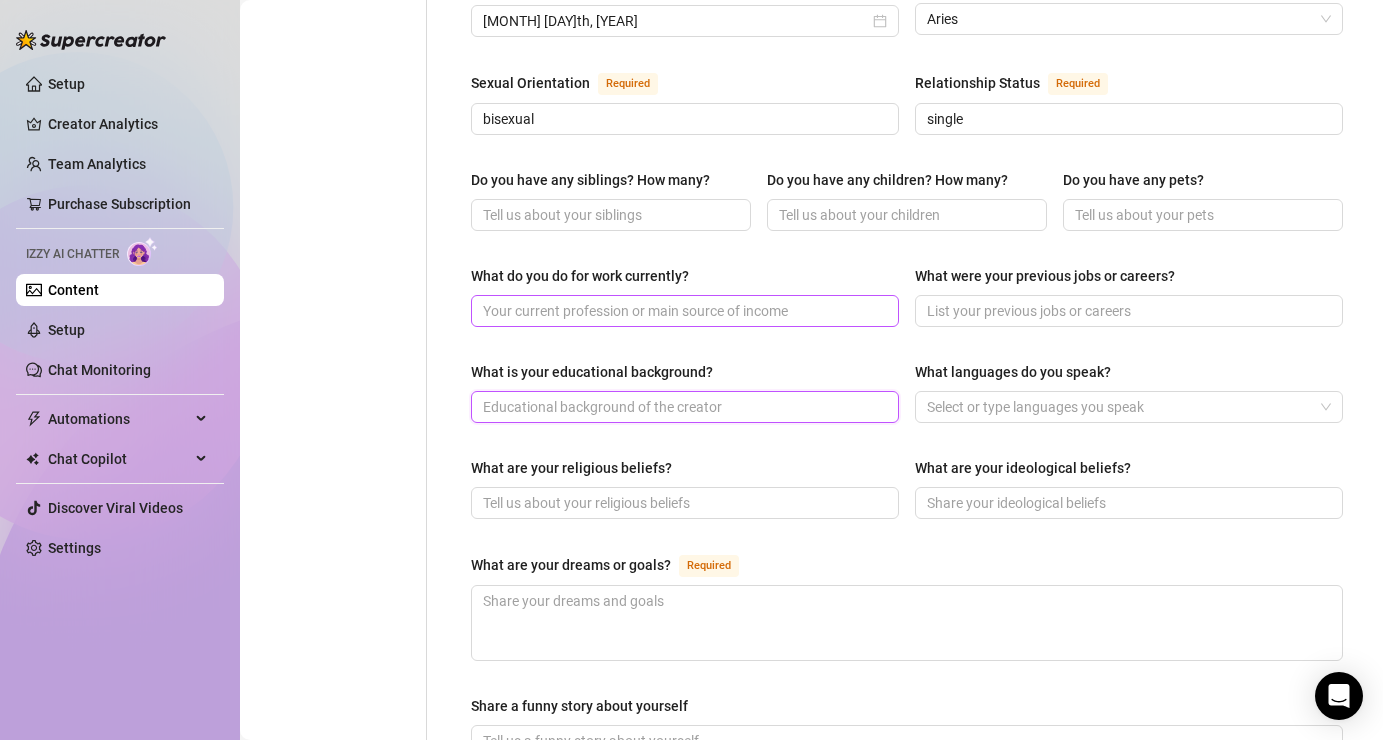 click on "What is your educational background?" at bounding box center [683, 407] 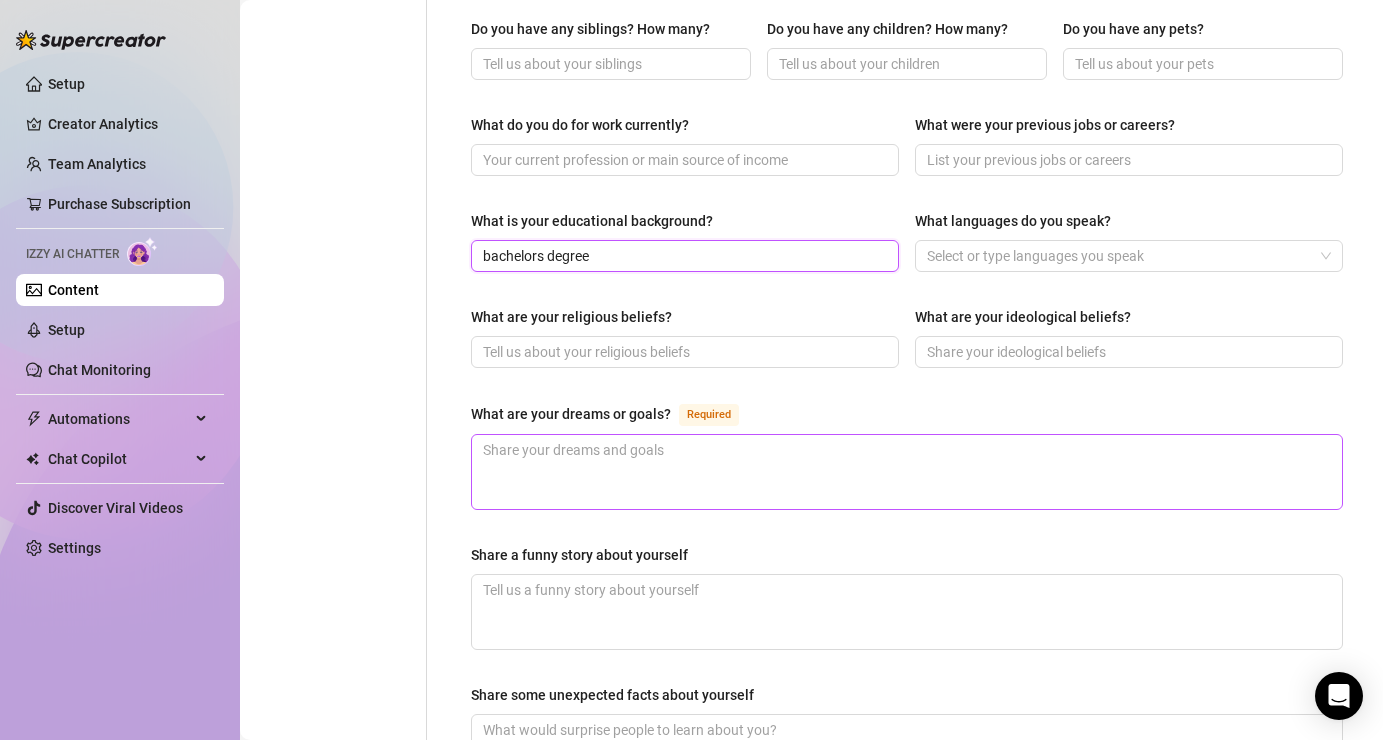 scroll, scrollTop: 910, scrollLeft: 0, axis: vertical 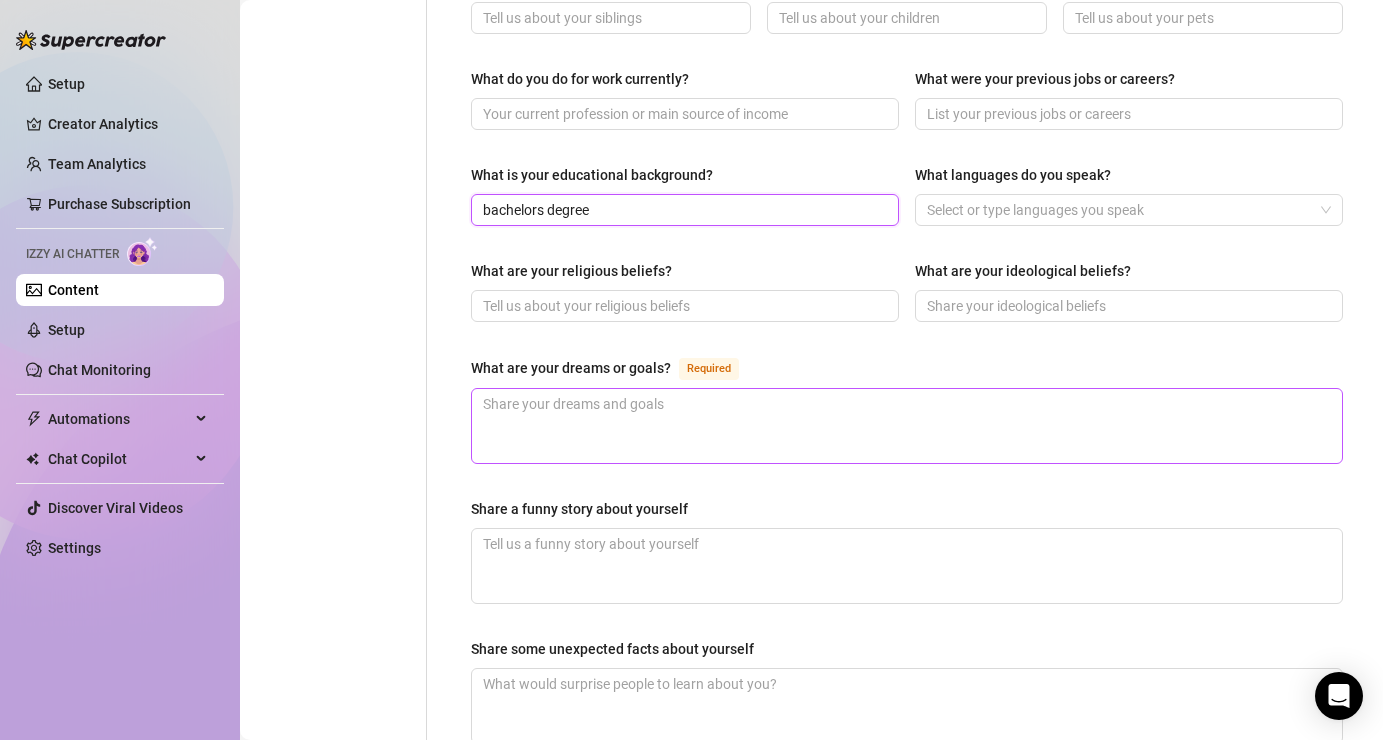 type on "bachelors degree" 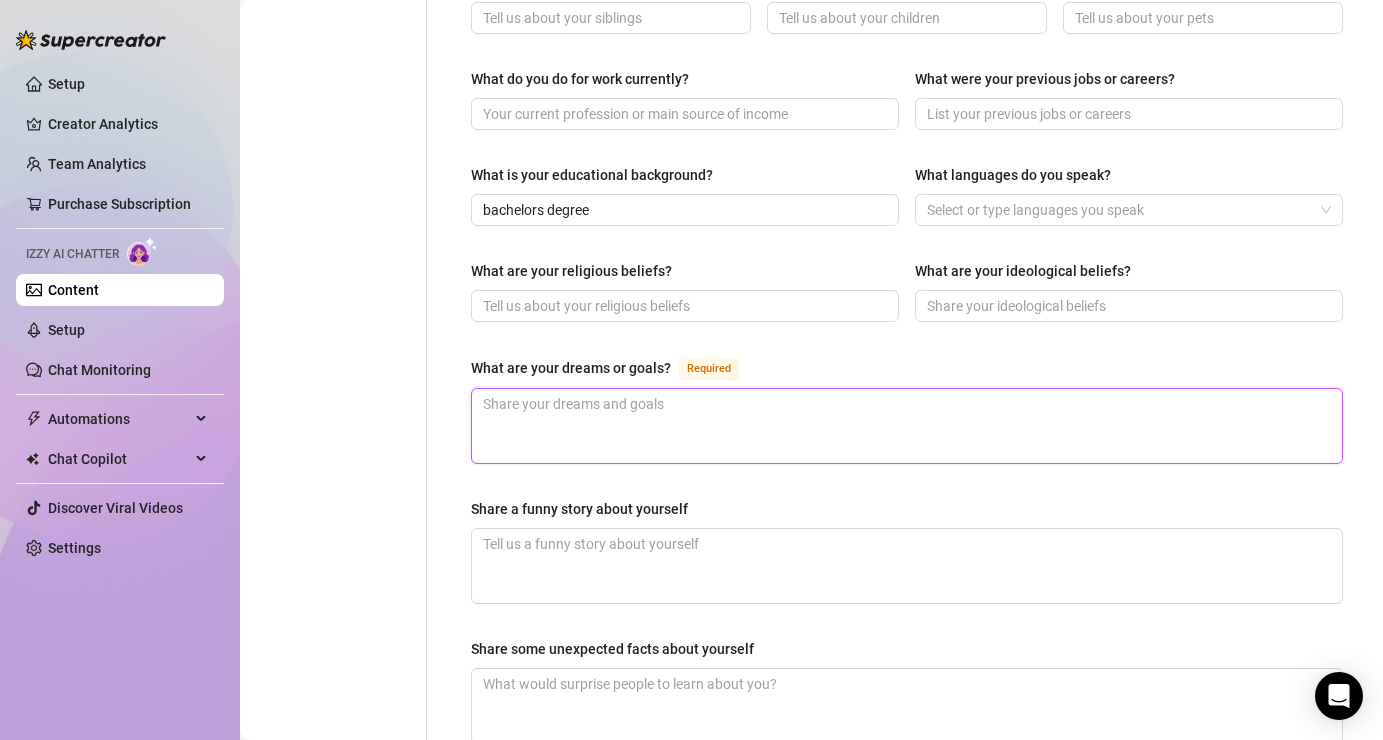 click on "What are your dreams or goals? Required" at bounding box center (907, 426) 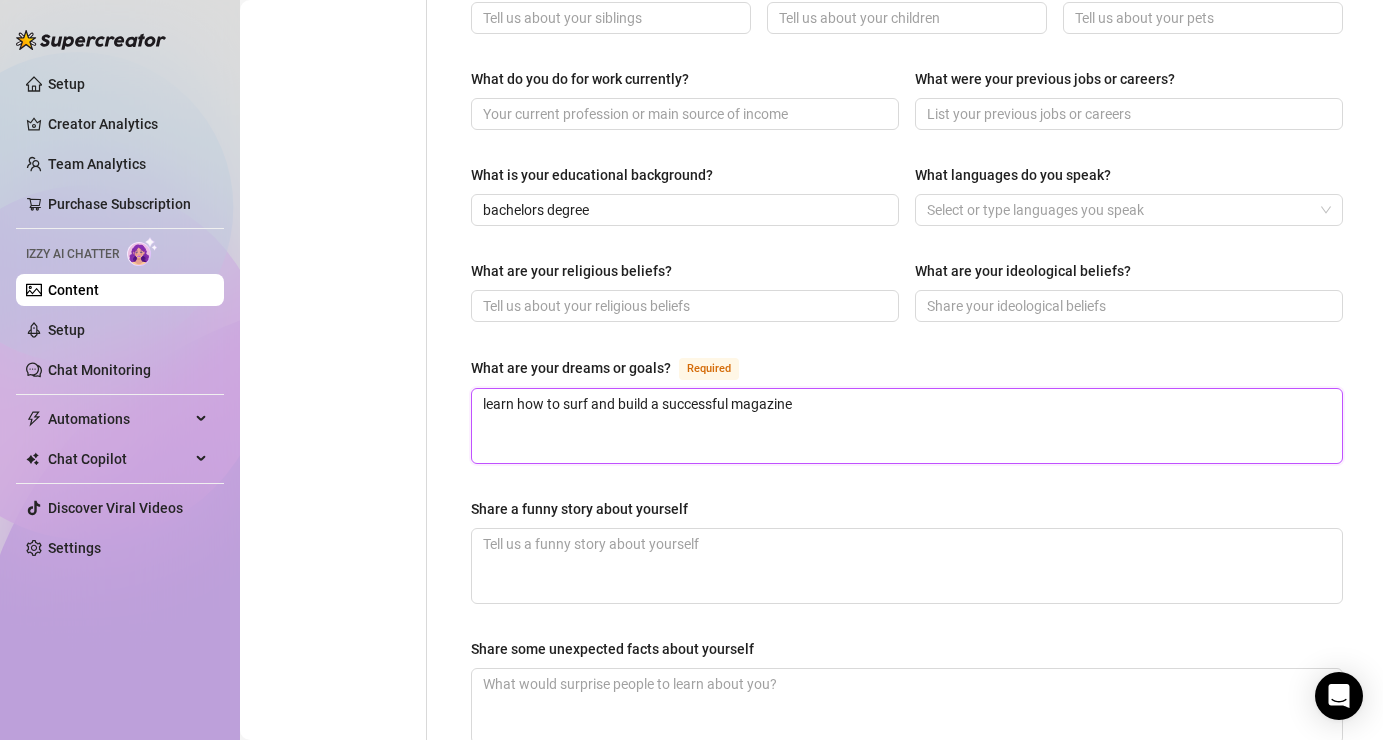 scroll, scrollTop: 1229, scrollLeft: 0, axis: vertical 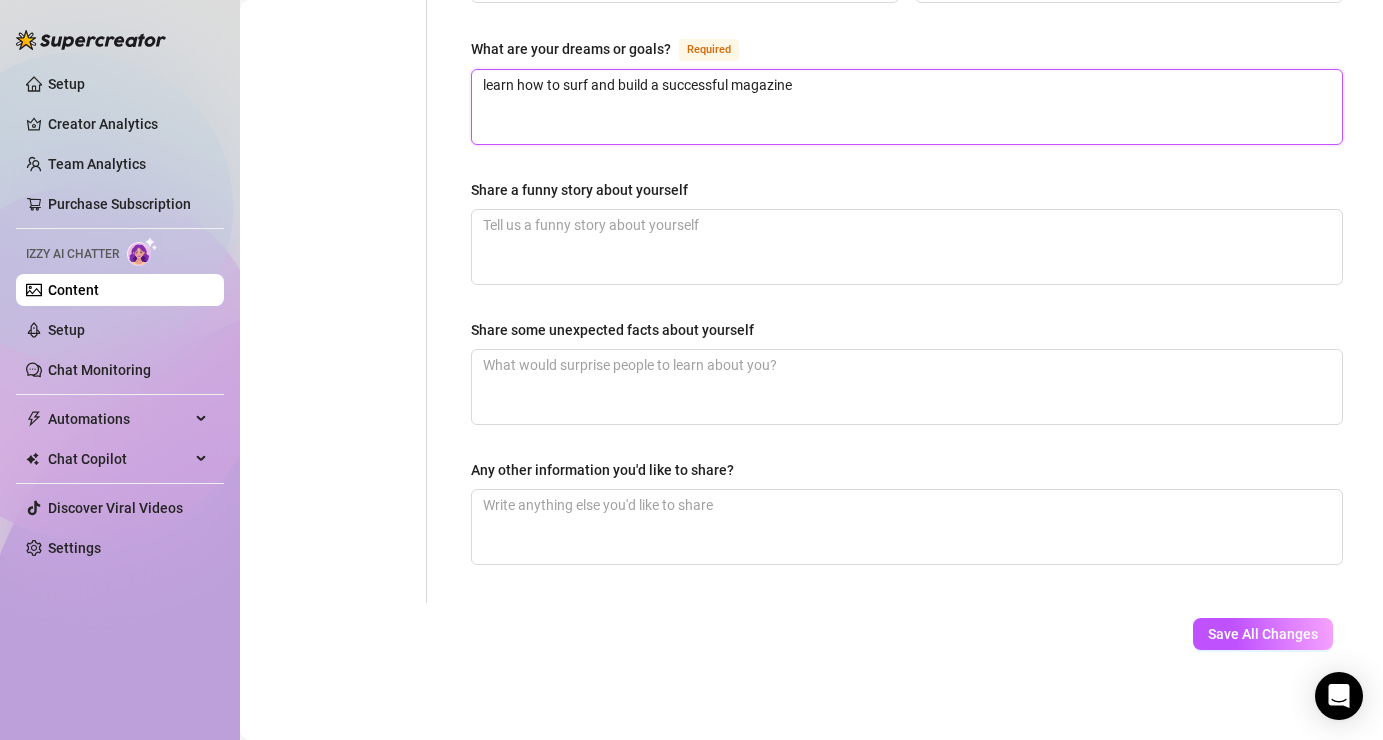 type on "learn how to surf and build a successful magazine" 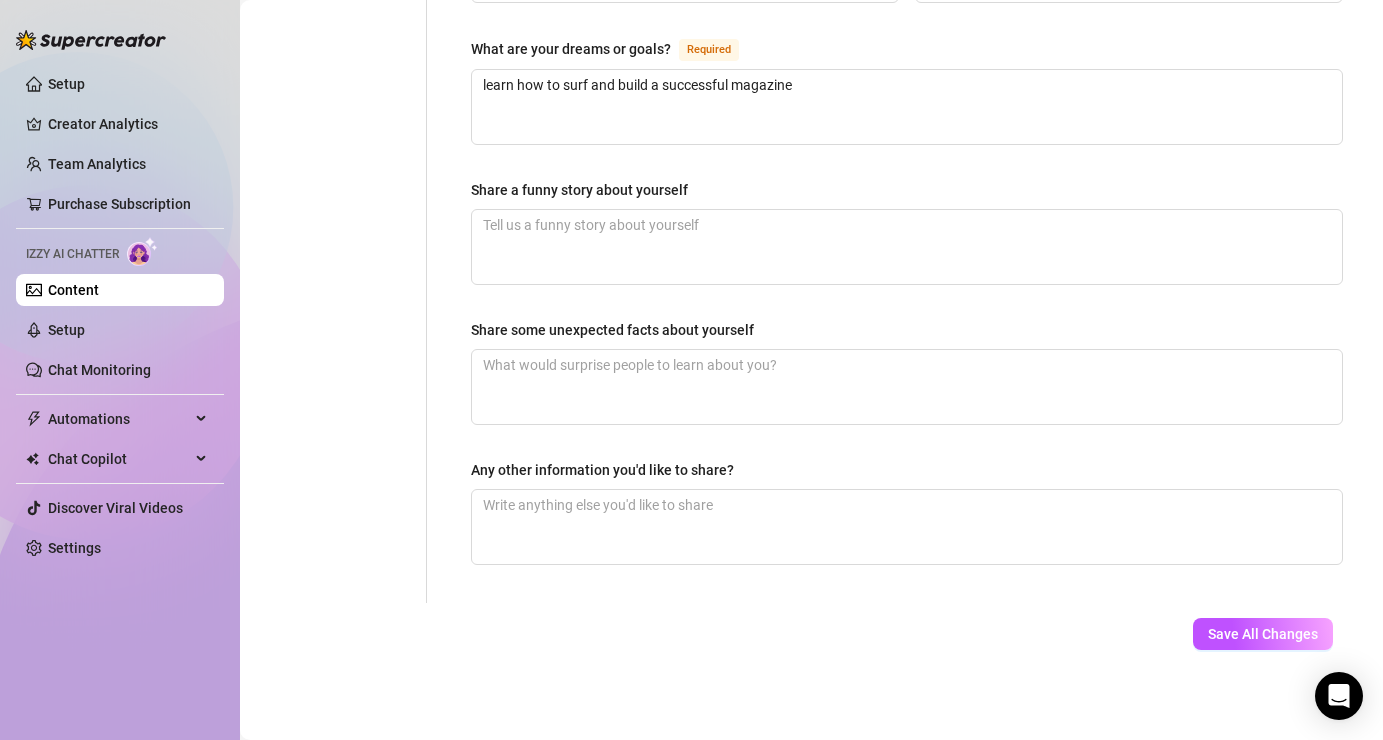 click on "Save All Changes" at bounding box center (1263, 634) 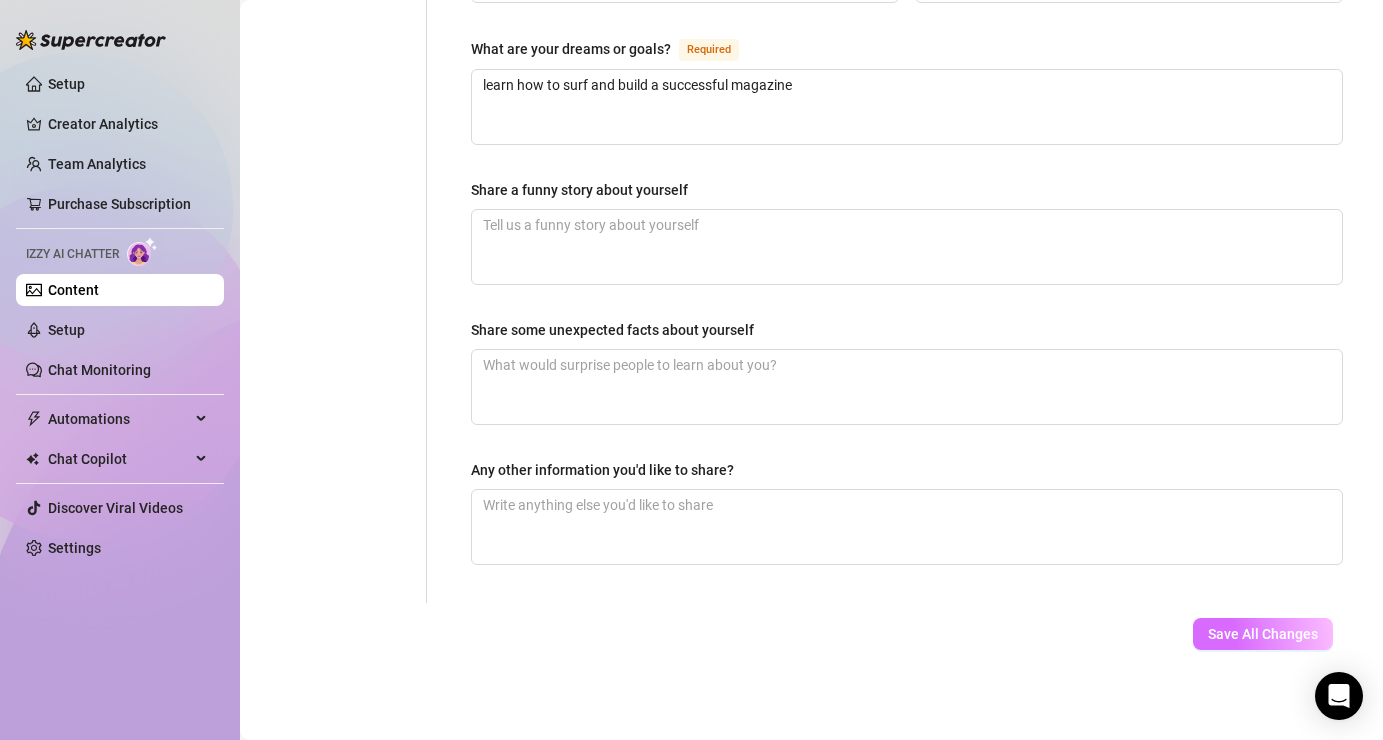 click on "Save All Changes" at bounding box center (1263, 634) 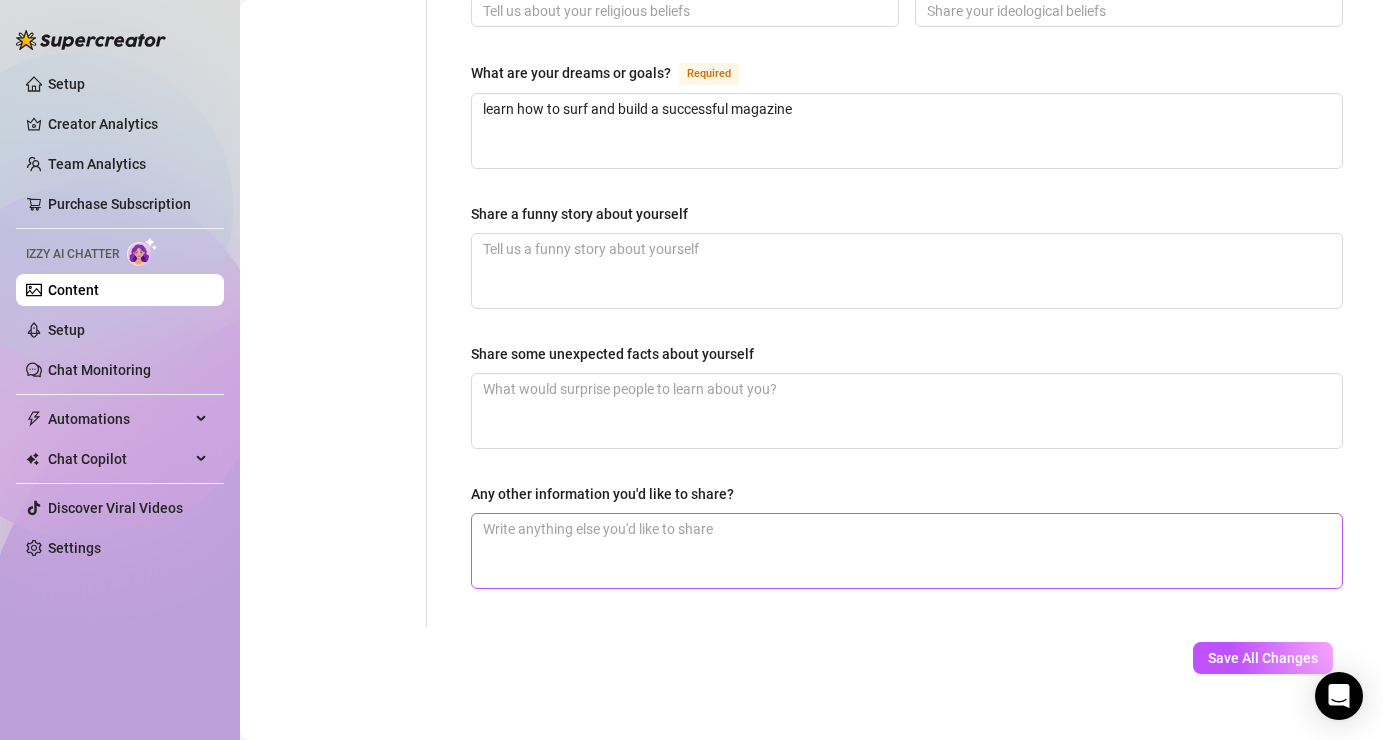 scroll, scrollTop: 1229, scrollLeft: 0, axis: vertical 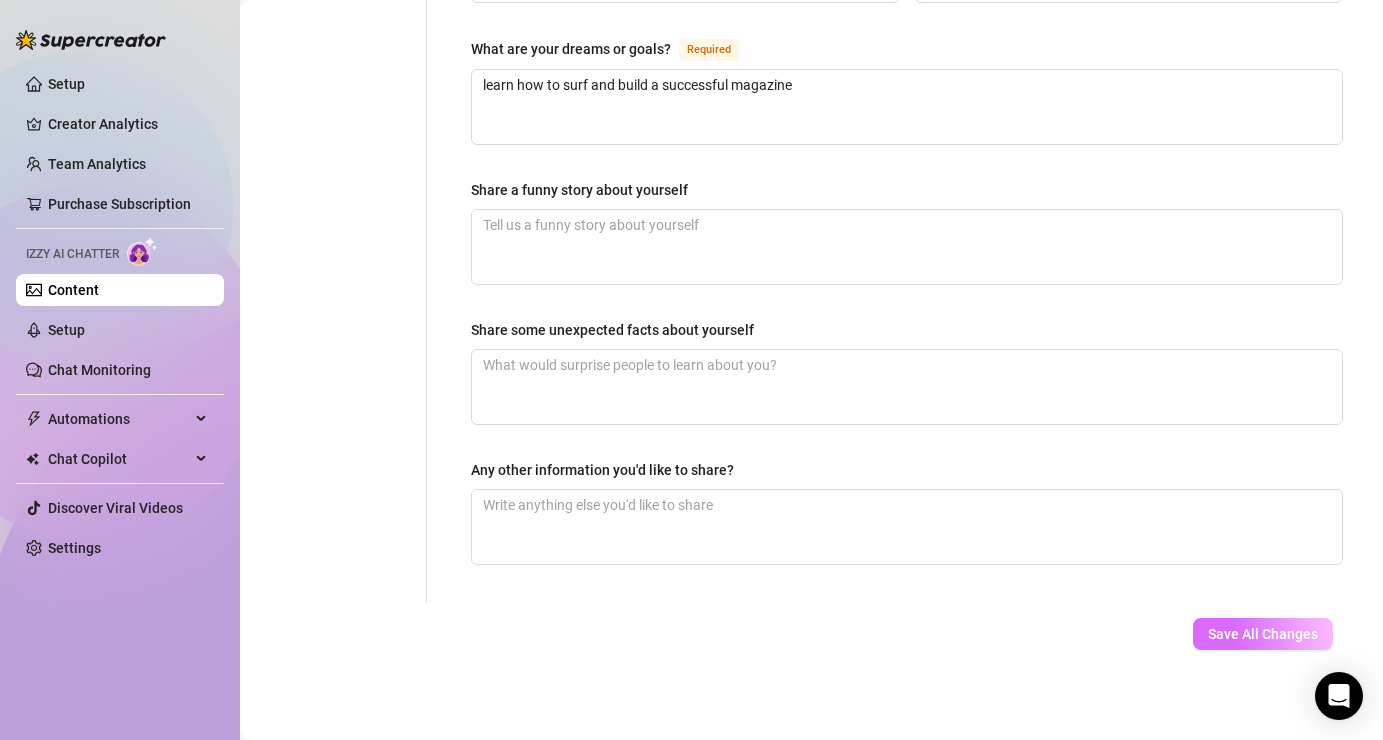 click on "Save All Changes" at bounding box center [1263, 634] 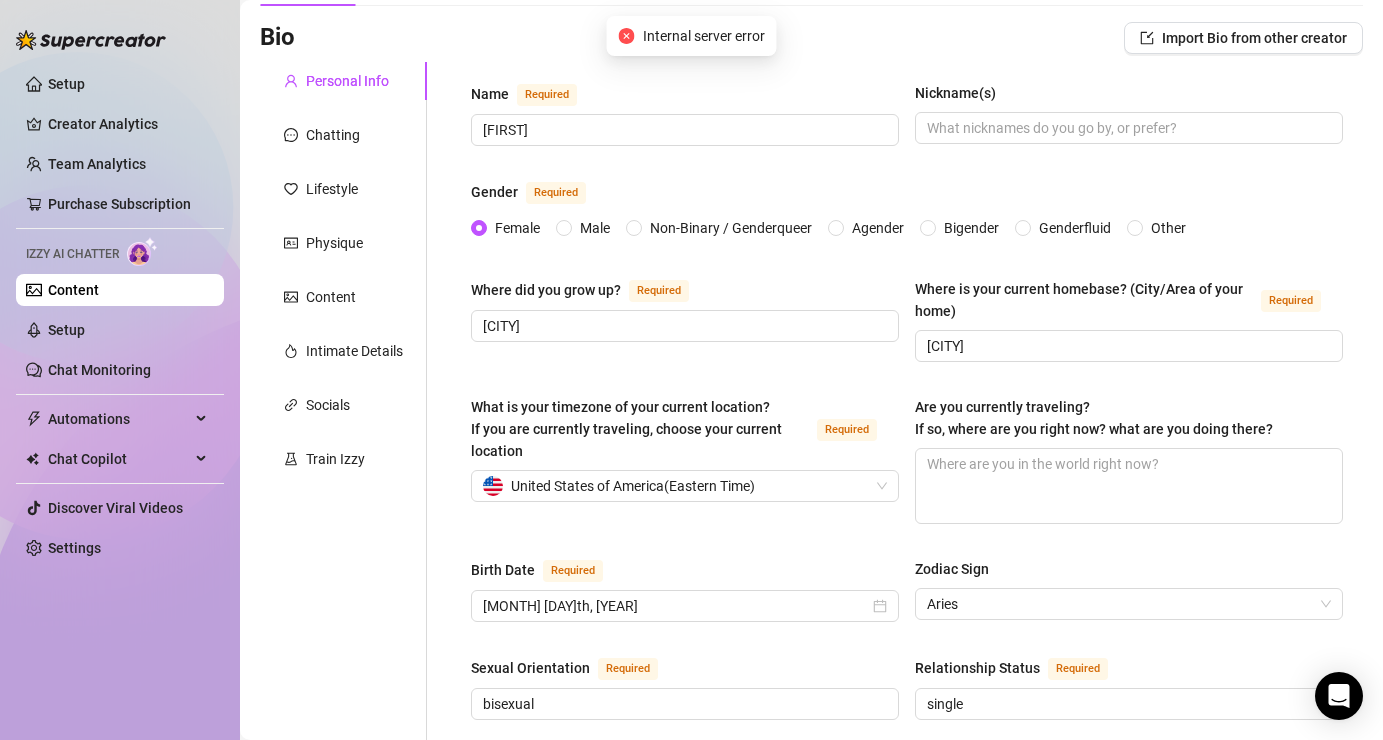 scroll, scrollTop: 0, scrollLeft: 0, axis: both 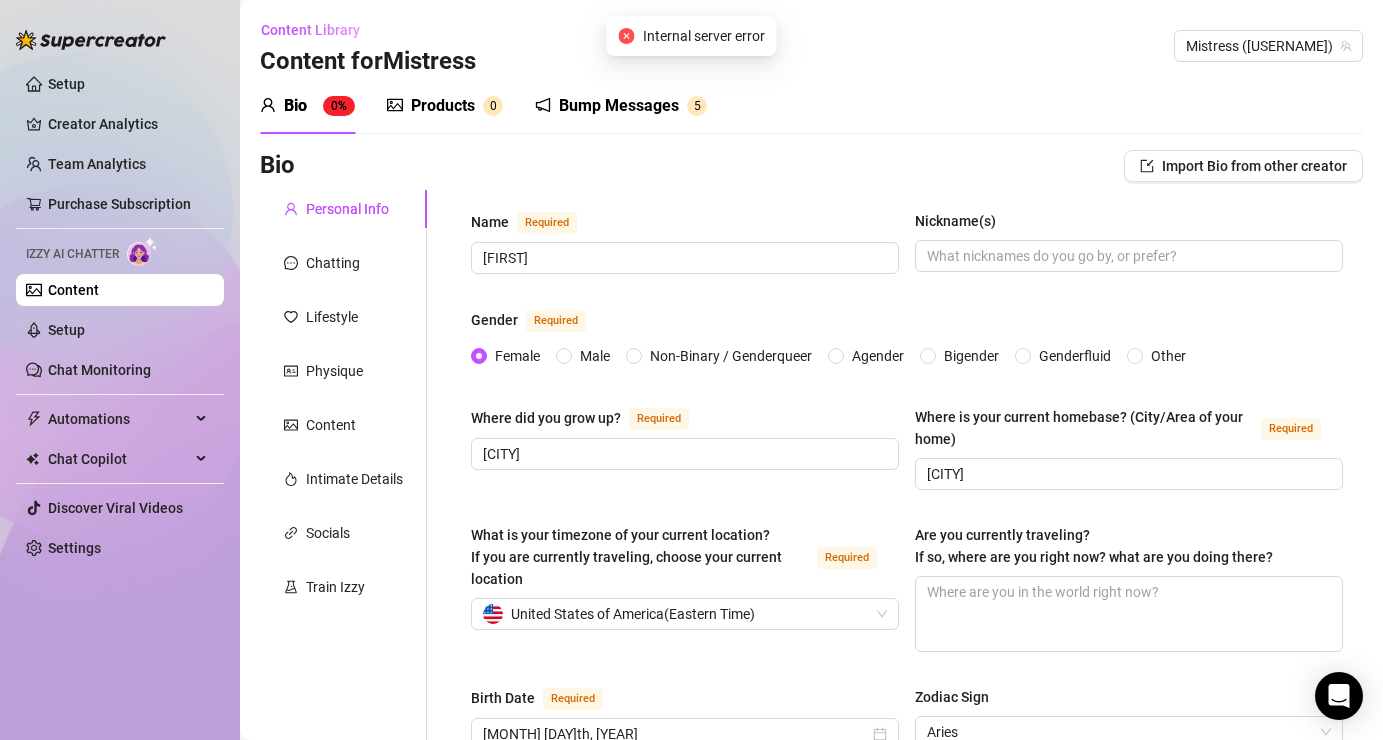 click on "Bio   0%" at bounding box center (307, 106) 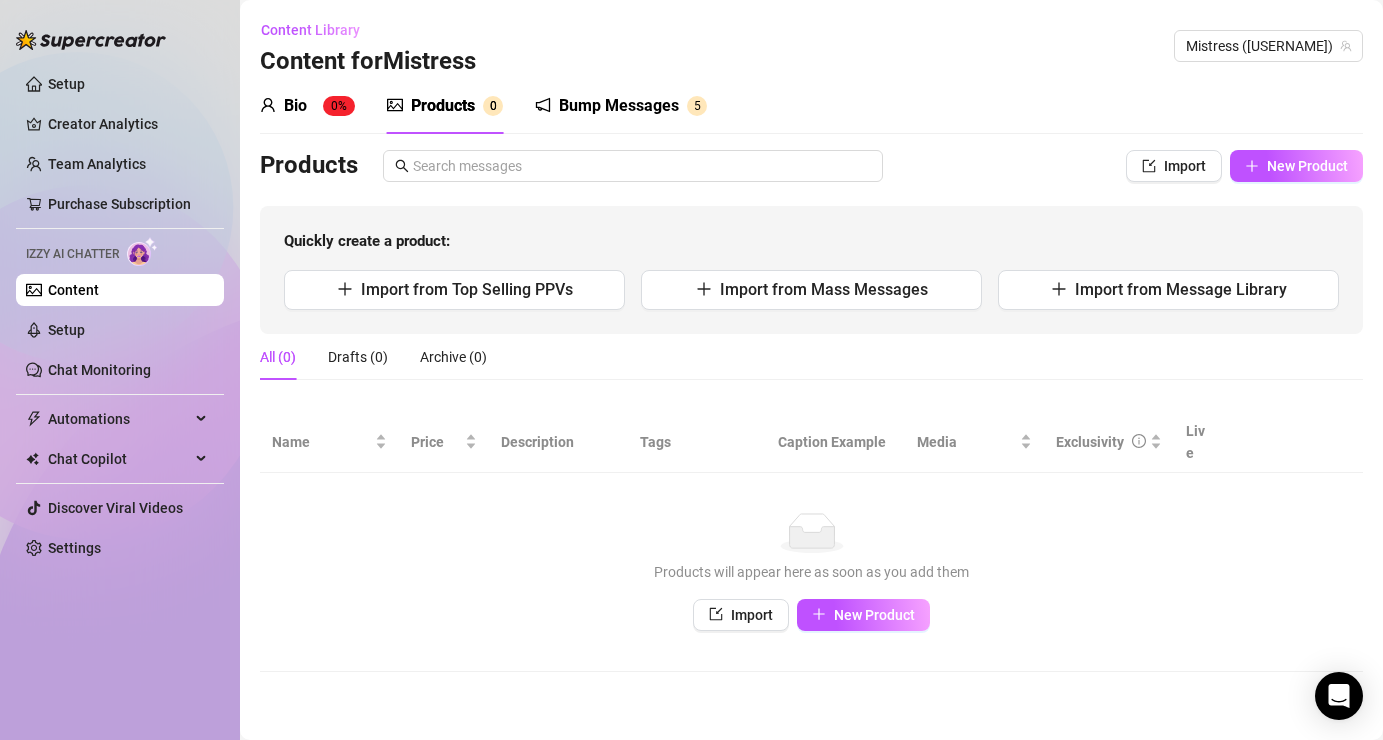 click on "Bump Messages" at bounding box center (619, 106) 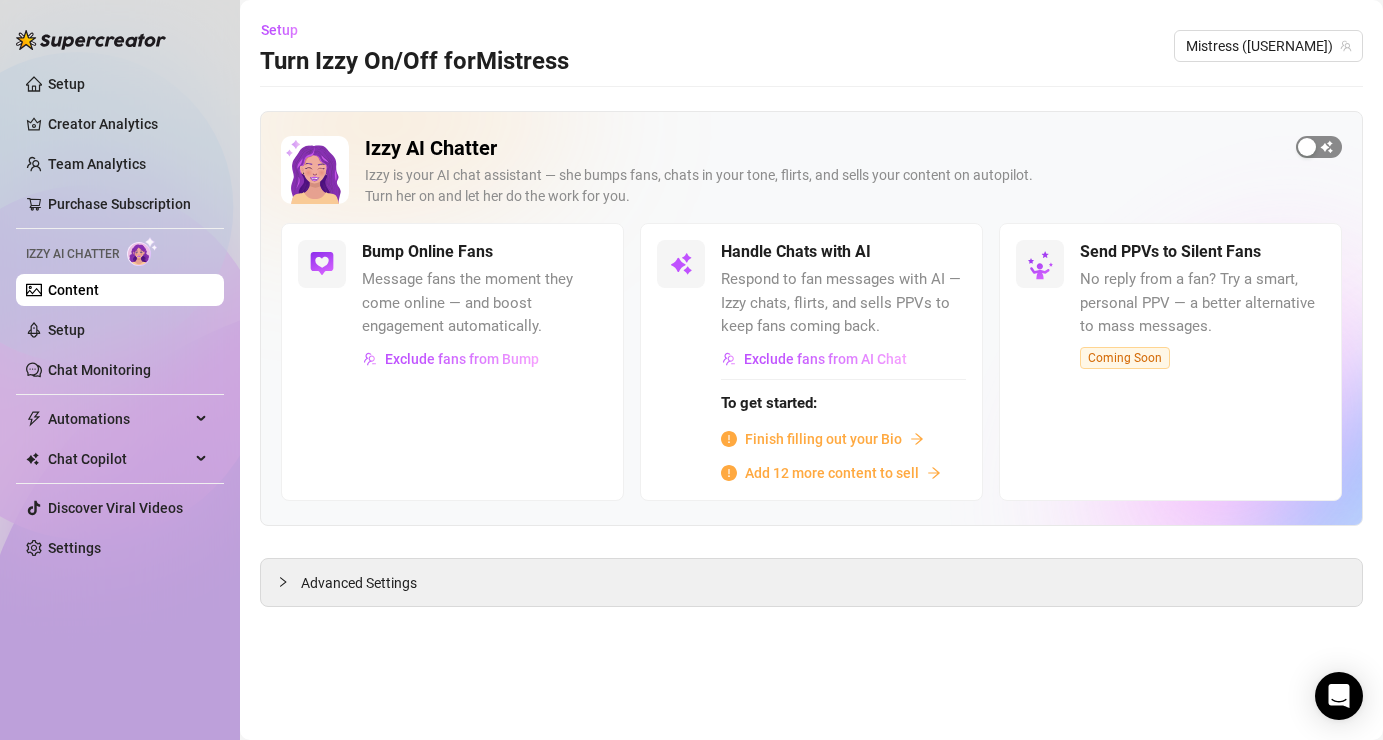 click at bounding box center (1319, 147) 